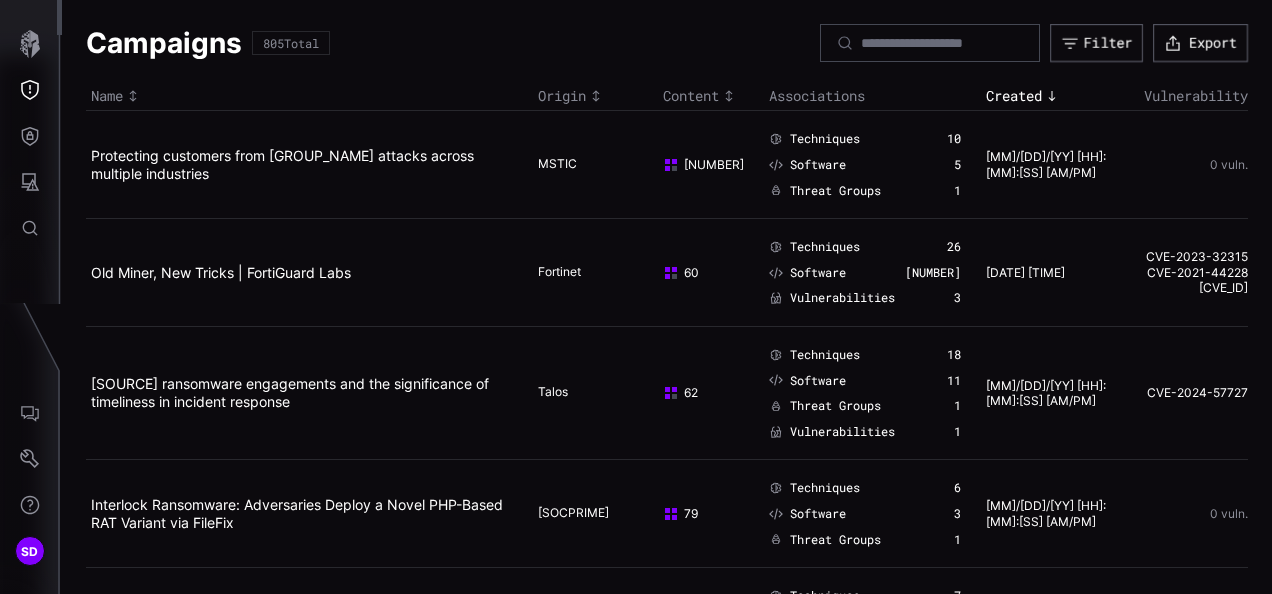 click on "Campaigns 805  Total Filter Export" at bounding box center [667, 43] 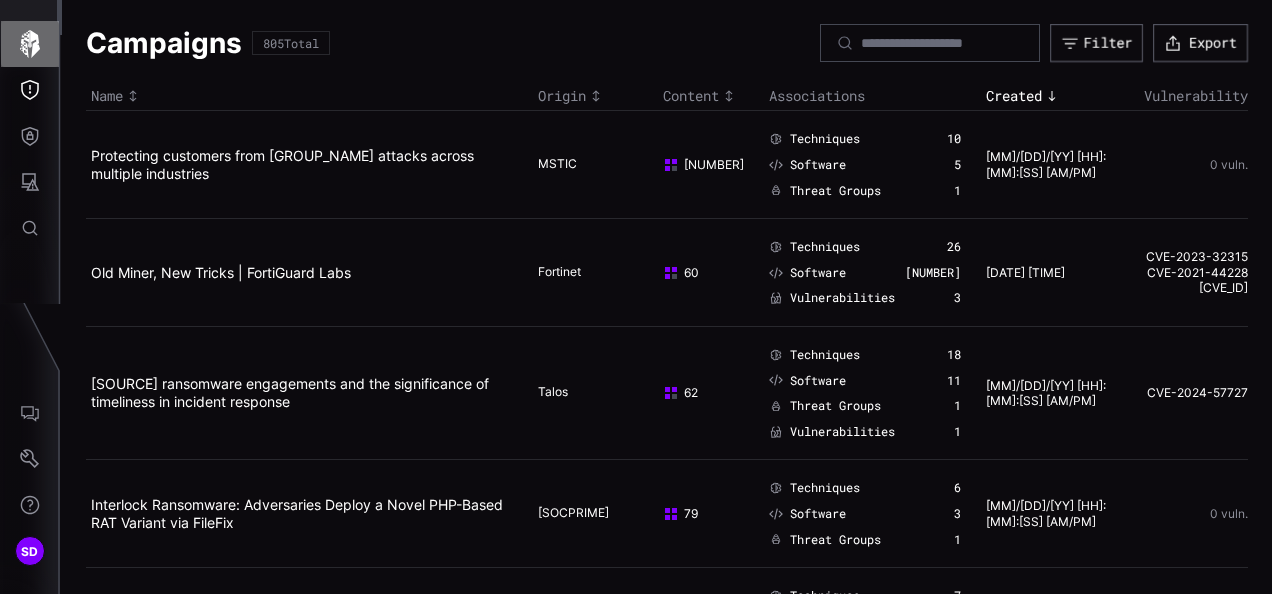 click 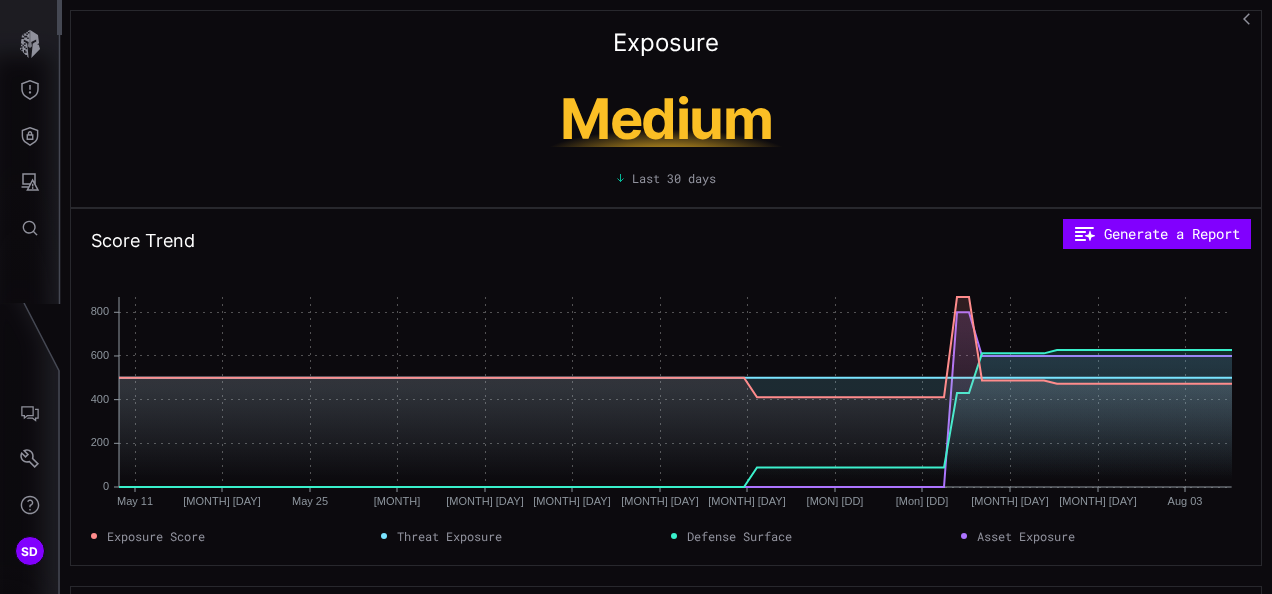 click on "[SEVERITY] Last [NUMBER] days" at bounding box center (666, 133) 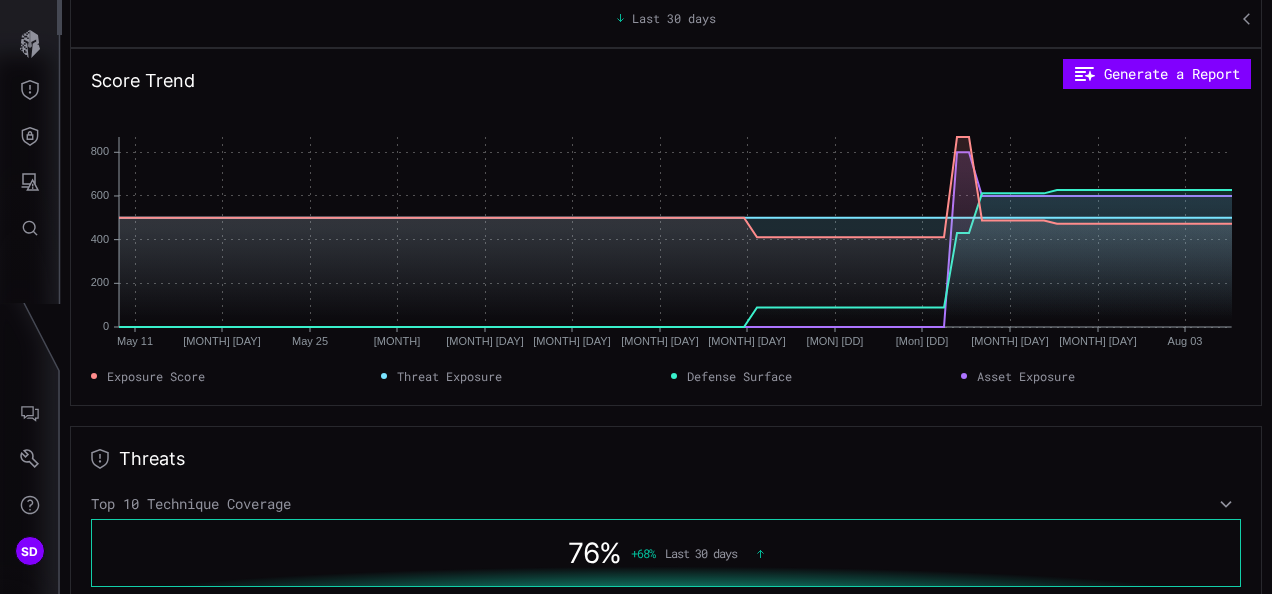 click 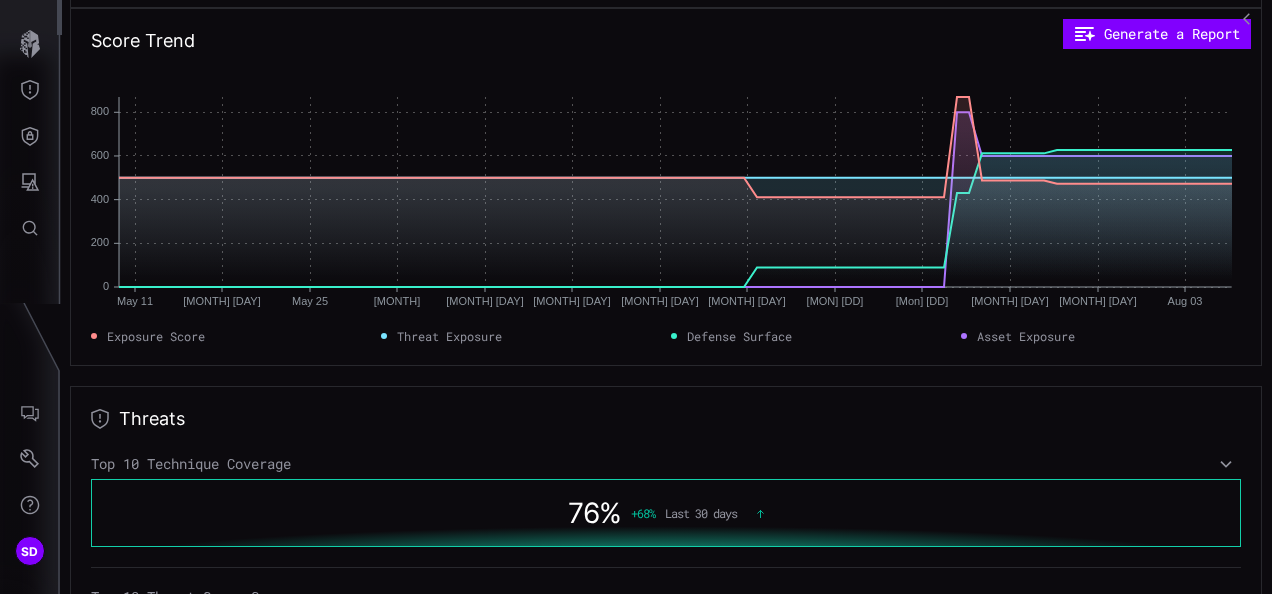 click 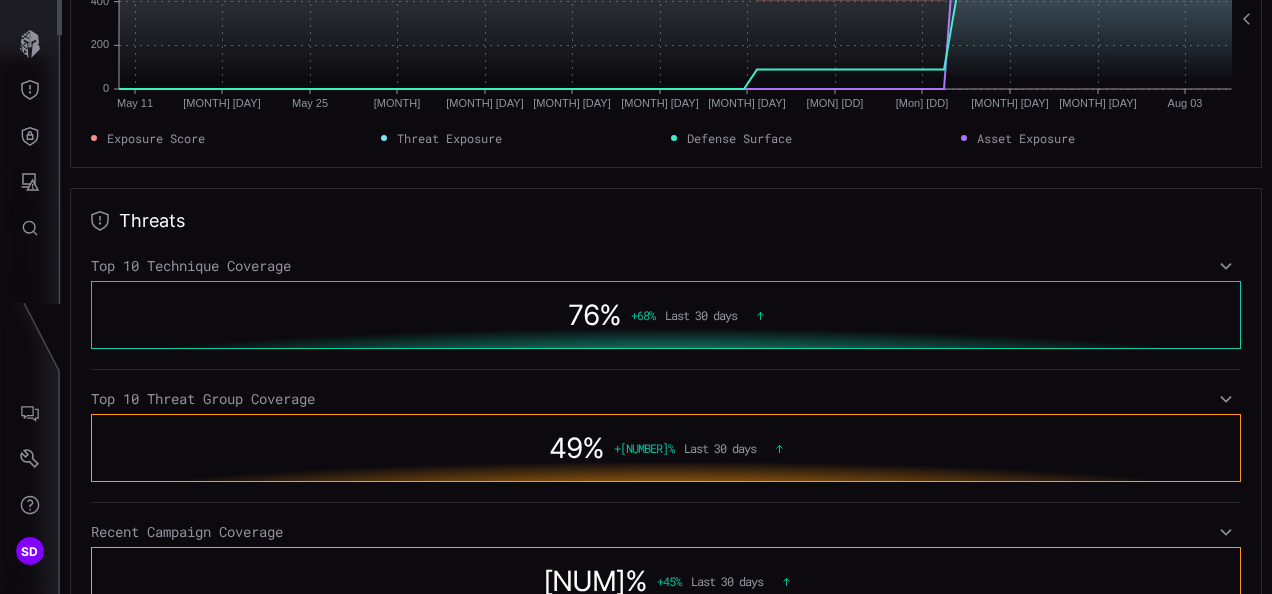 scroll, scrollTop: 400, scrollLeft: 0, axis: vertical 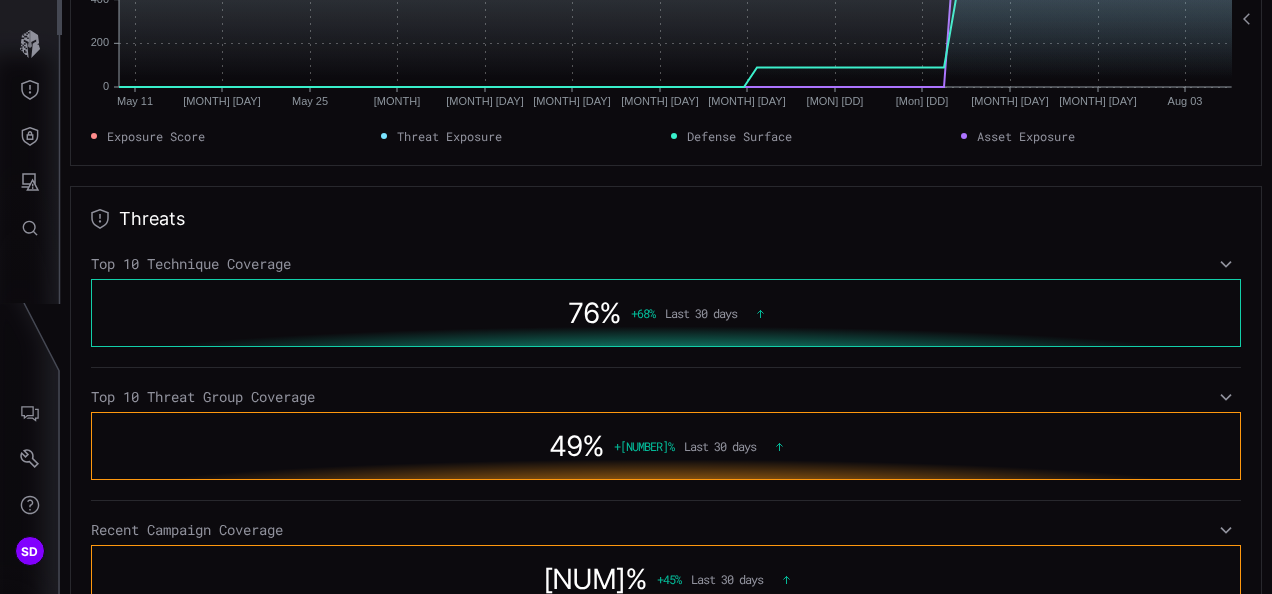 click 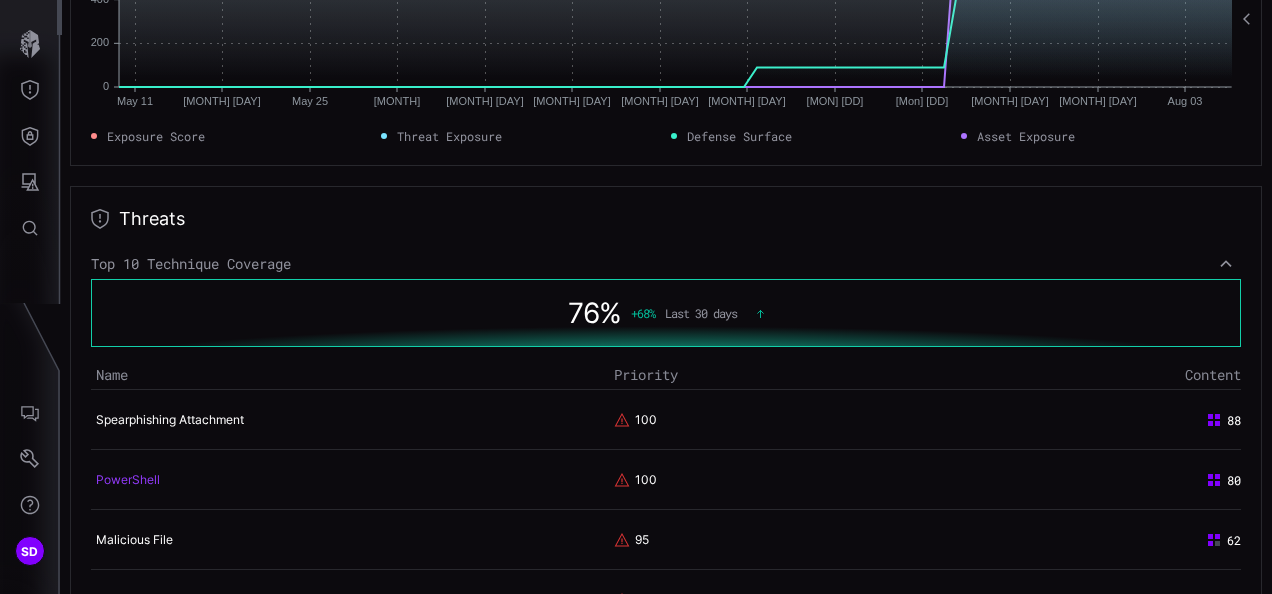 click on "PowerShell" at bounding box center (128, 479) 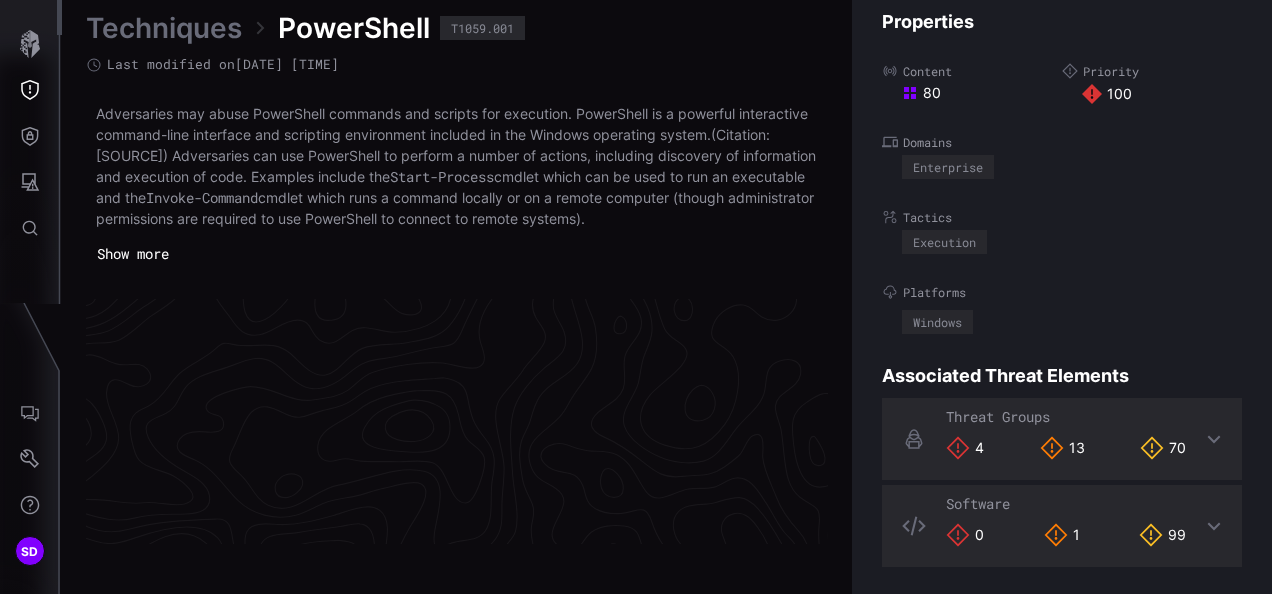 scroll, scrollTop: 4385, scrollLeft: 1136, axis: both 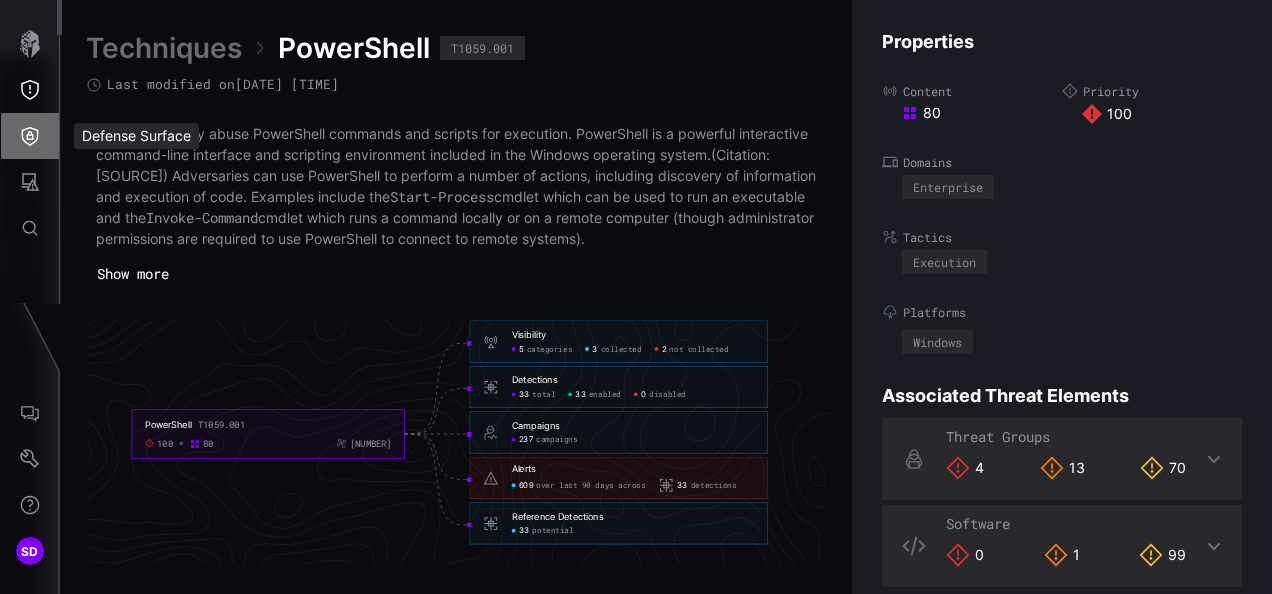 click 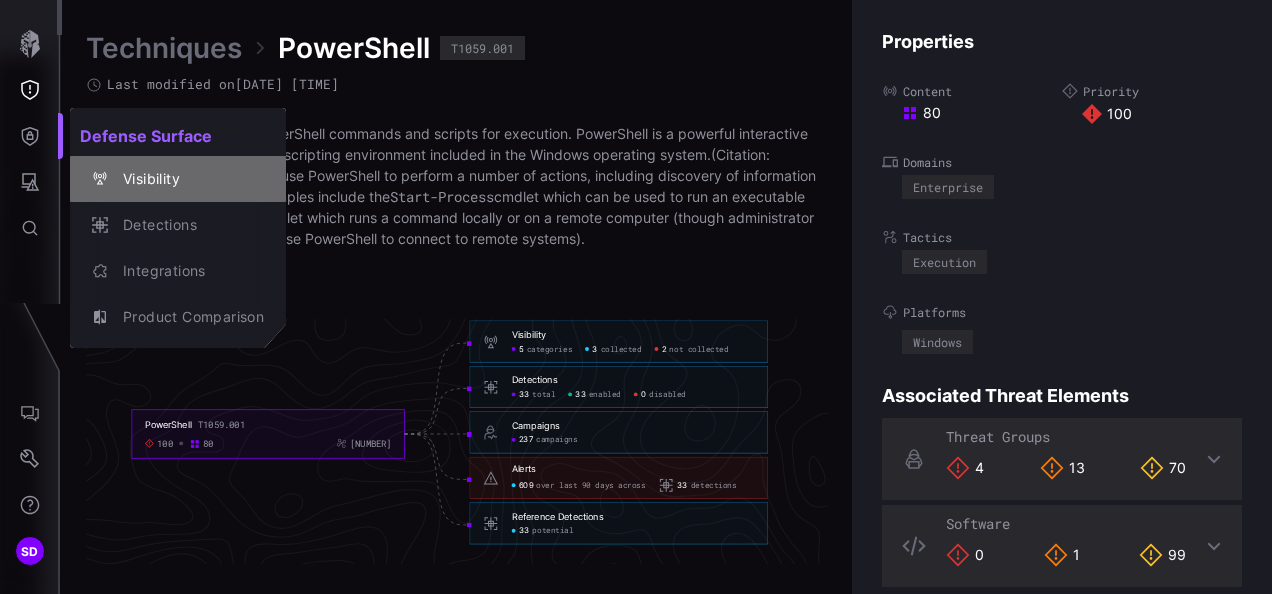 click on "Visibility" at bounding box center [188, 179] 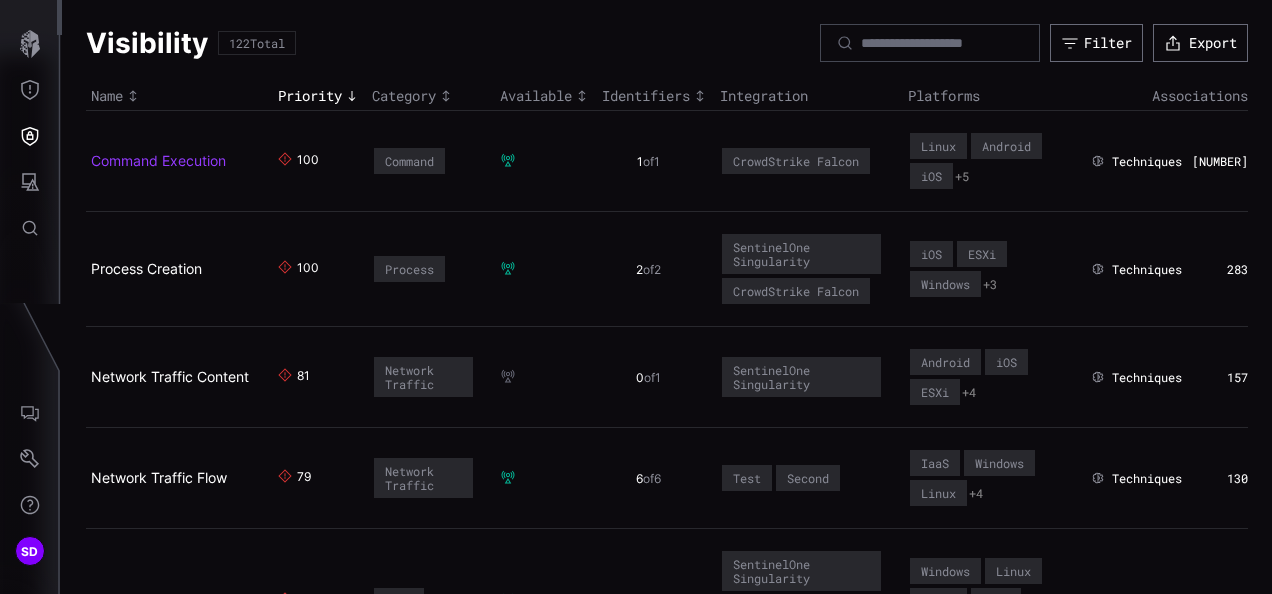click on "Command Execution" at bounding box center (158, 160) 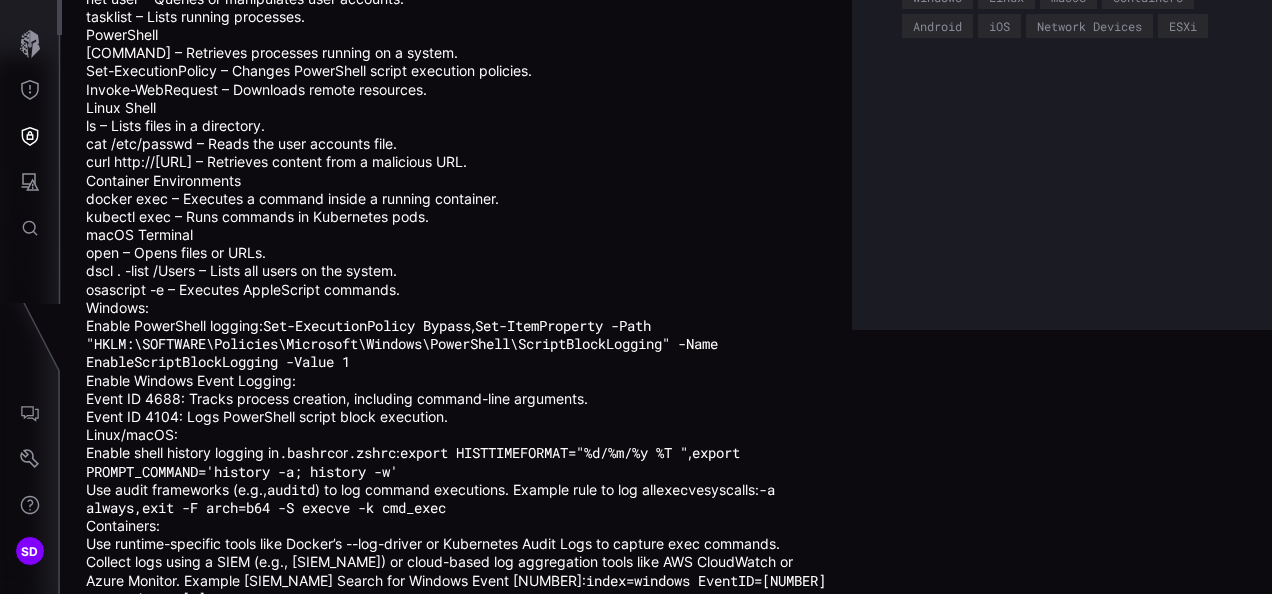 scroll, scrollTop: 326, scrollLeft: 0, axis: vertical 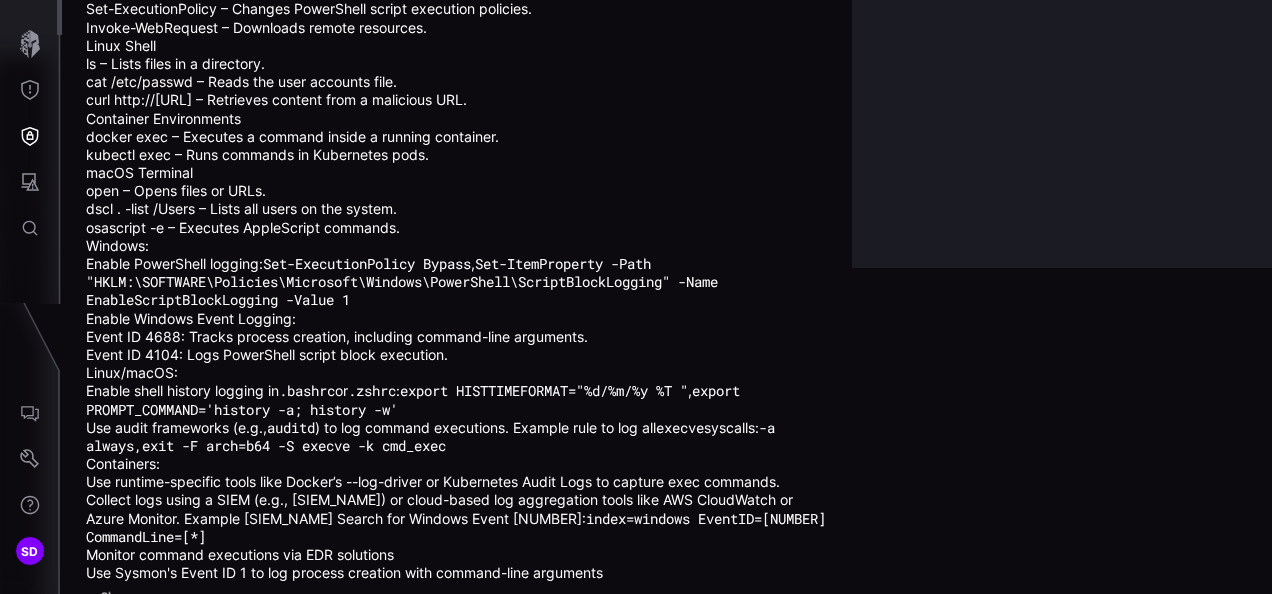 click on "Show more" at bounding box center (133, 597) 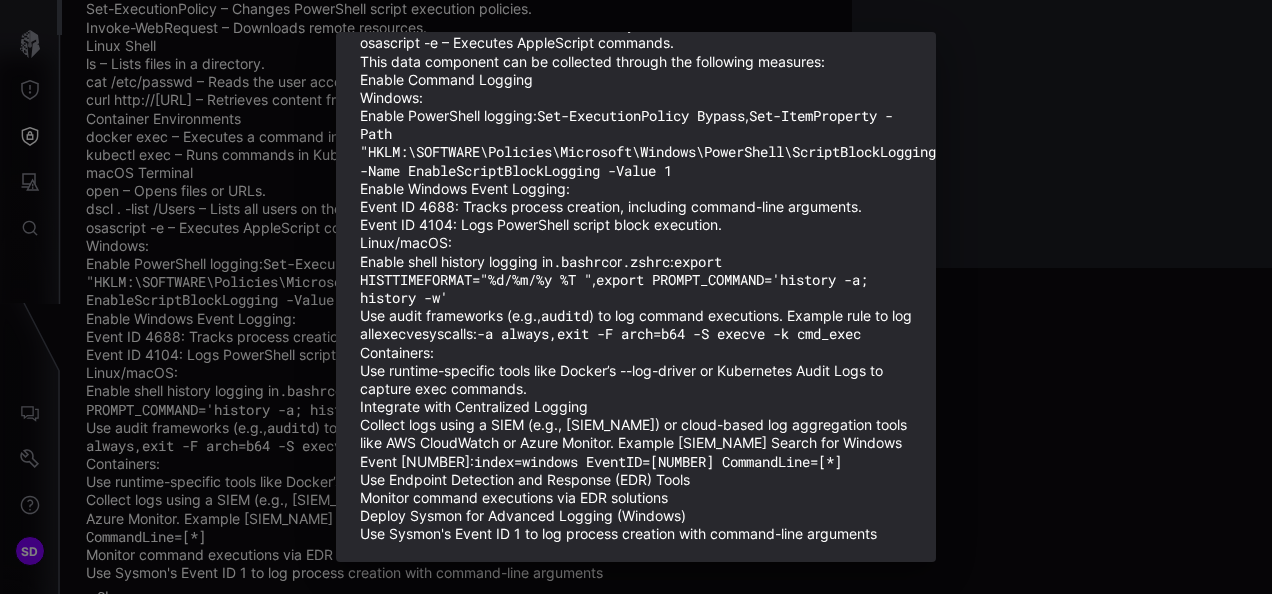 scroll, scrollTop: 561, scrollLeft: 0, axis: vertical 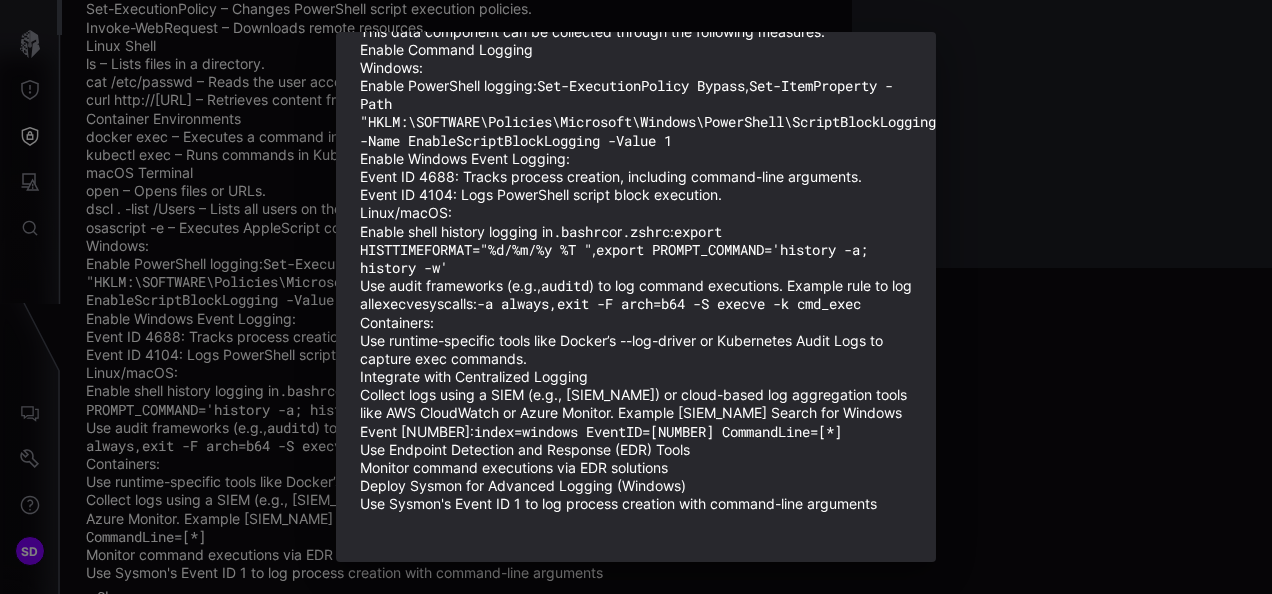 click on "Description Command Execution involves monitoring and capturing the execution of textual commands (including shell commands, cmdlets, and scripts) within an operating system or application. These commands may include arguments or parameters and are typically executed through interpreters such as  cmd.exe ,  bash ,  zsh ,  PowerShell , or programmatic execution. Examples:
Windows Command Prompt
dir – Lists directory contents.
net user – Queries or manipulates user accounts.
tasklist – Lists running processes.
PowerShell
Get-Process – Retrieves processes running on a system.
Set-ExecutionPolicy – Changes PowerShell script execution policies.
Invoke-WebRequest – Downloads remote resources.
Linux Shell
ls – Lists files in a directory.
cat /etc/passwd – Reads the user accounts file.
curl http://malicious-site.com – Retrieves content from a malicious URL.
Container Environments
docker exec – Executes a command inside a running container." at bounding box center (636, 297) 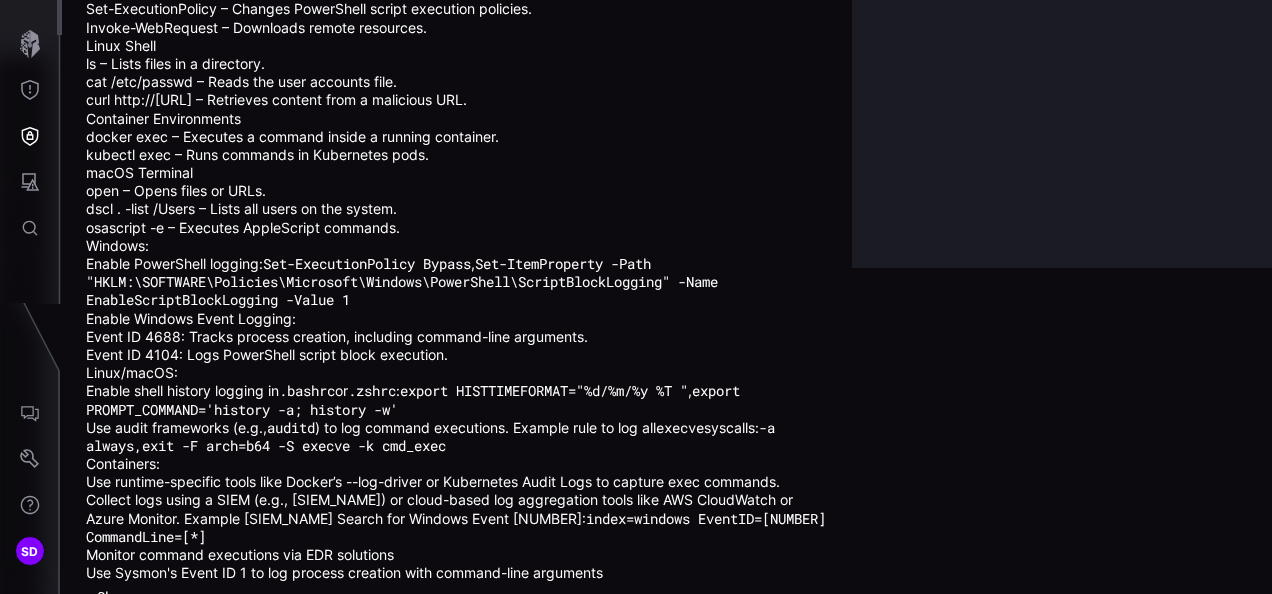 click on "Show more" at bounding box center (133, 597) 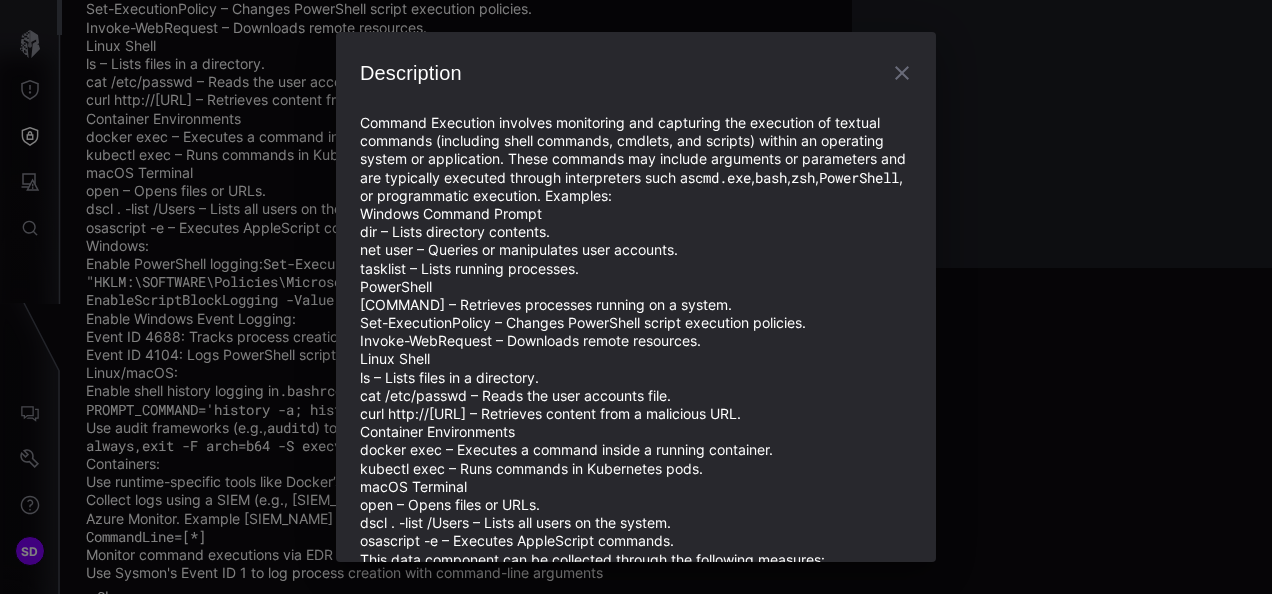 click on "Description Command Execution involves monitoring and capturing the execution of textual commands (including shell commands, cmdlets, and scripts) within an operating system or application. These commands may include arguments or parameters and are typically executed through interpreters such as  cmd.exe ,  bash ,  zsh ,  PowerShell , or programmatic execution. Examples:
Windows Command Prompt
dir – Lists directory contents.
net user – Queries or manipulates user accounts.
tasklist – Lists running processes.
PowerShell
Get-Process – Retrieves processes running on a system.
Set-ExecutionPolicy – Changes PowerShell script execution policies.
Invoke-WebRequest – Downloads remote resources.
Linux Shell
ls – Lists files in a directory.
cat /etc/passwd – Reads the user accounts file.
curl http://malicious-site.com – Retrieves content from a malicious URL.
Container Environments
docker exec – Executes a command inside a running container." at bounding box center (636, 297) 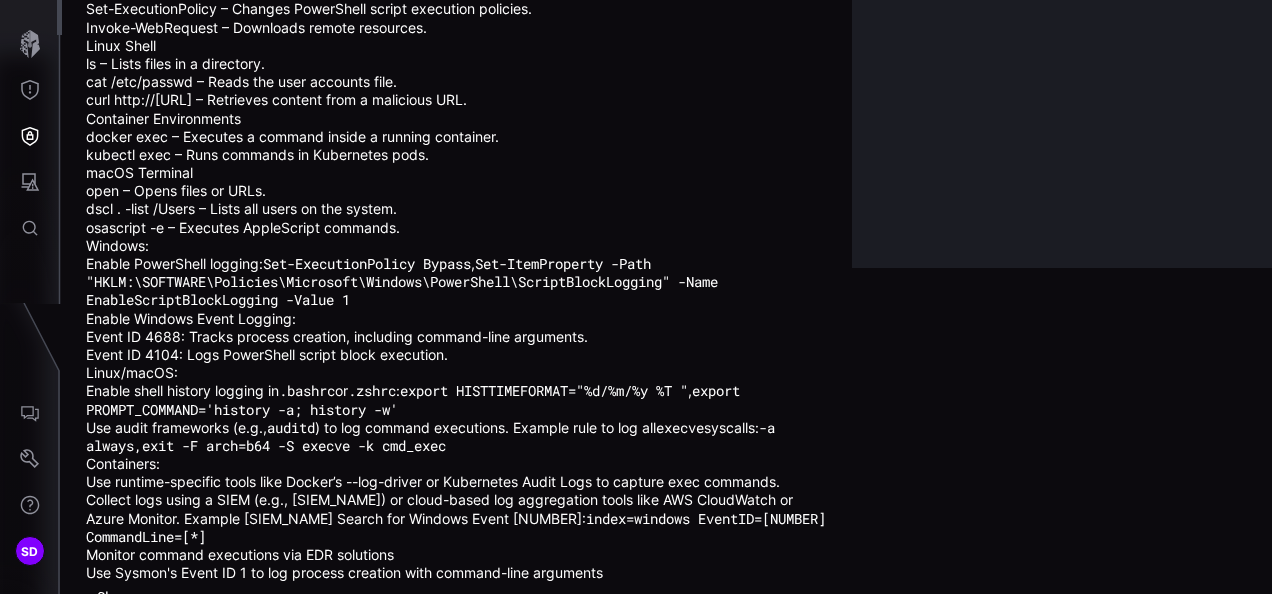 scroll, scrollTop: 0, scrollLeft: 0, axis: both 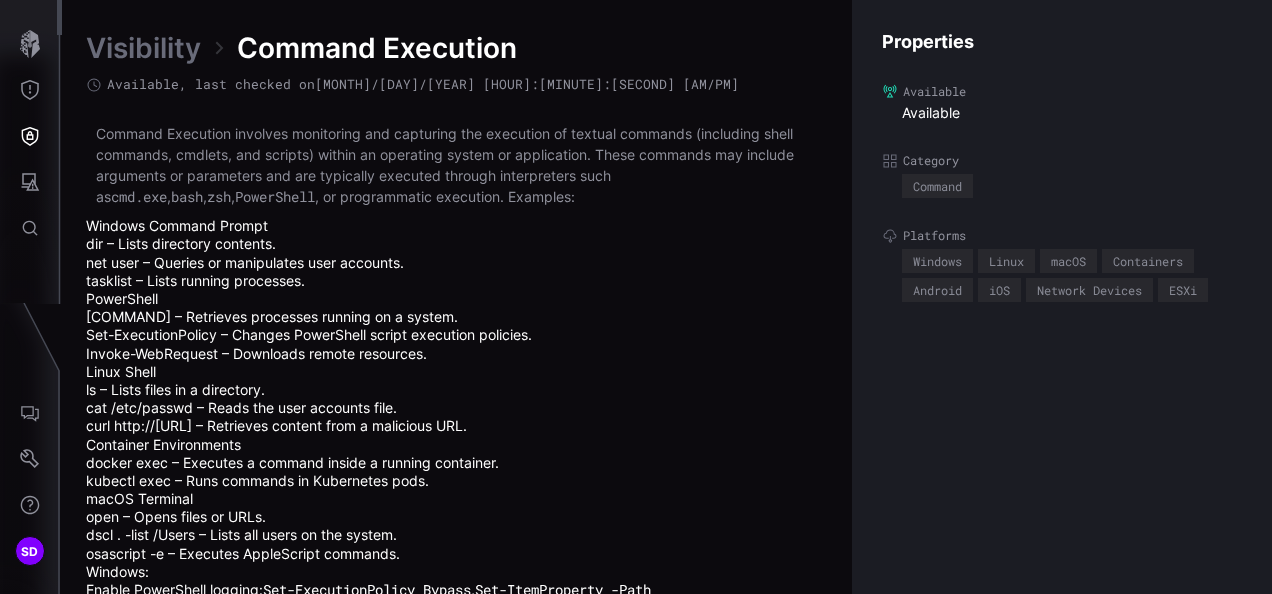 click on "Windows" at bounding box center [937, 261] 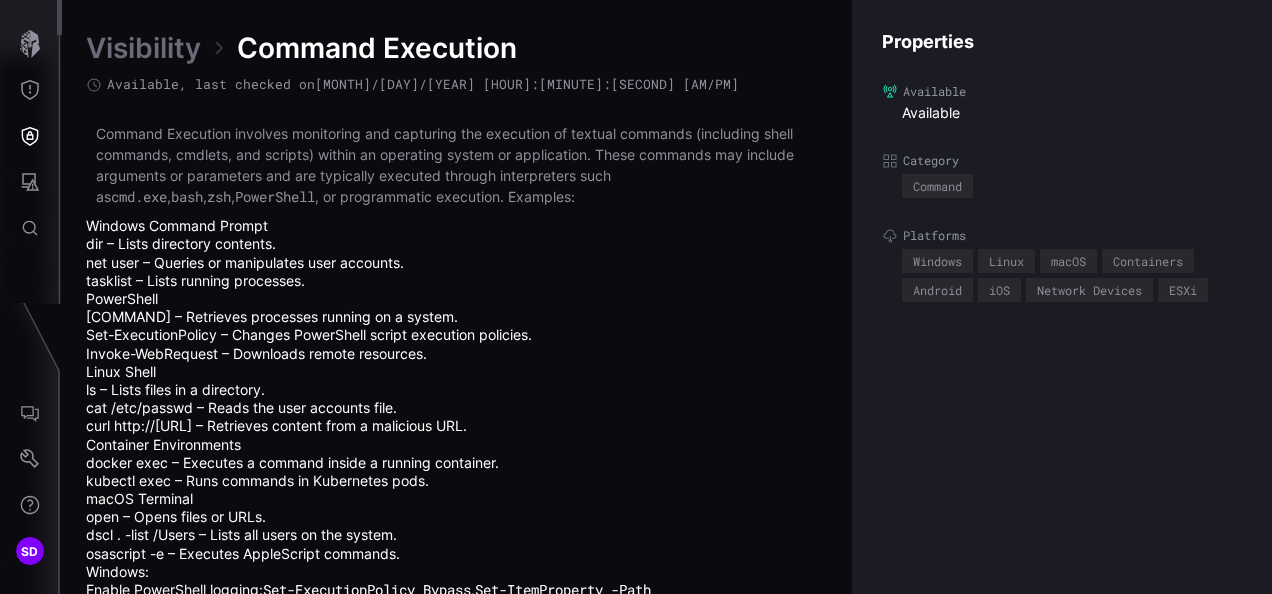 click on "Available" at bounding box center (1072, 113) 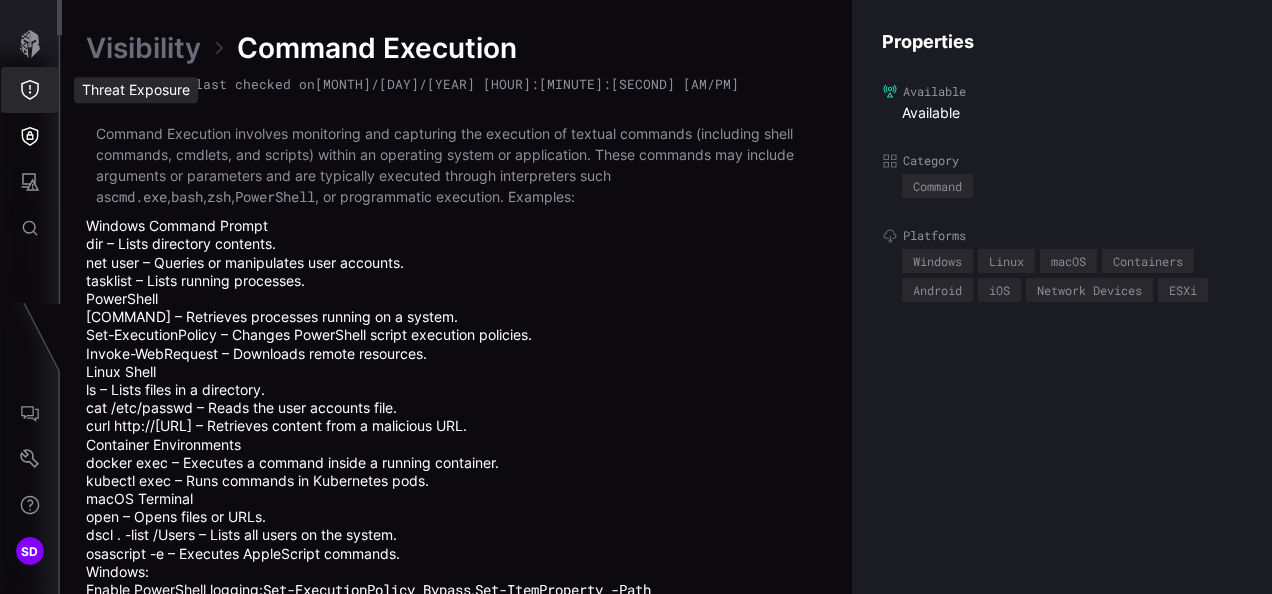 click 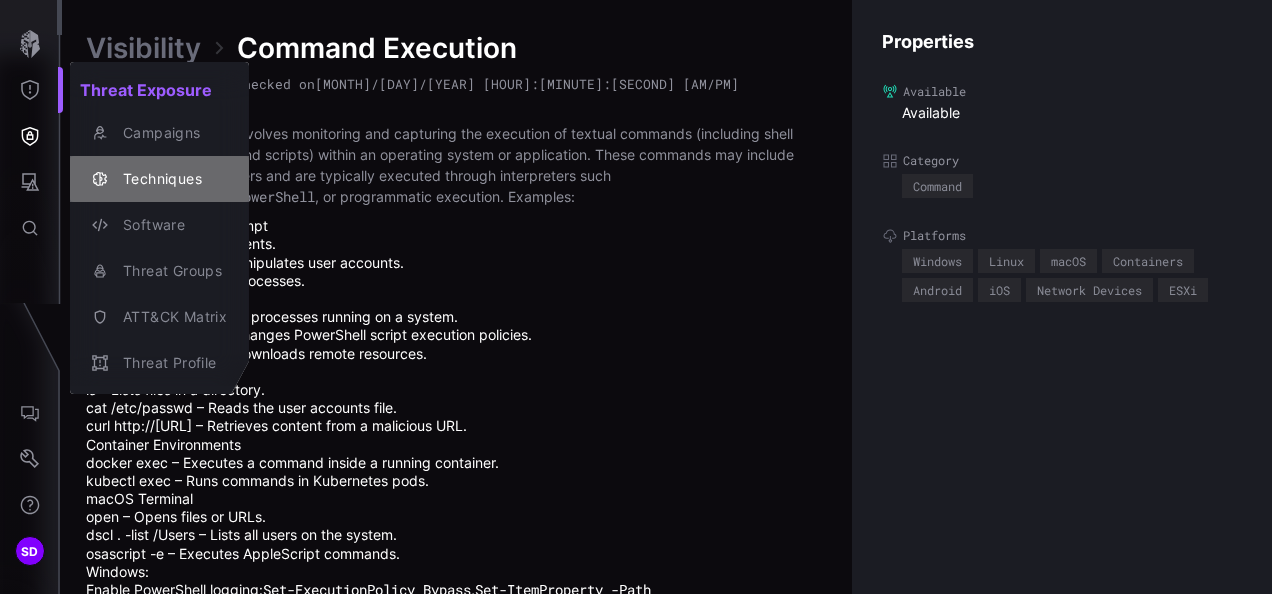 click on "Techniques" at bounding box center (170, 179) 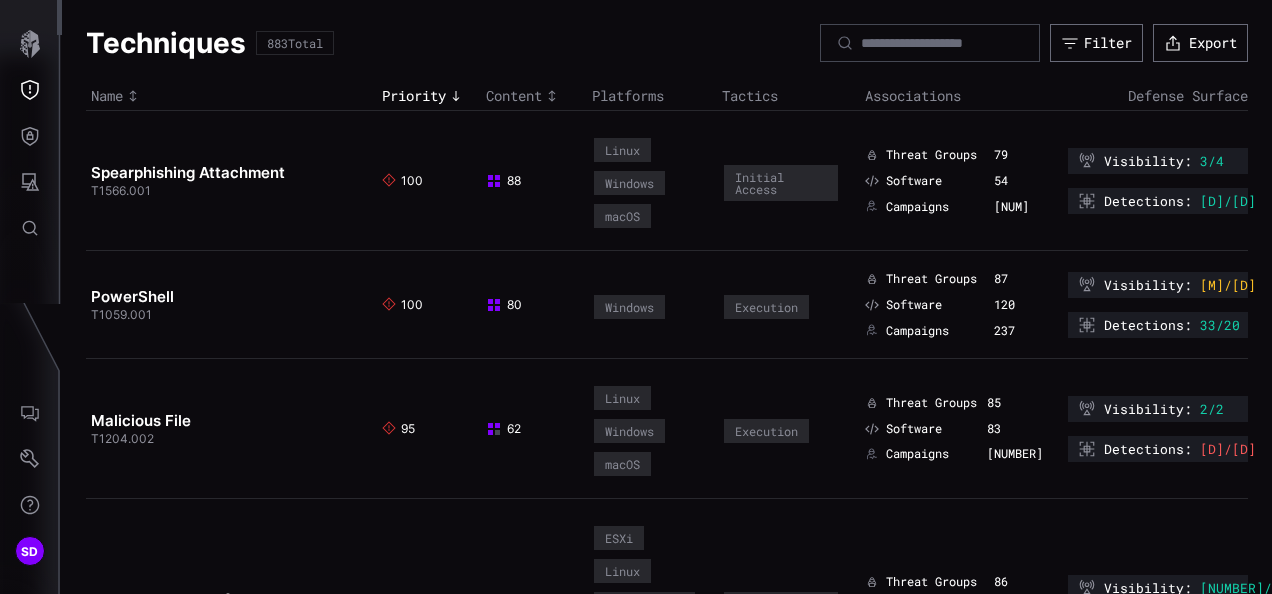 type 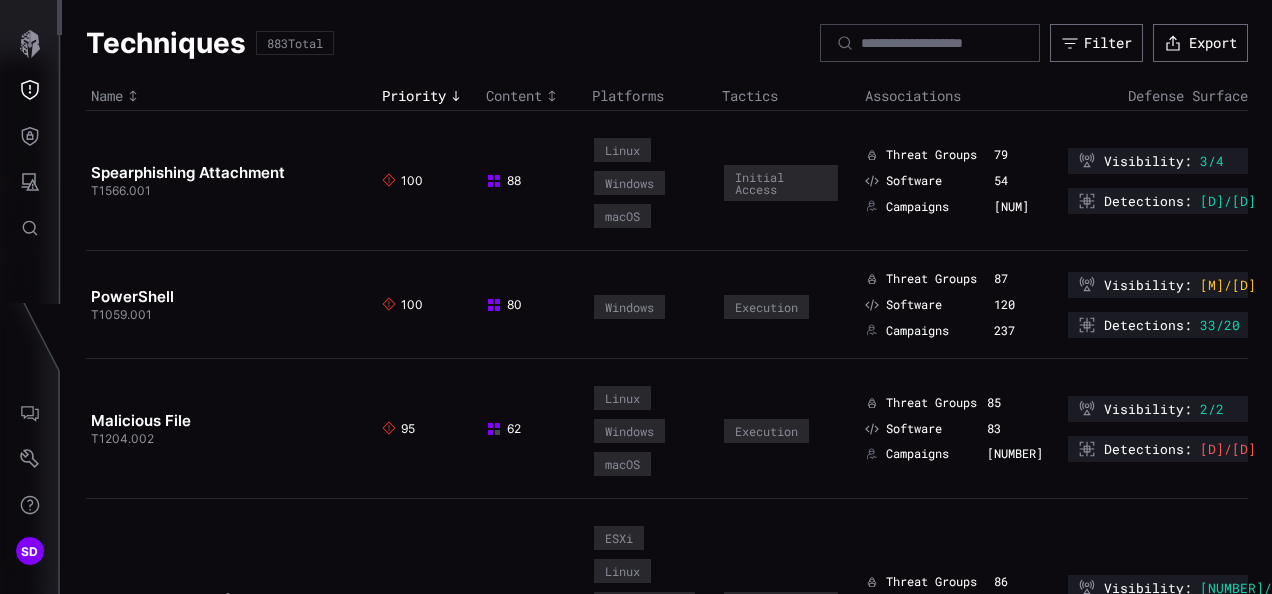 click 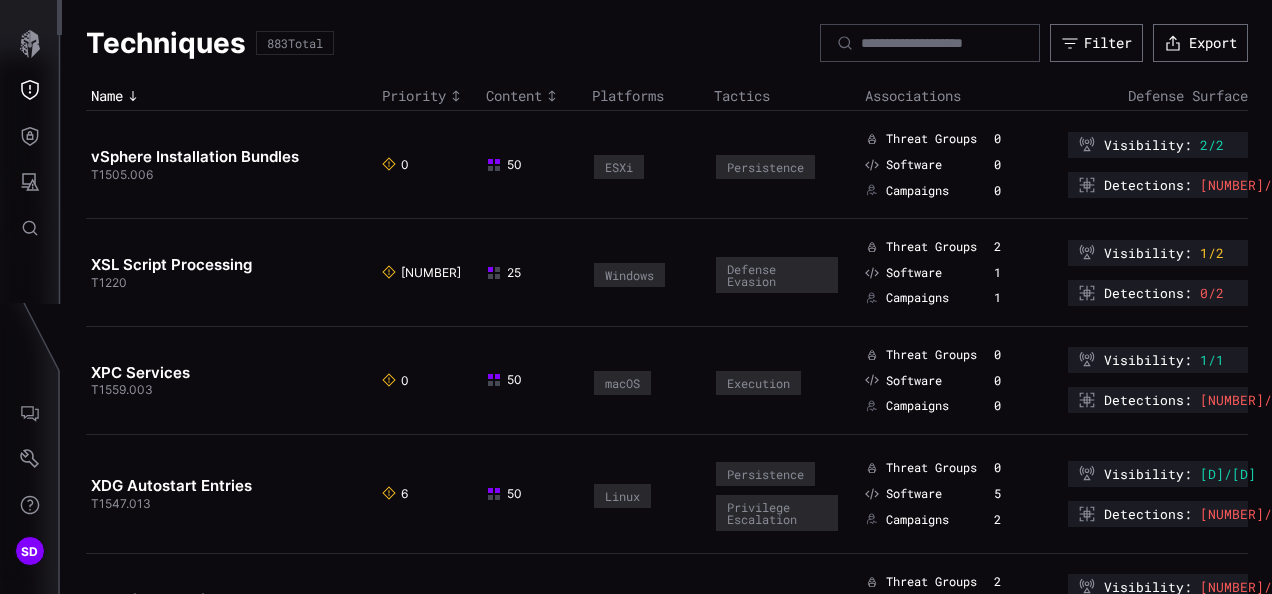click 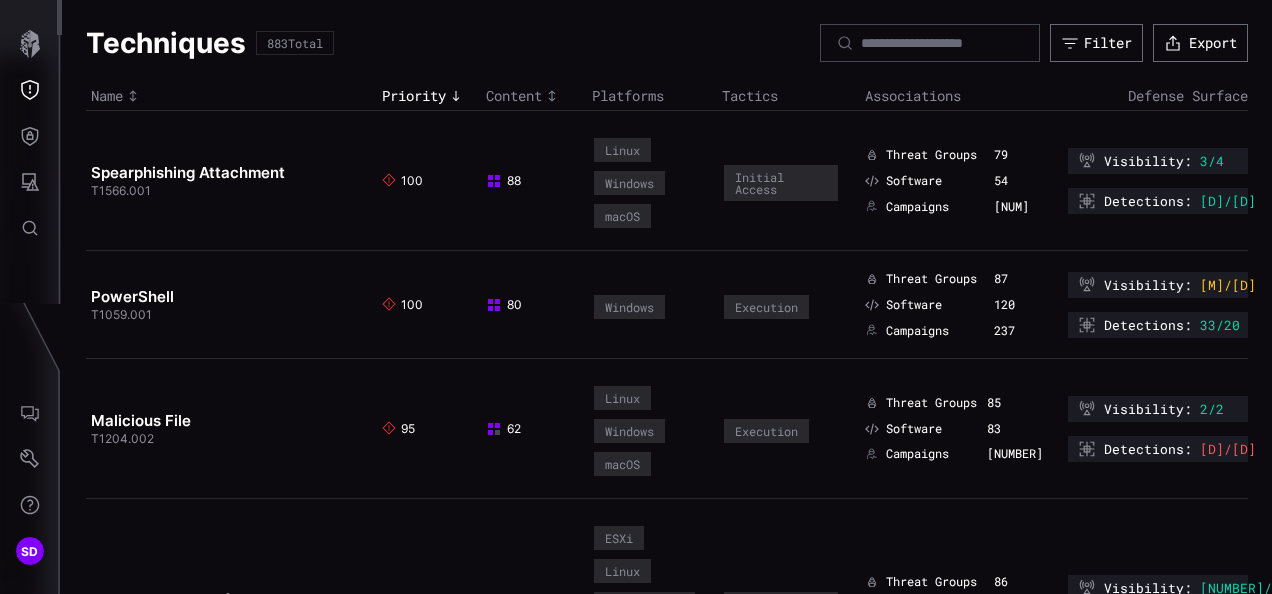 click 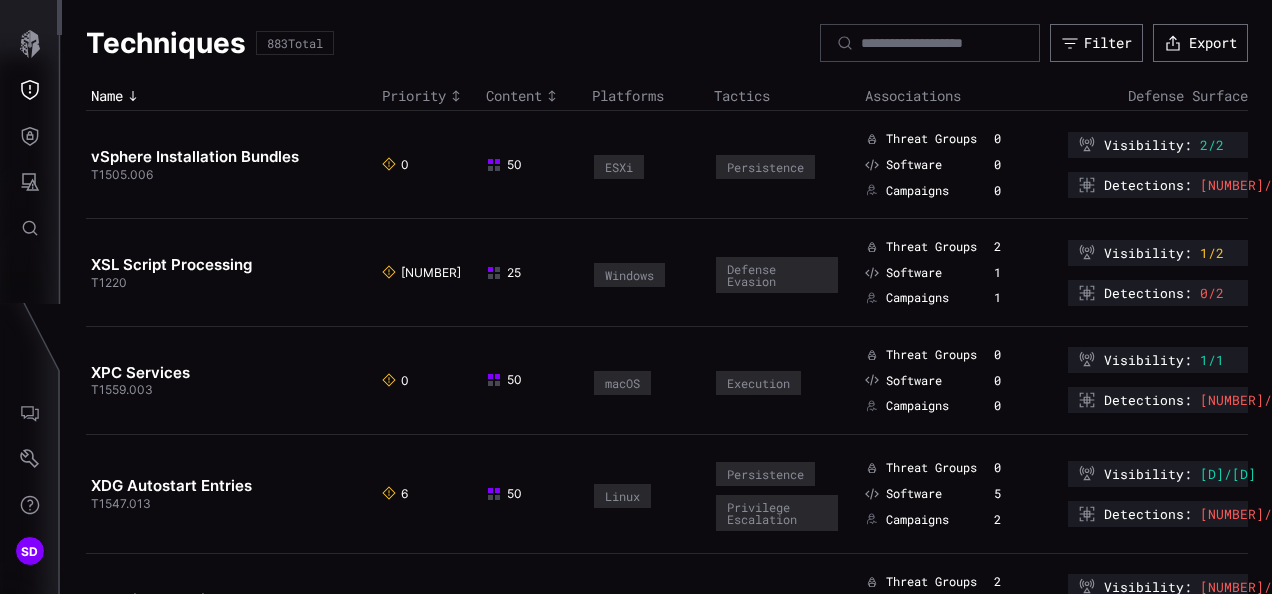 click 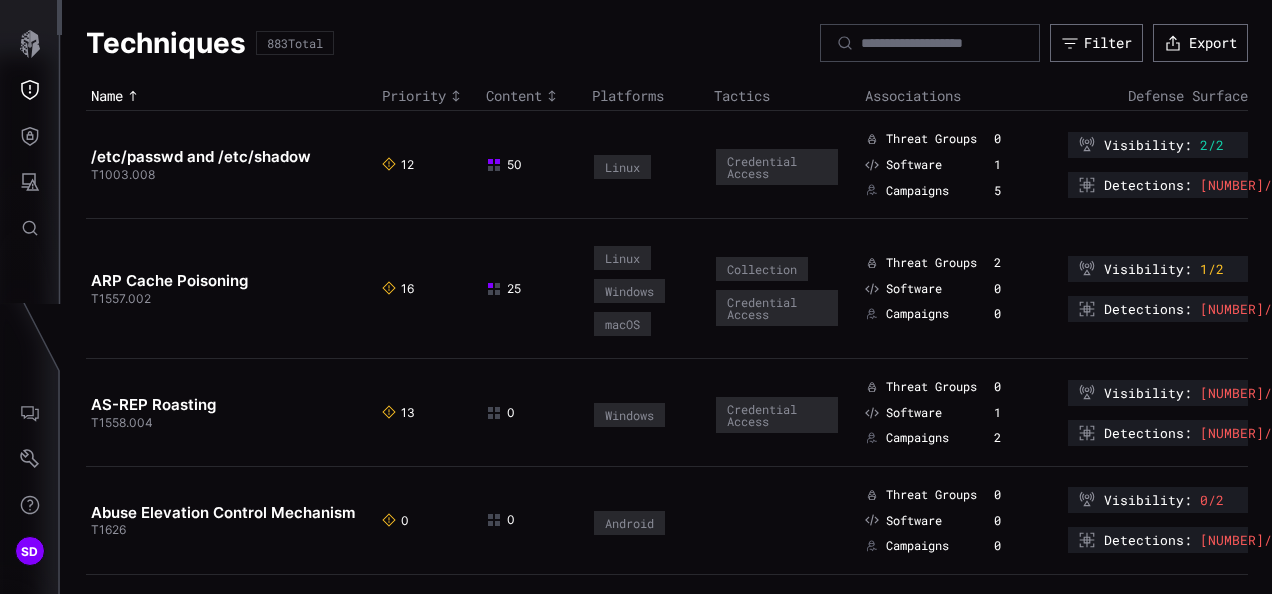 click 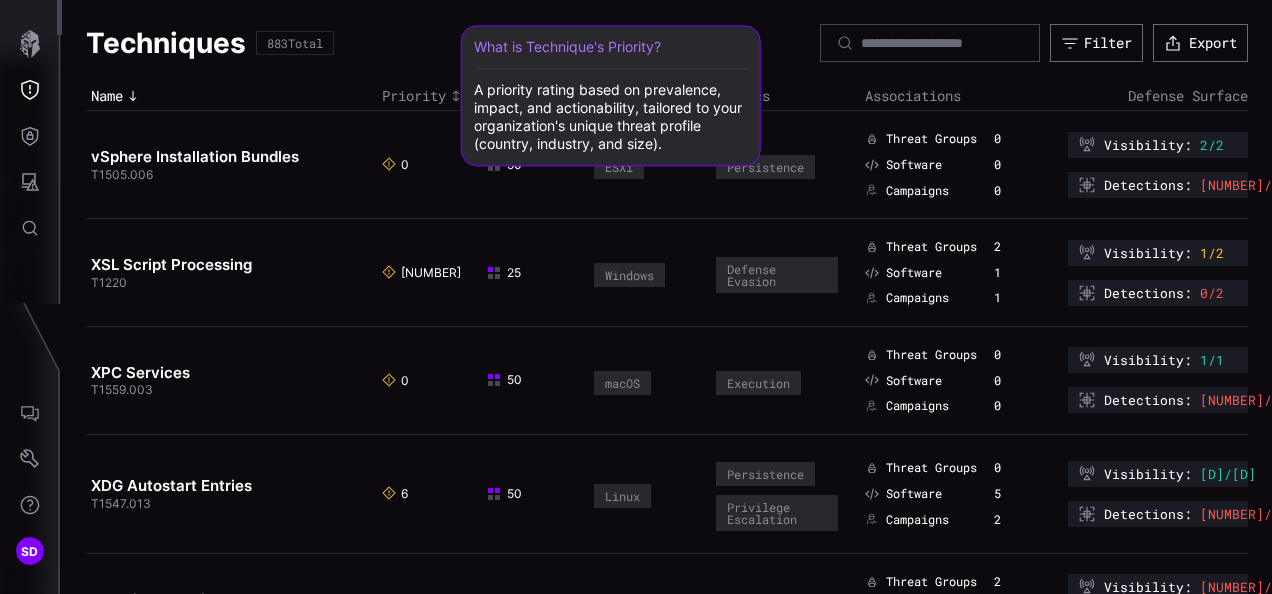 click on "Priority" at bounding box center (414, 96) 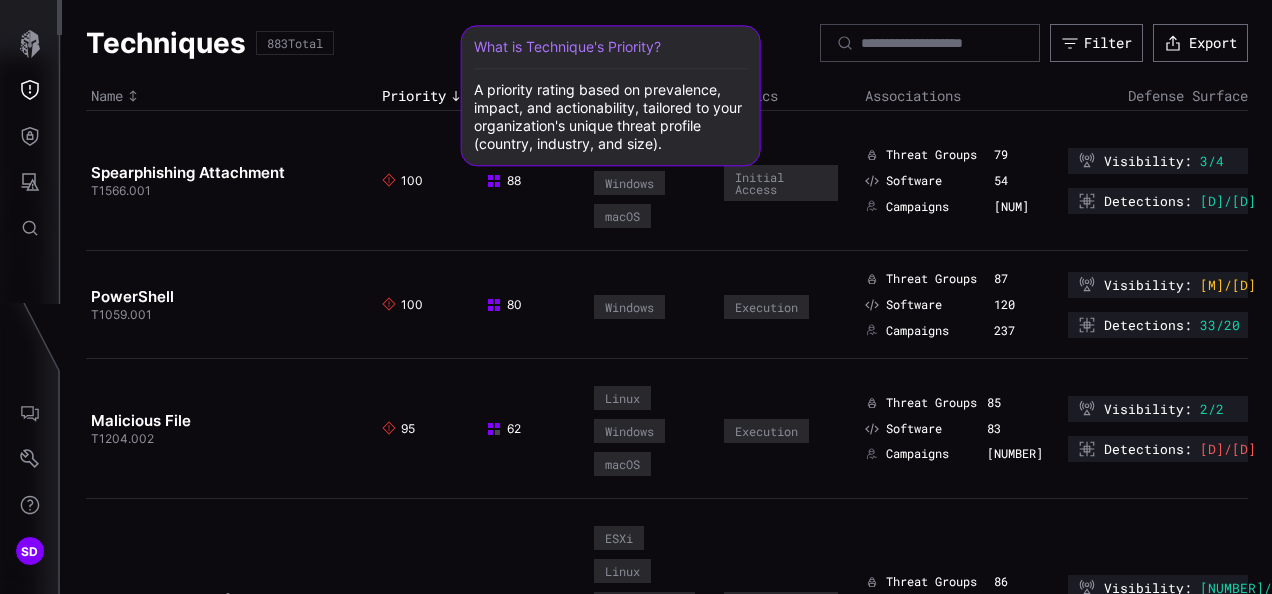 click on "Priority" at bounding box center [414, 96] 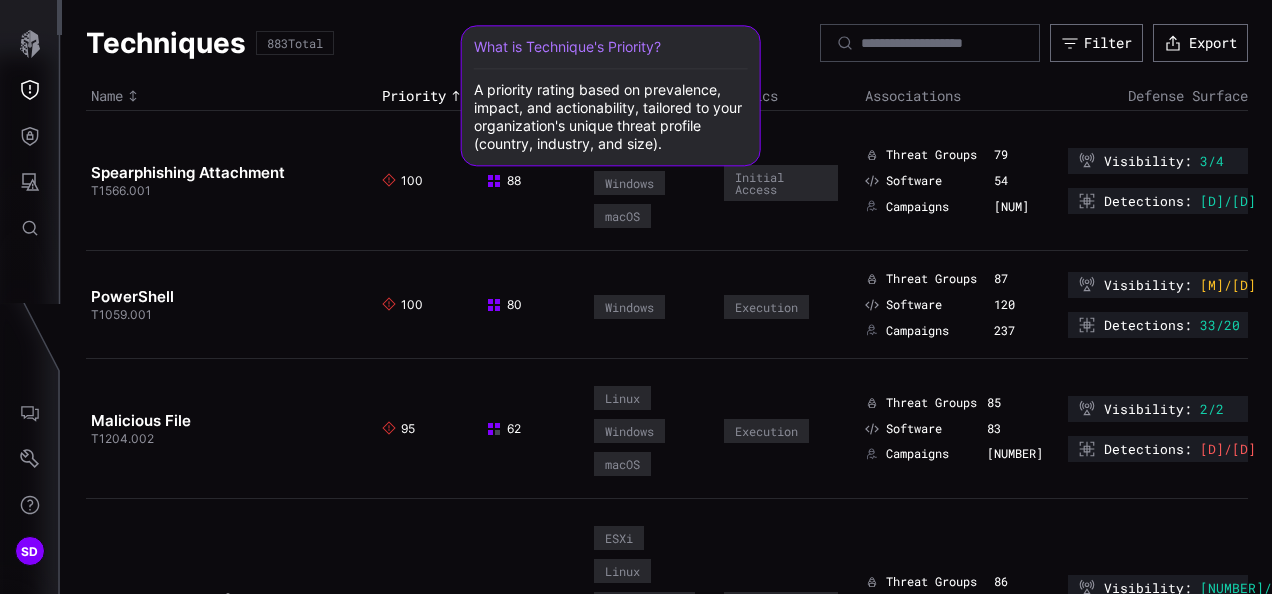click on "Priority" at bounding box center (414, 96) 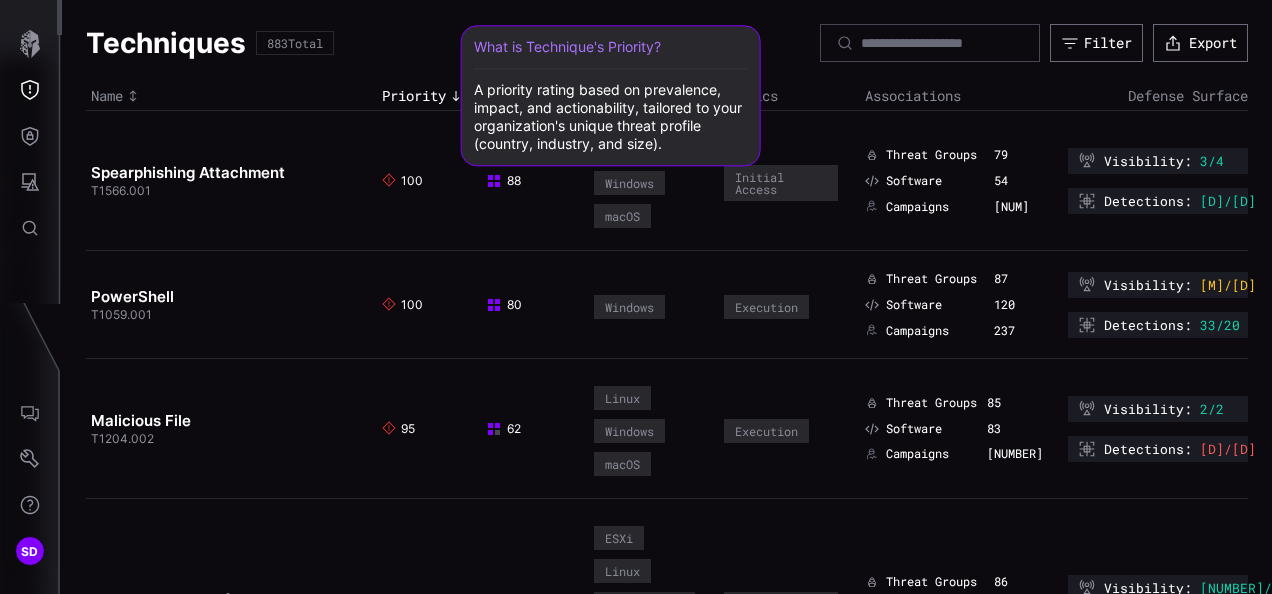 click on "Priority" at bounding box center (414, 96) 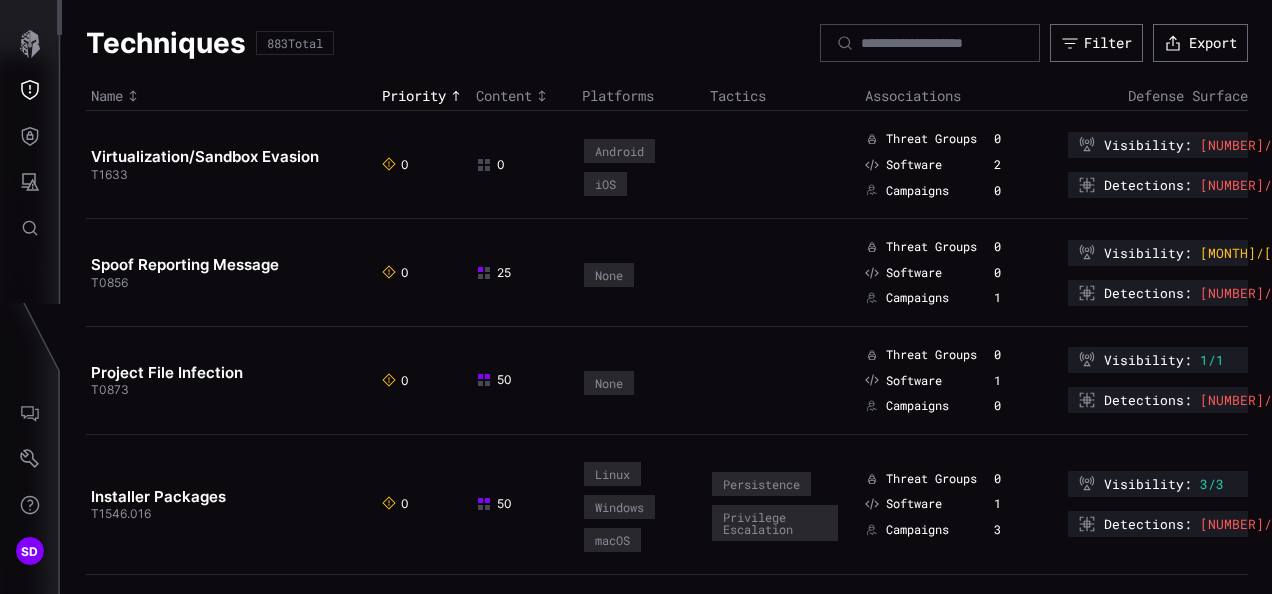 click 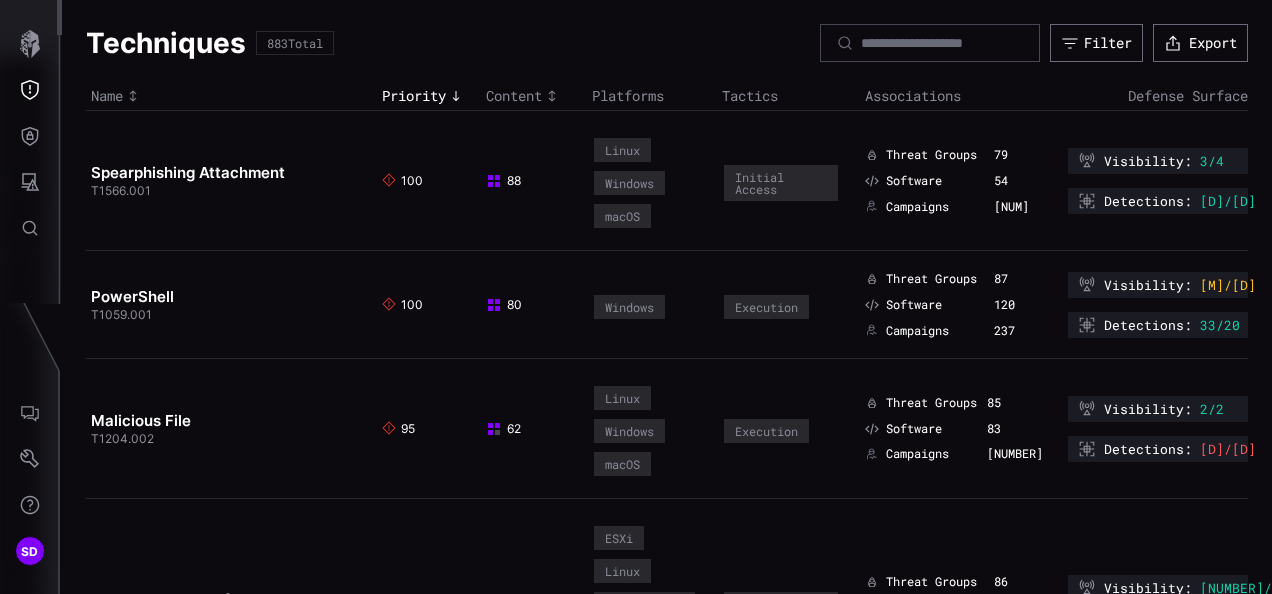 click 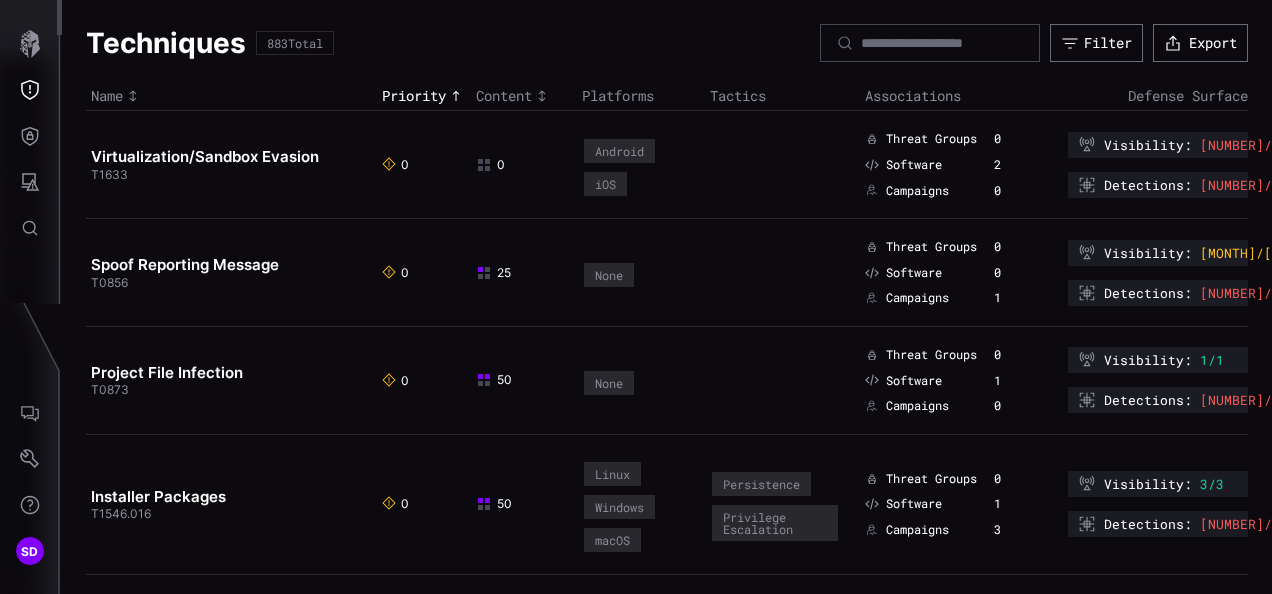 click 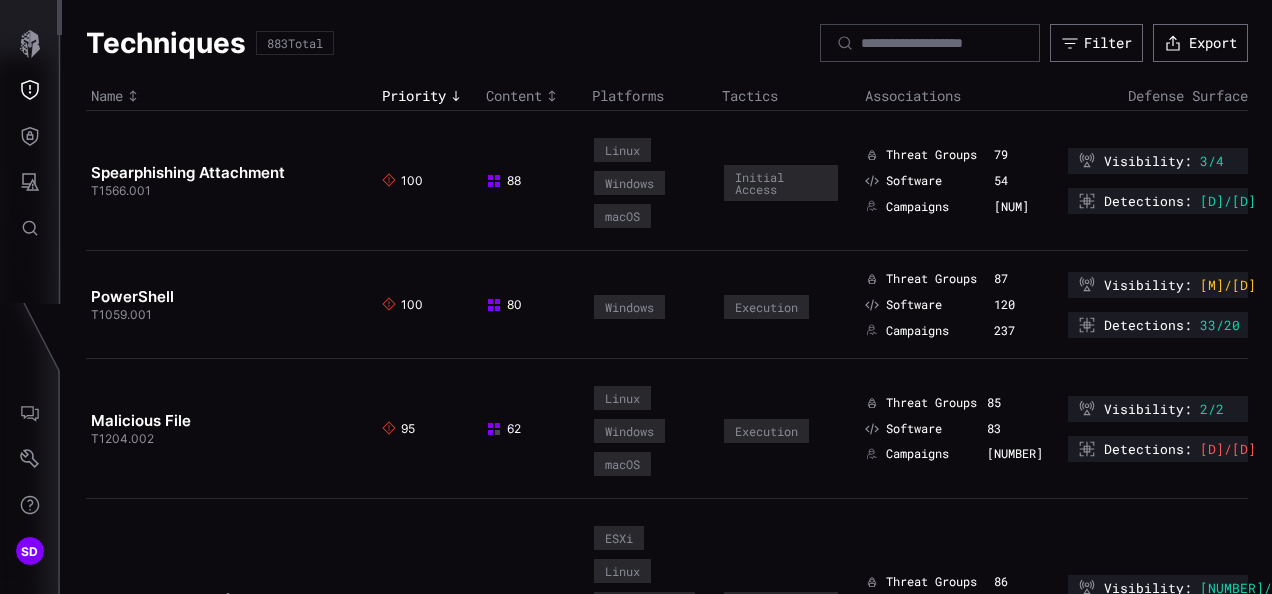 click on "Content" at bounding box center (534, 96) 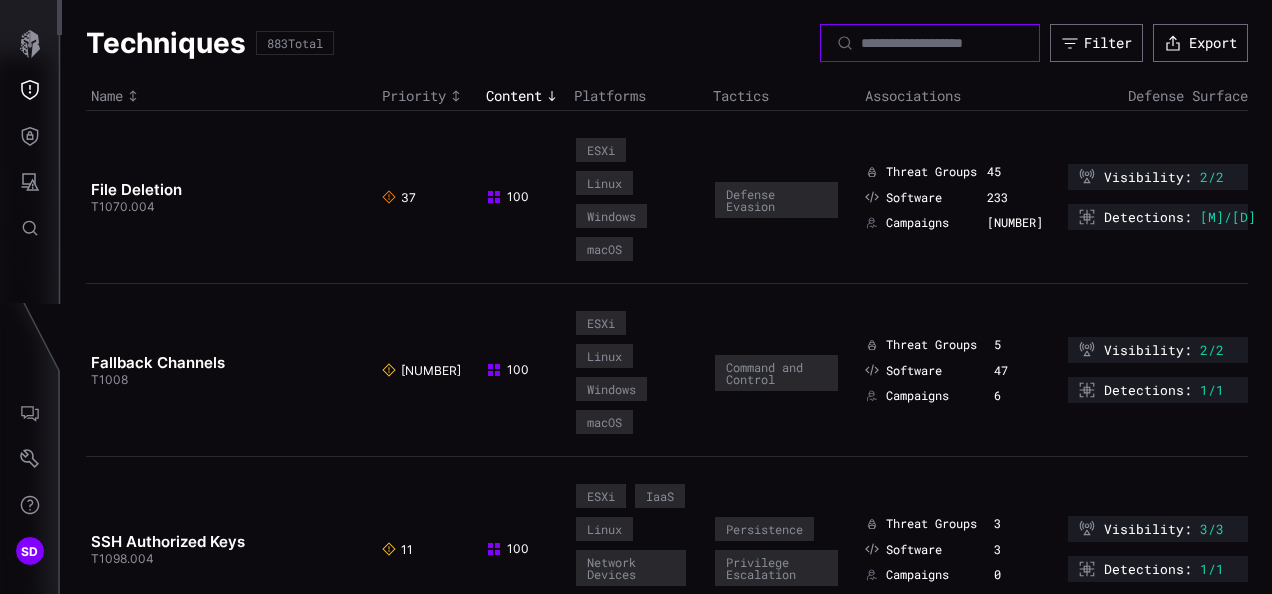click at bounding box center [931, 43] 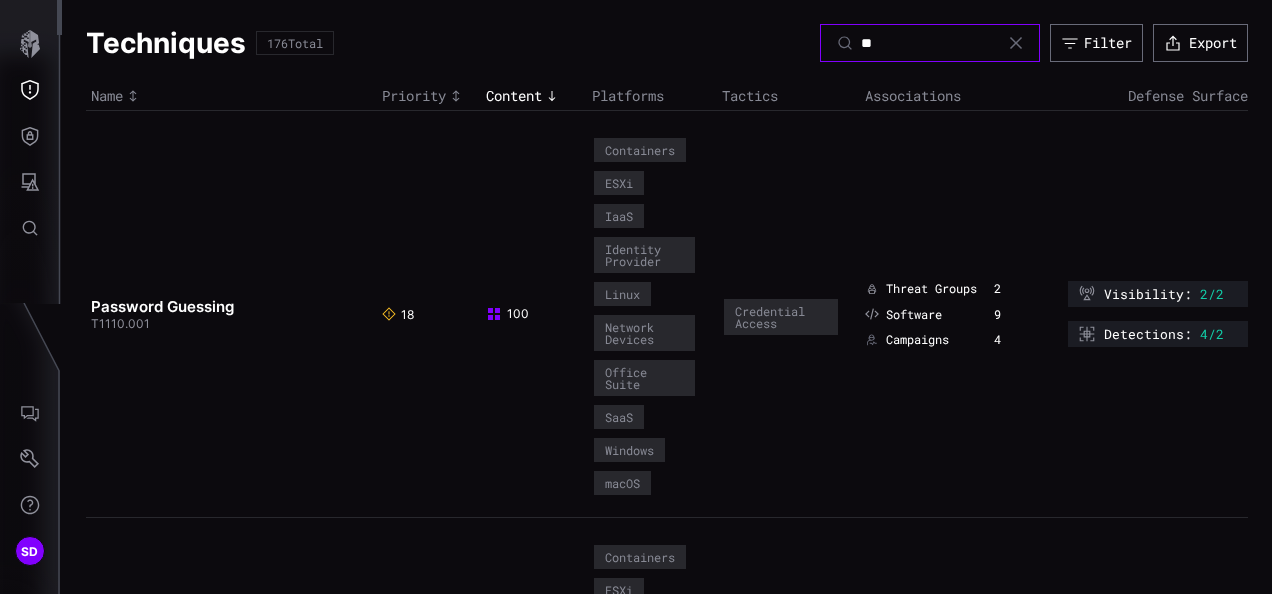 type on "*" 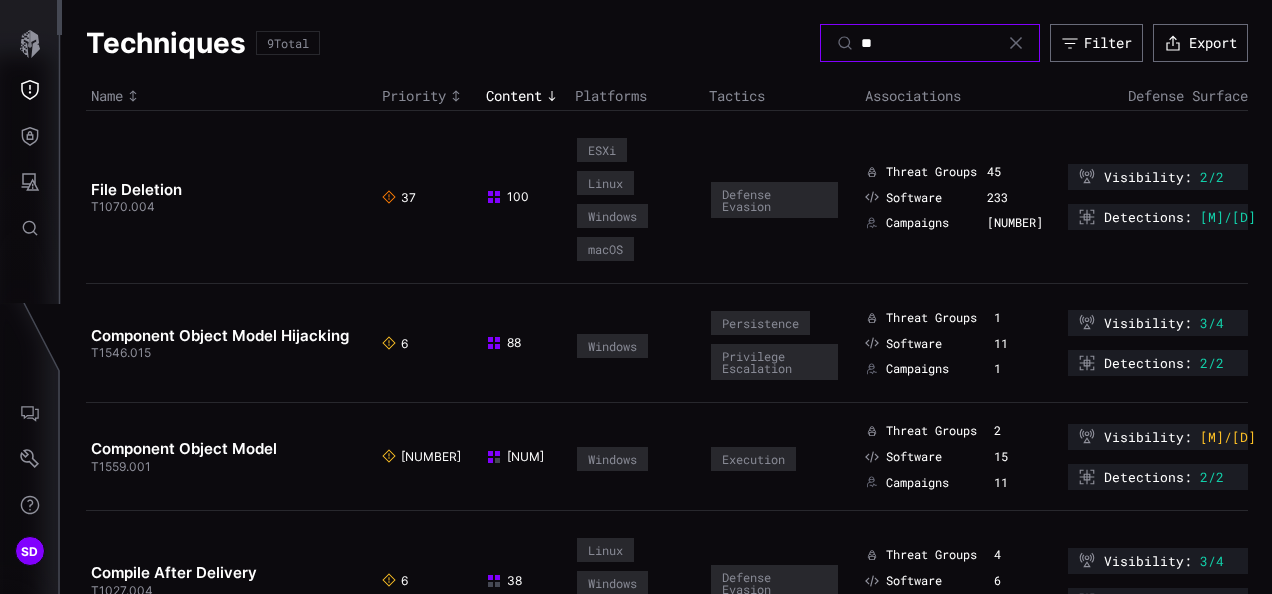 type on "*" 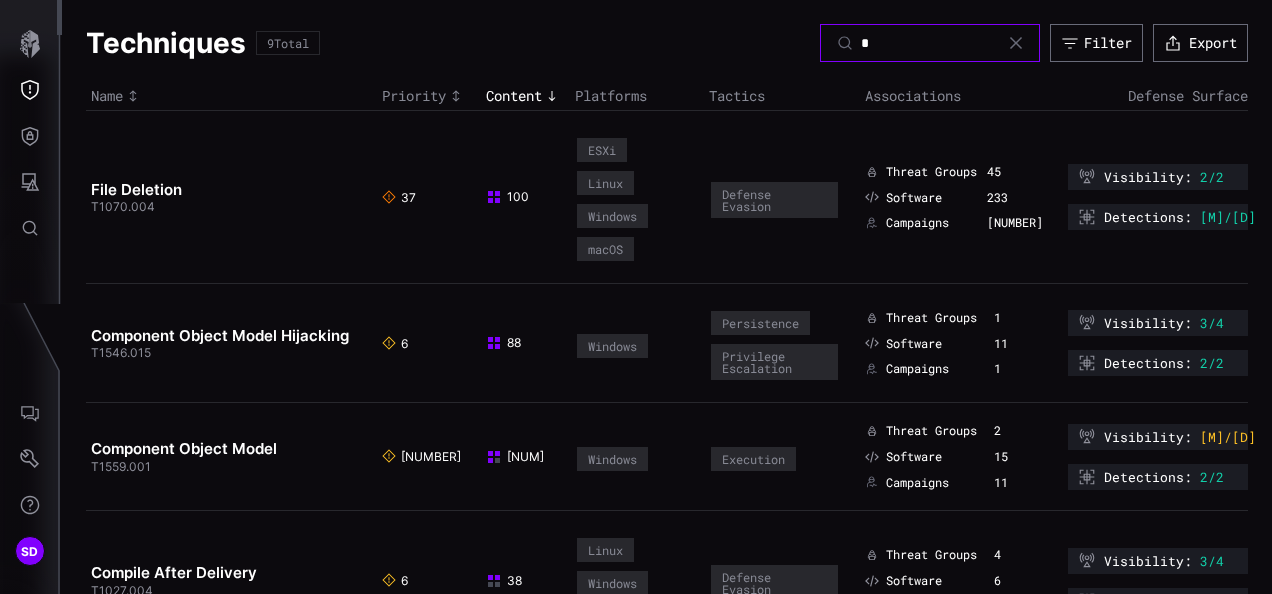 type 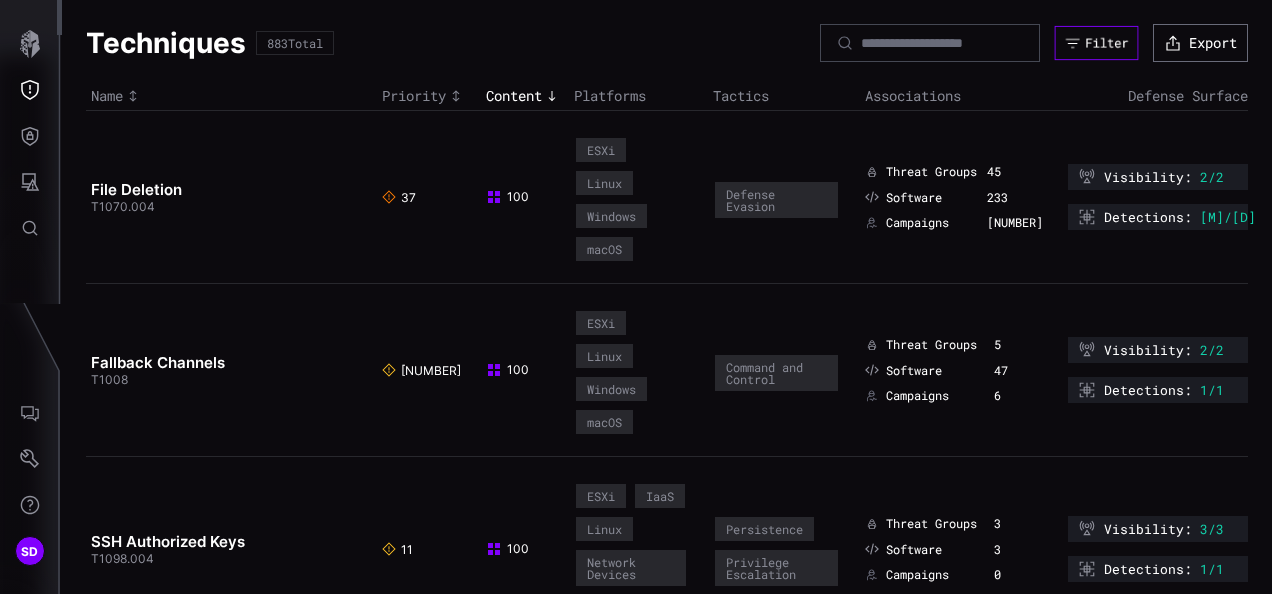 click on "Filter" at bounding box center [1097, 43] 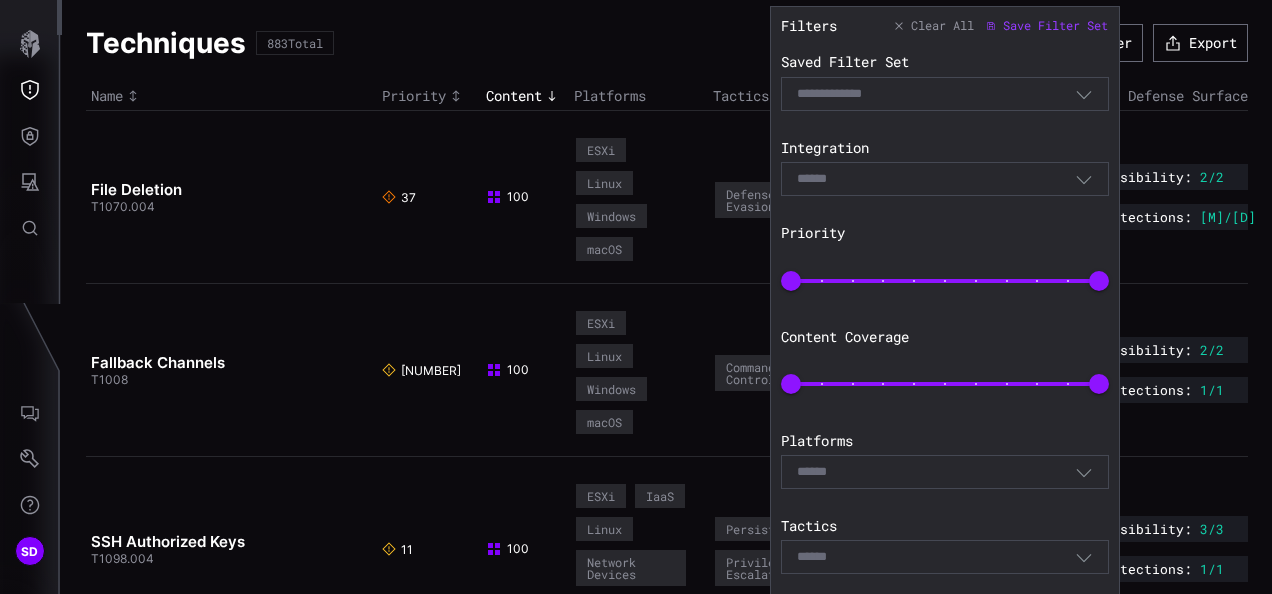 click on "Select Filter" at bounding box center (936, 94) 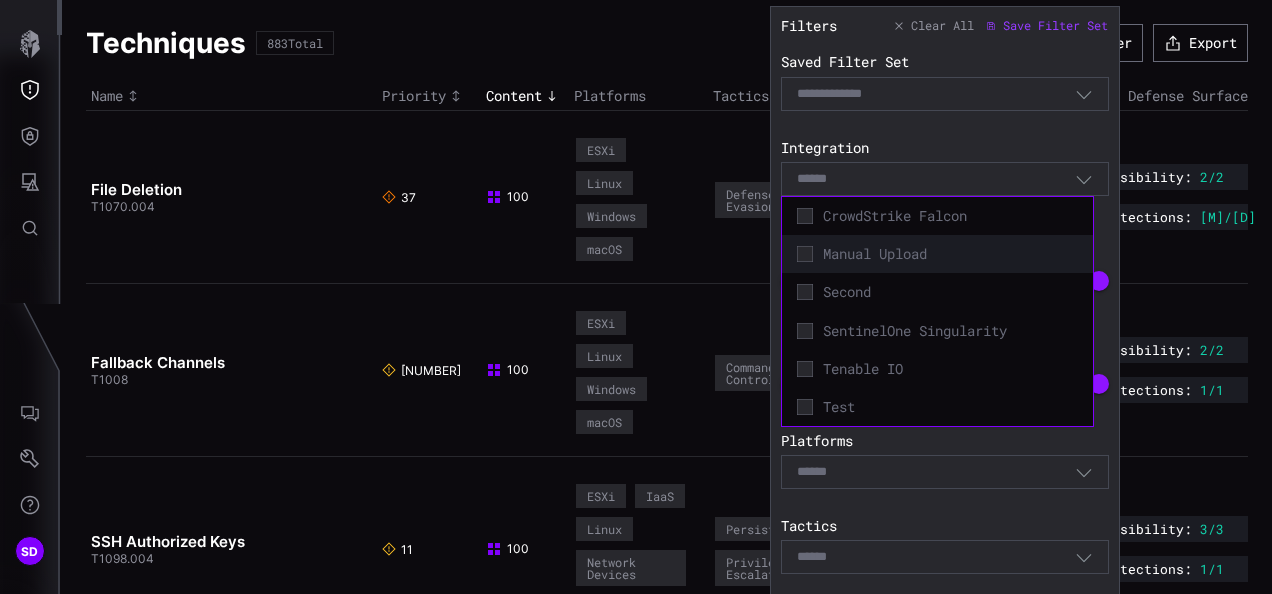click on "Manual Upload" at bounding box center [937, 254] 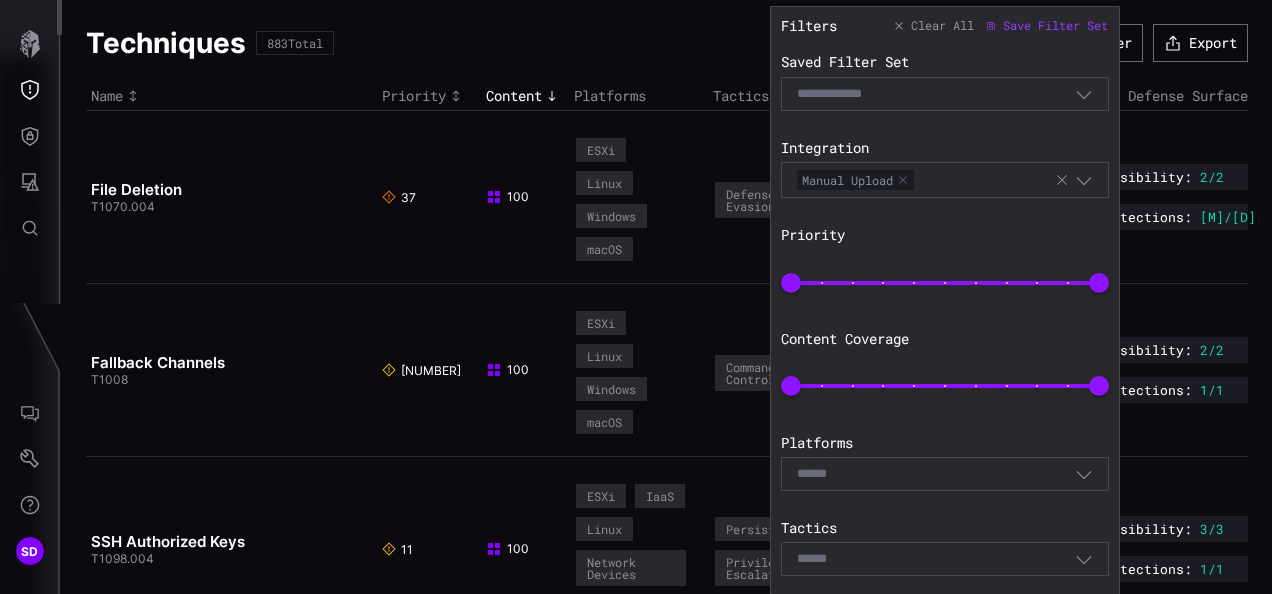 click on "Integration" at bounding box center (945, 148) 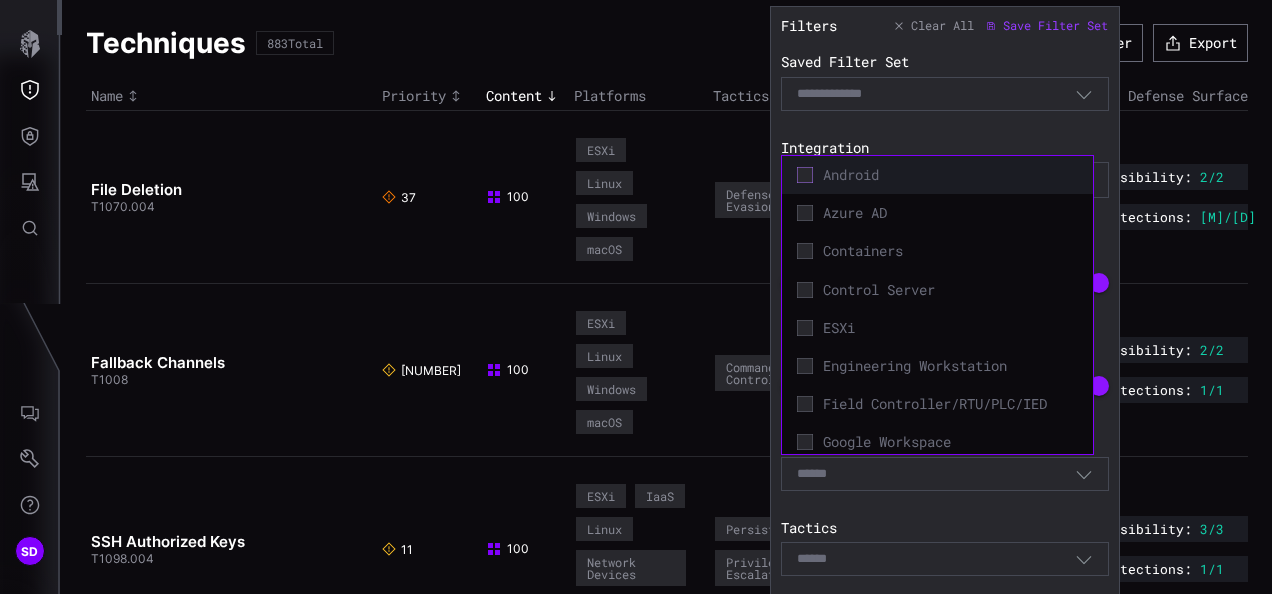 click 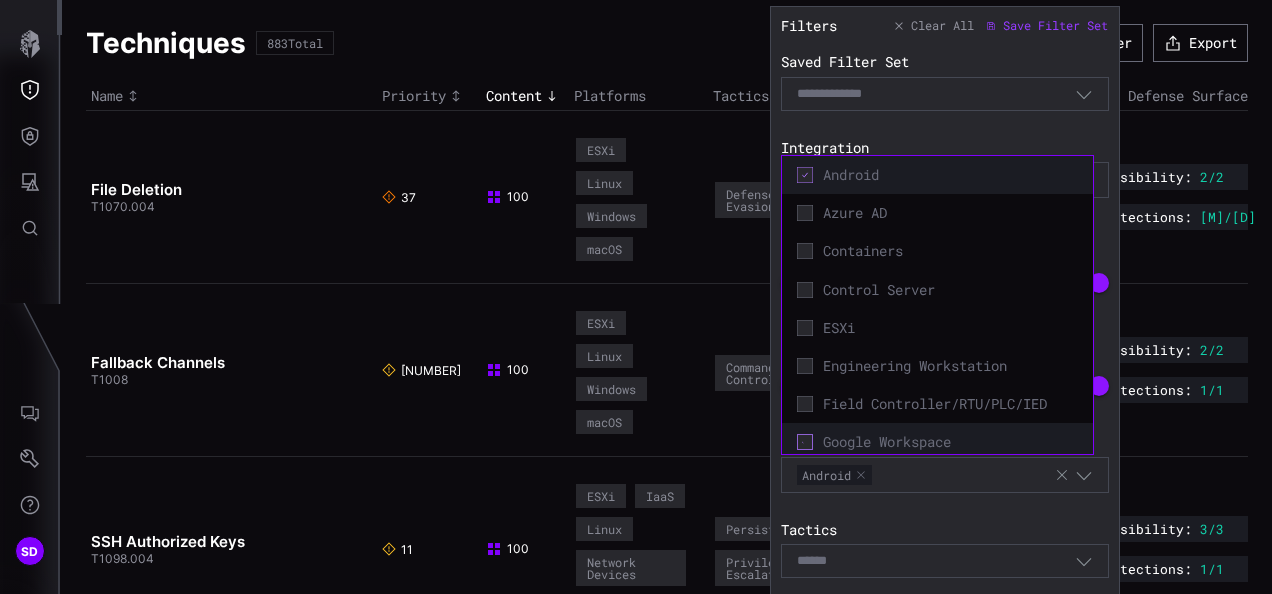 click 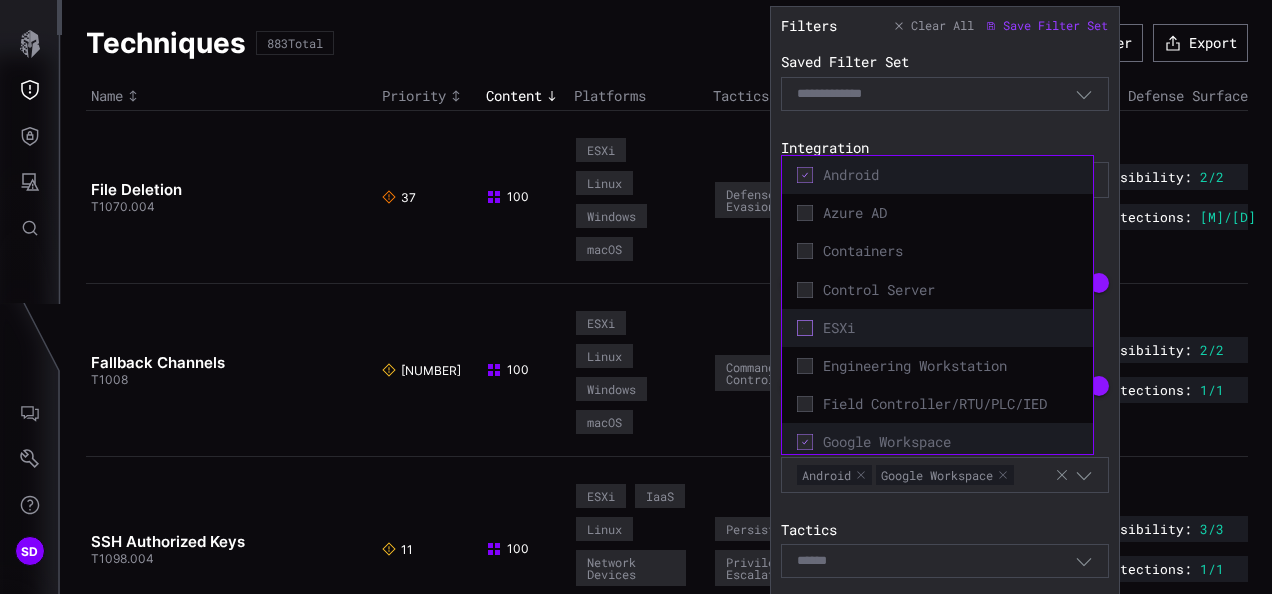 click 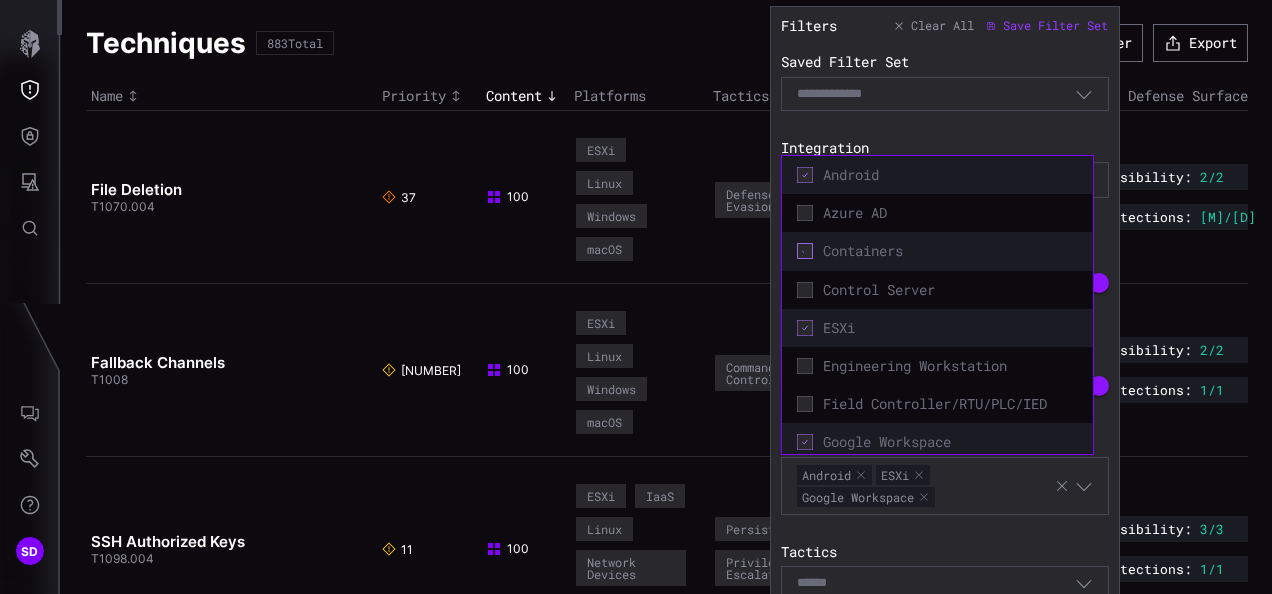 click 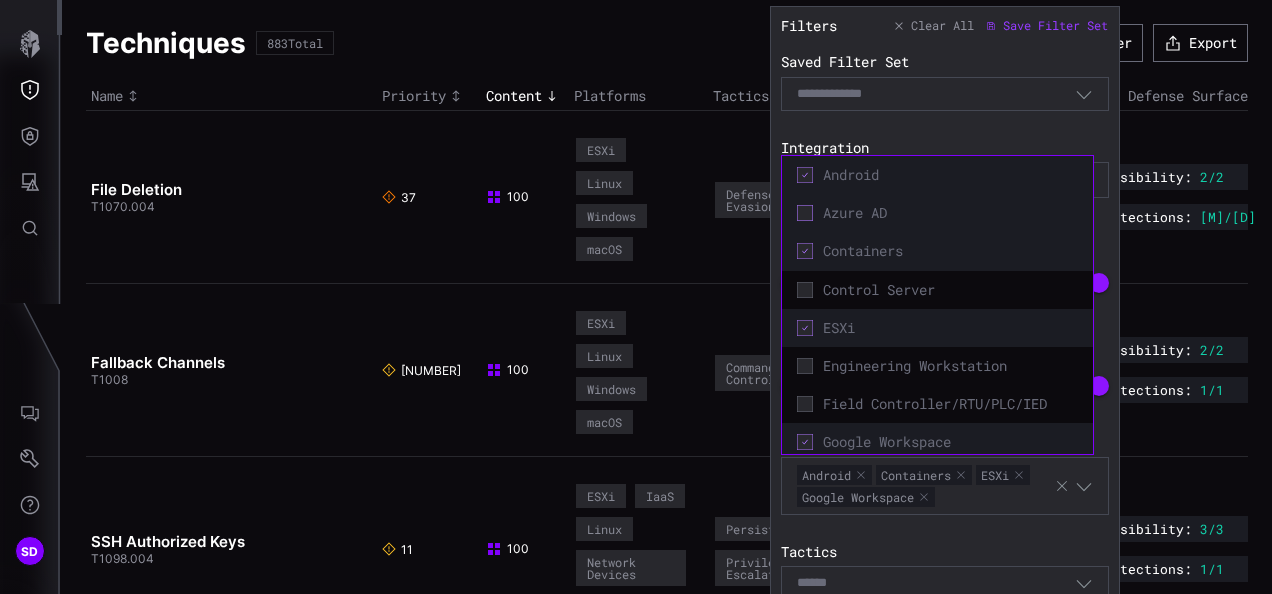 click 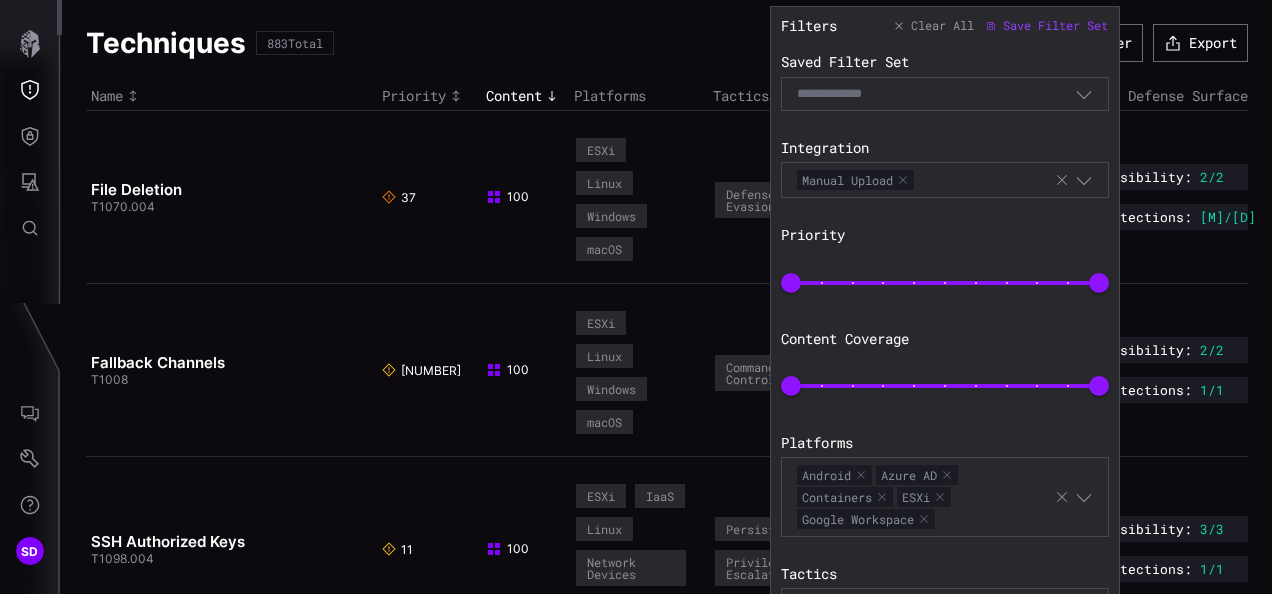 click on "Filters   Clear All   Save Filter Set Saved Filter Set Select Filter Integration Manual Upload Priority 0 100 Content Coverage 0 100 Platforms Android Azure AD Containers ESXi Google Workspace Tactics Select Apply   Cancel" at bounding box center [945, 349] 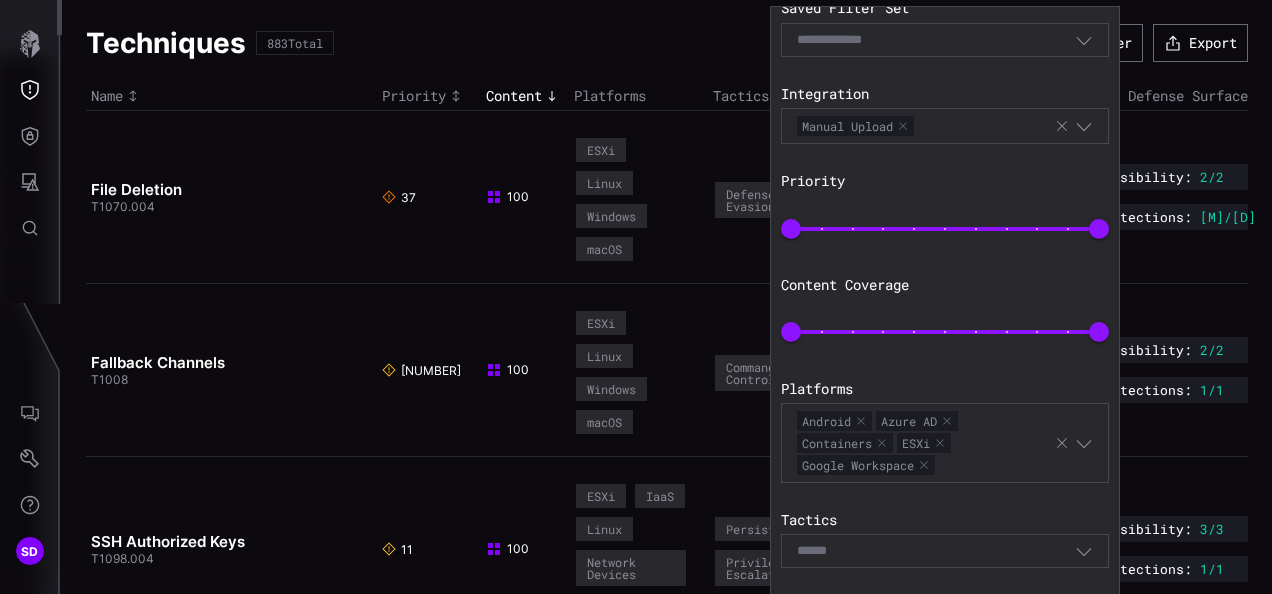 scroll, scrollTop: 101, scrollLeft: 0, axis: vertical 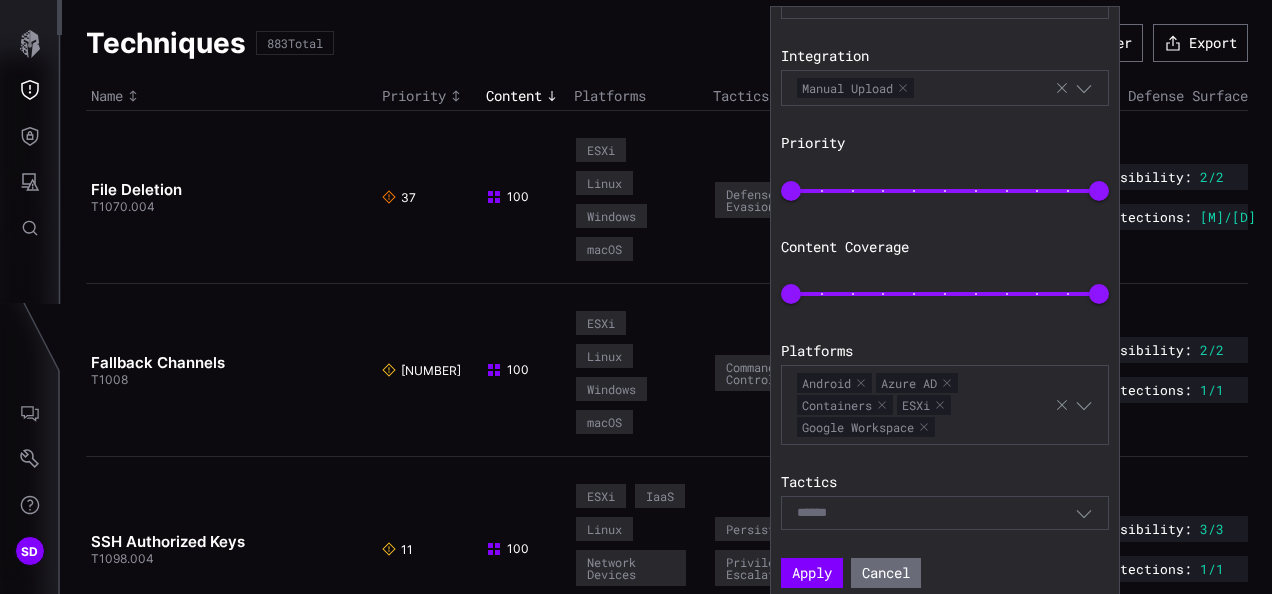 click on "Select" at bounding box center (945, 513) 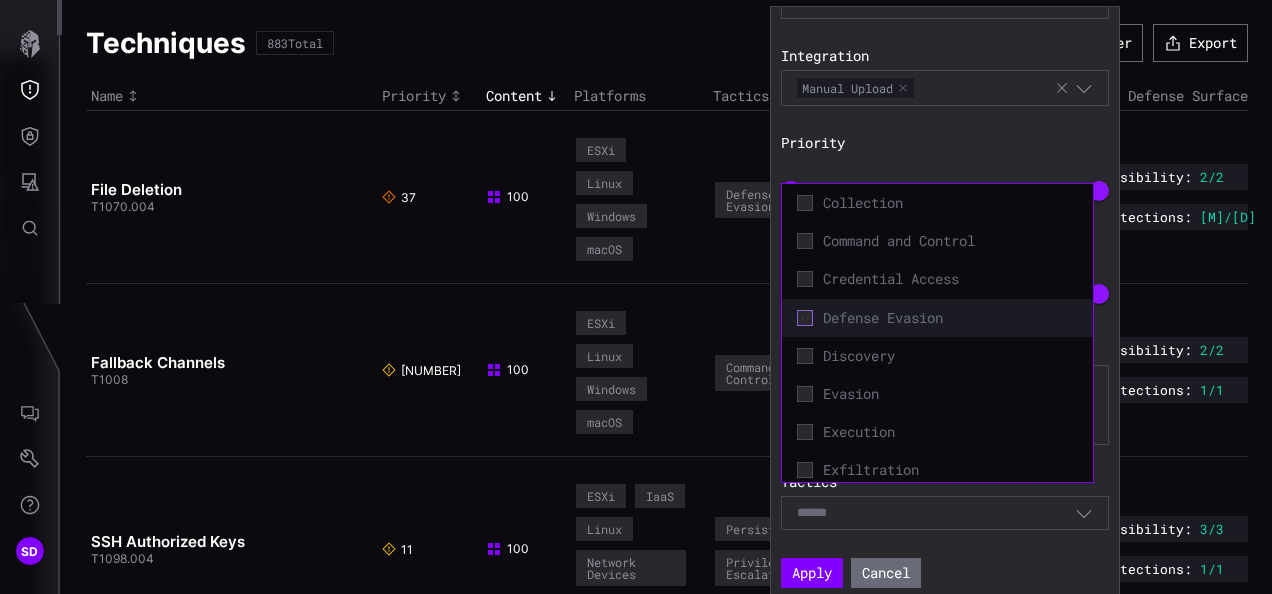 click 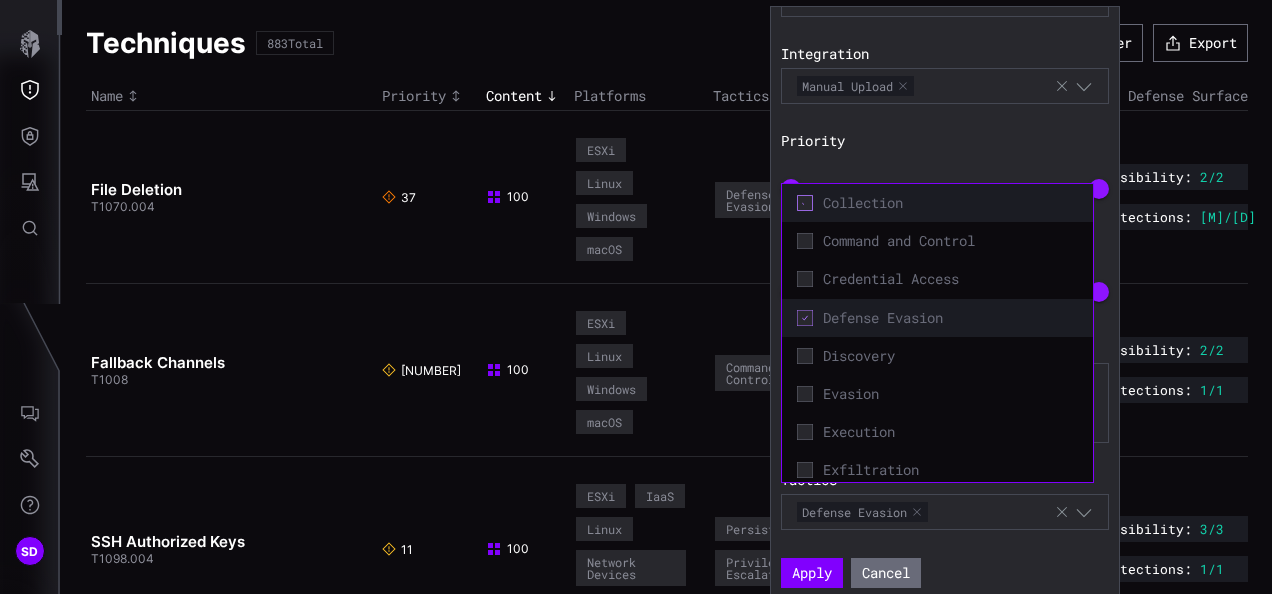 click 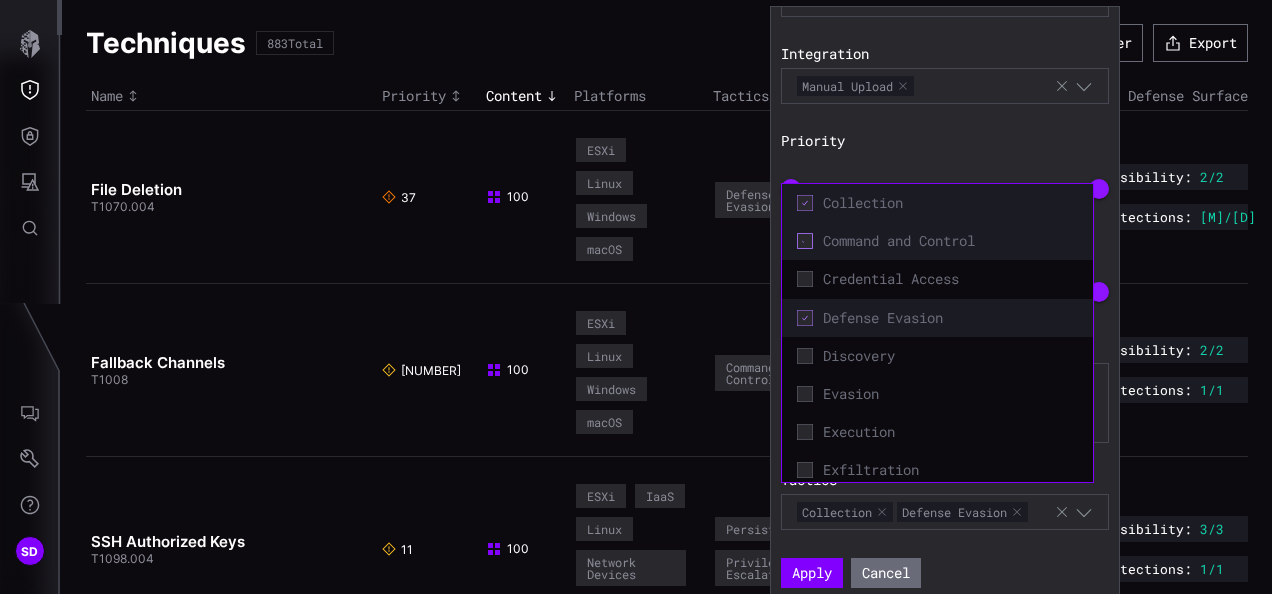 click 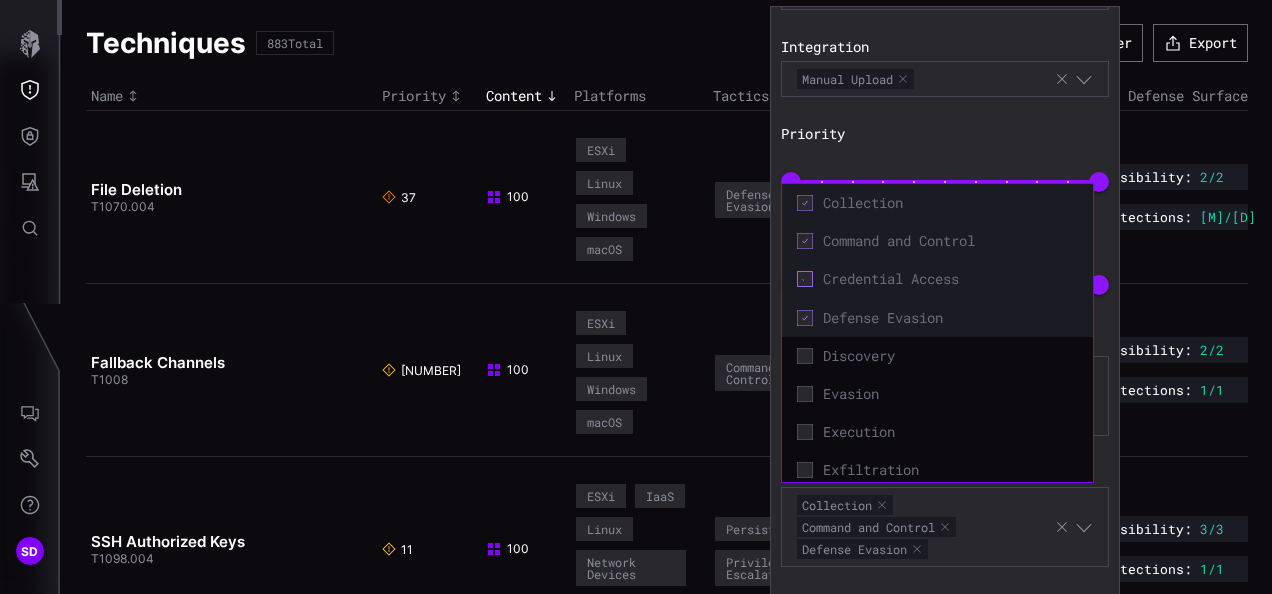 click 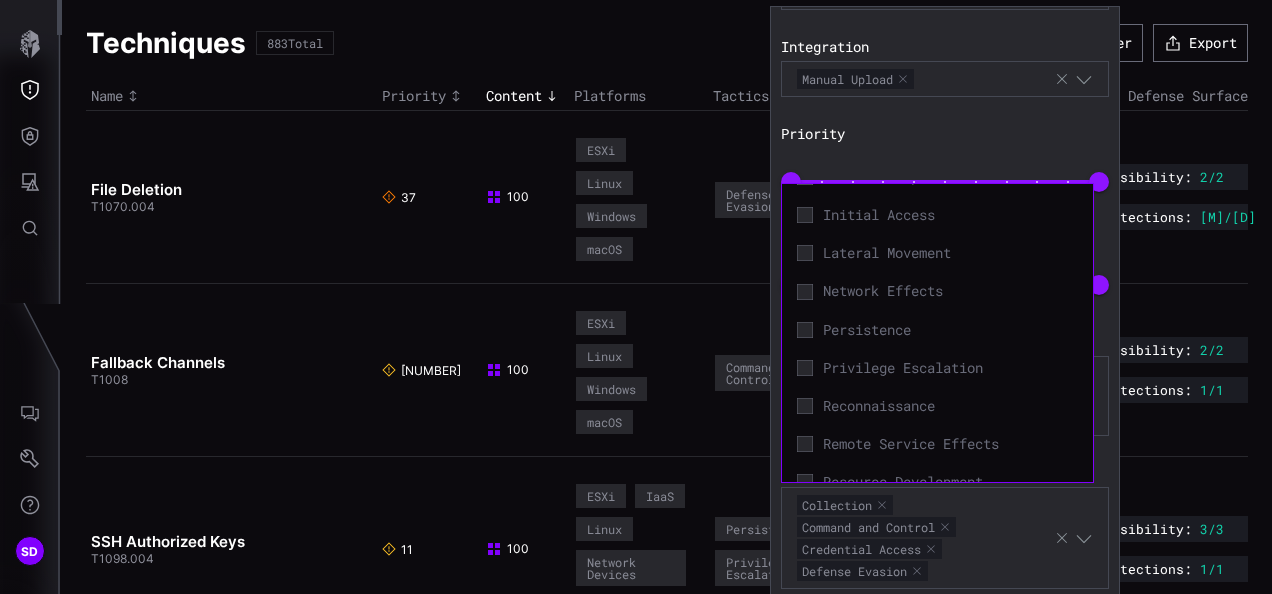scroll, scrollTop: 427, scrollLeft: 0, axis: vertical 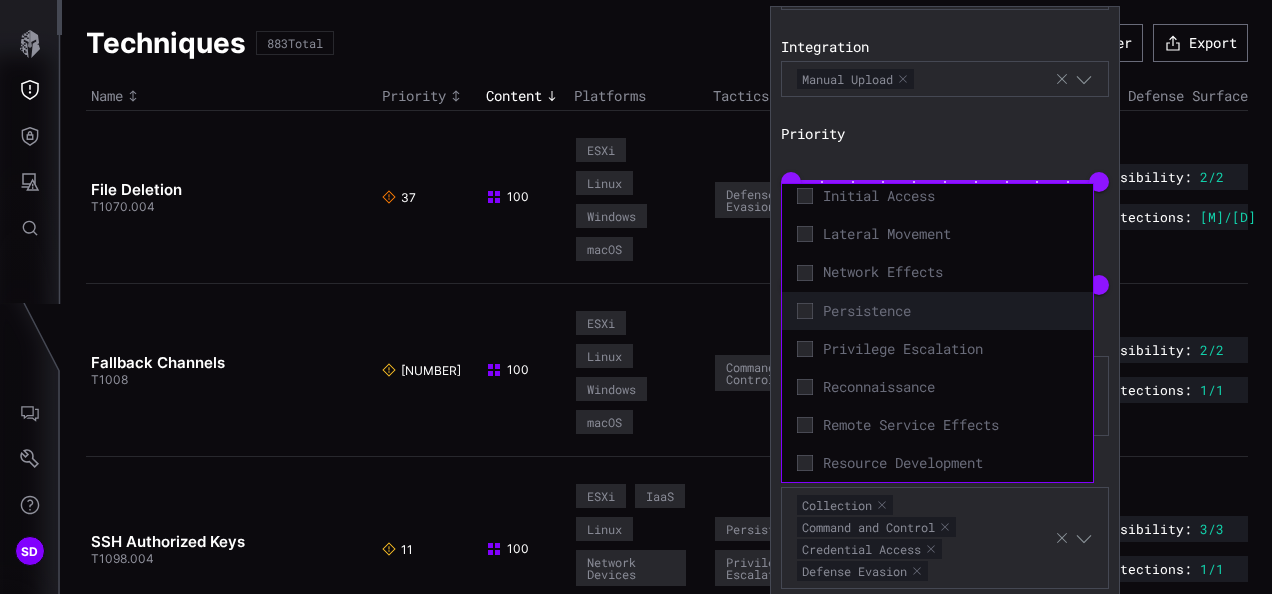 click on "Persistence" at bounding box center (937, 311) 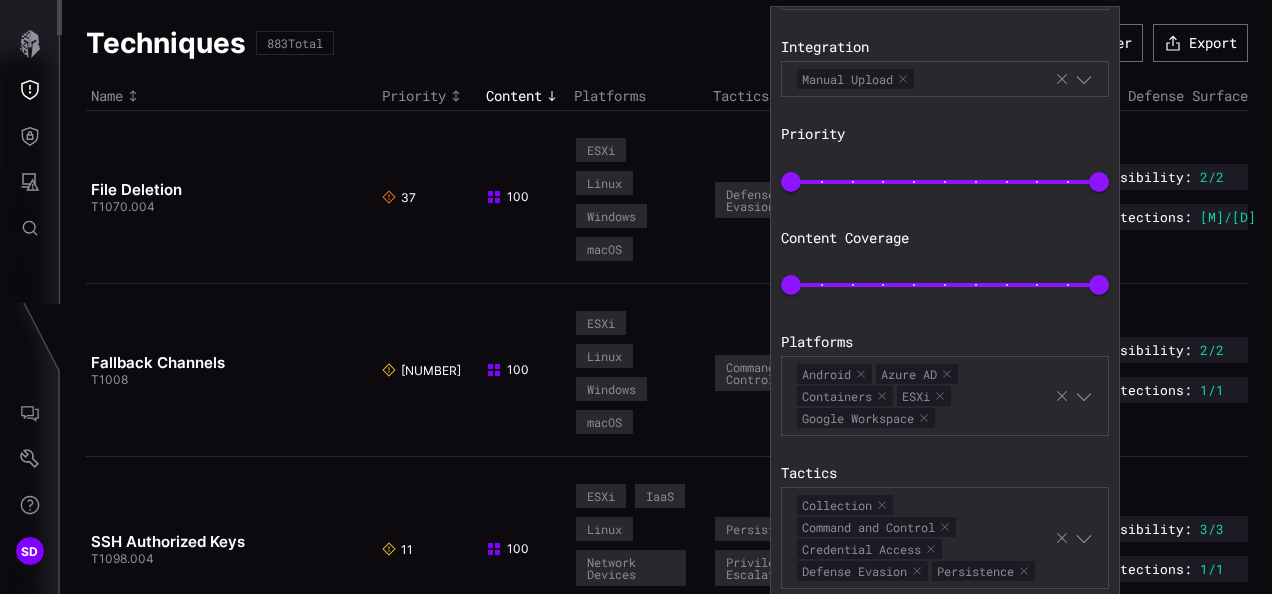 click on "Priority 0 100" at bounding box center (945, 163) 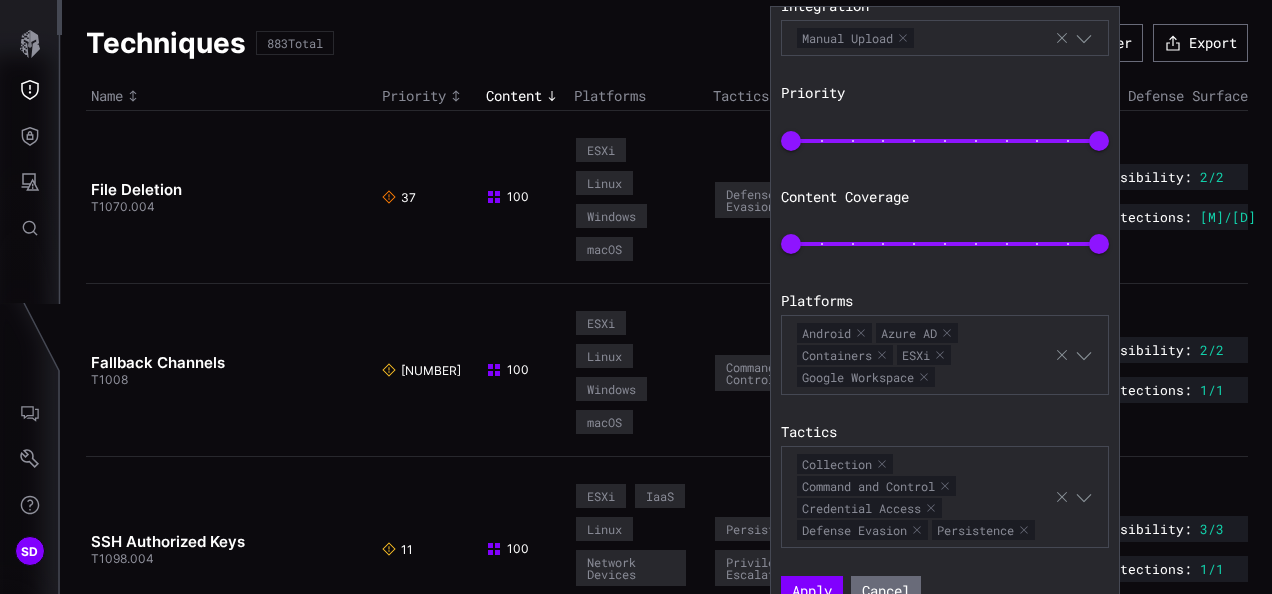 scroll, scrollTop: 187, scrollLeft: 0, axis: vertical 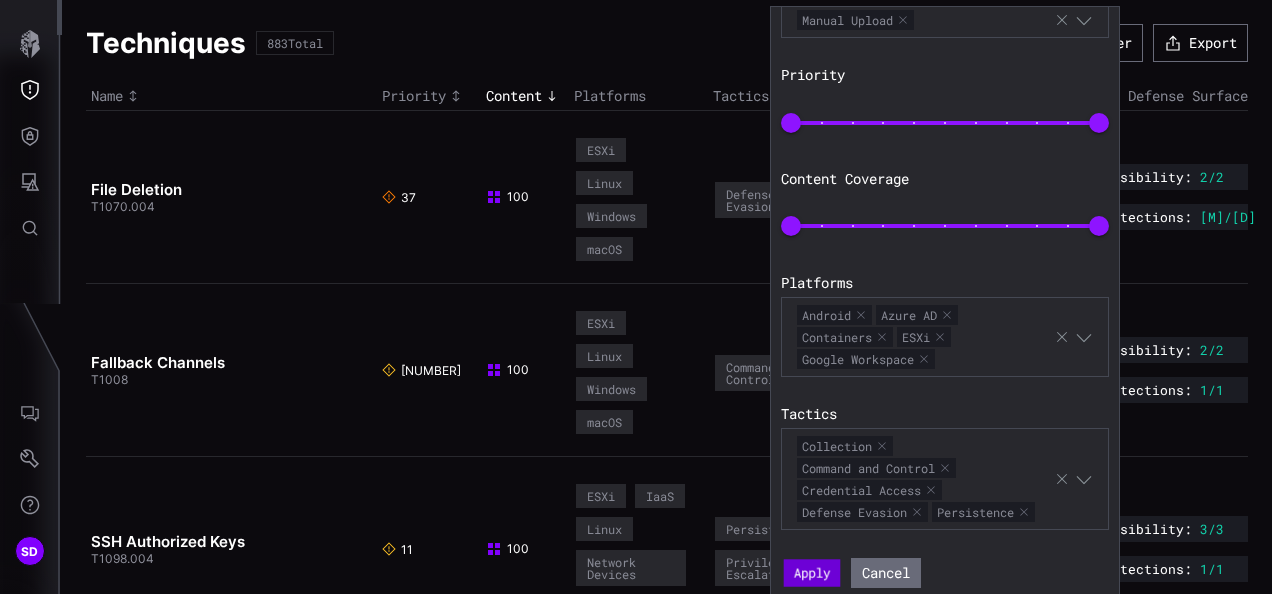 click on "Apply" at bounding box center [812, 574] 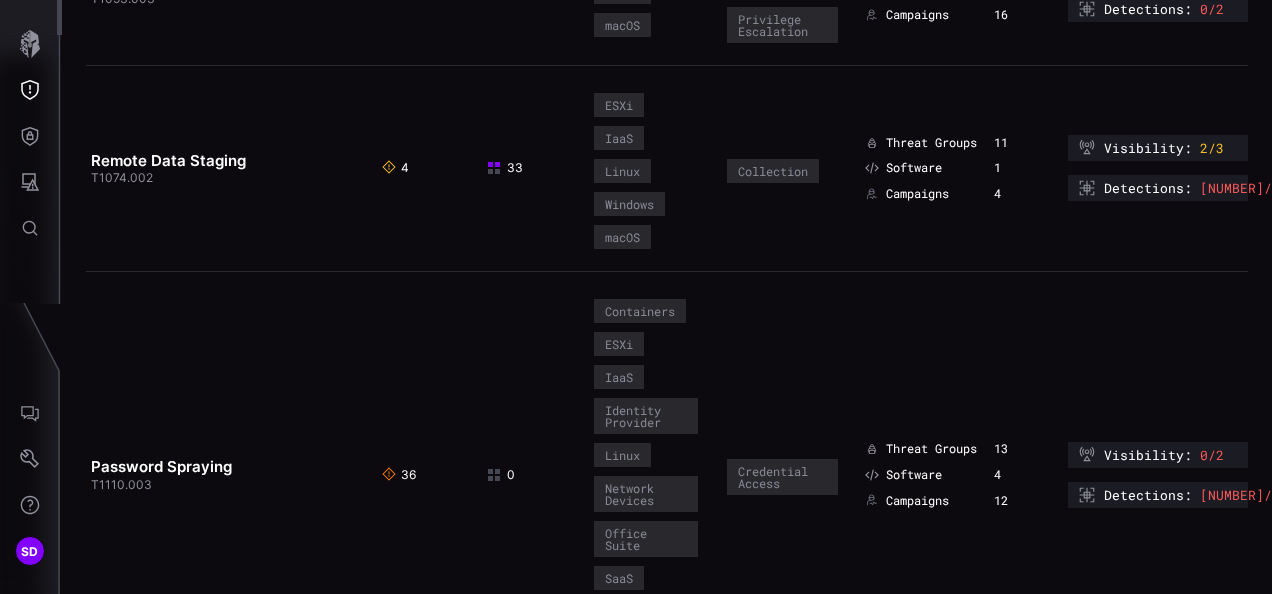 scroll, scrollTop: 0, scrollLeft: 0, axis: both 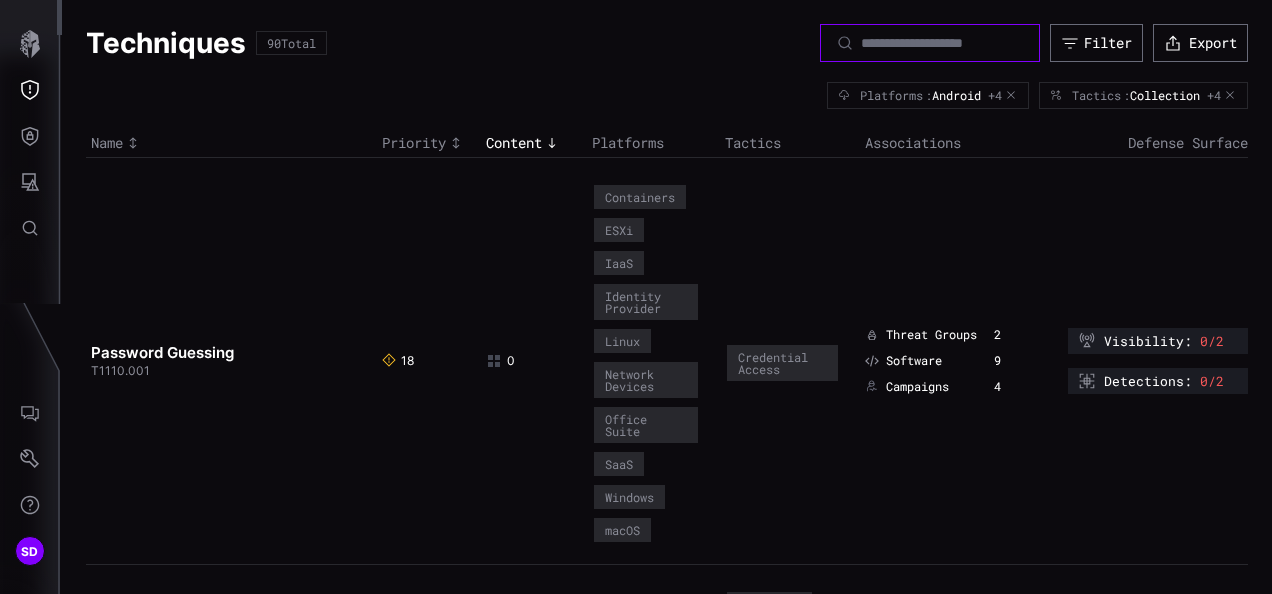 click at bounding box center [931, 43] 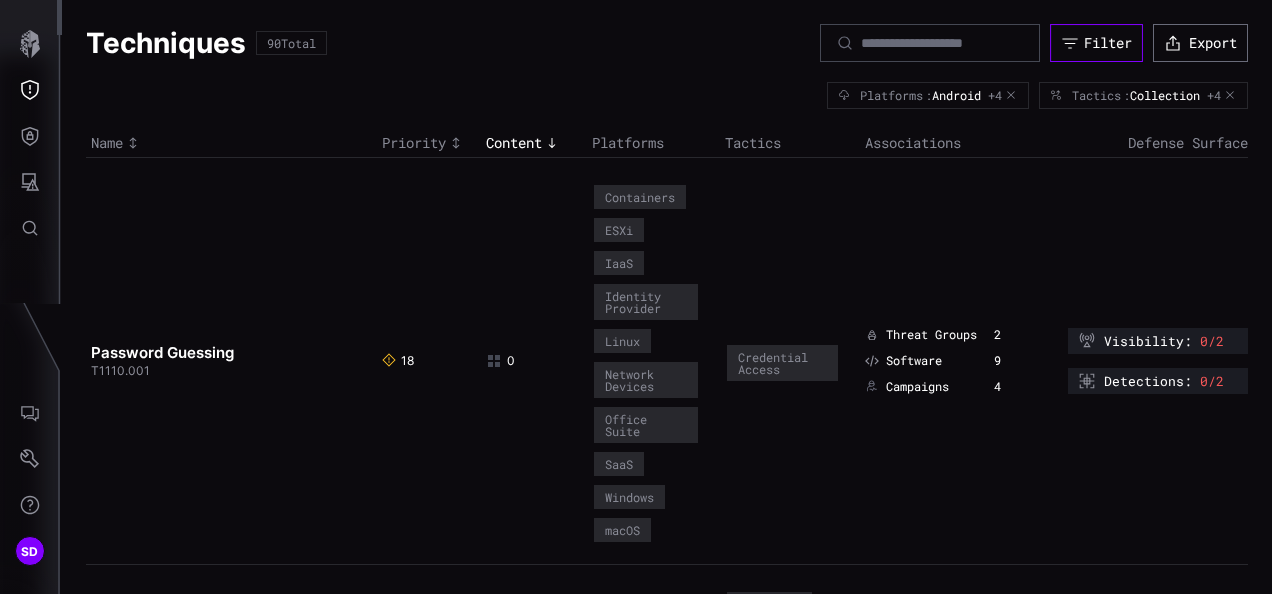 click on "Filter" at bounding box center (1096, 43) 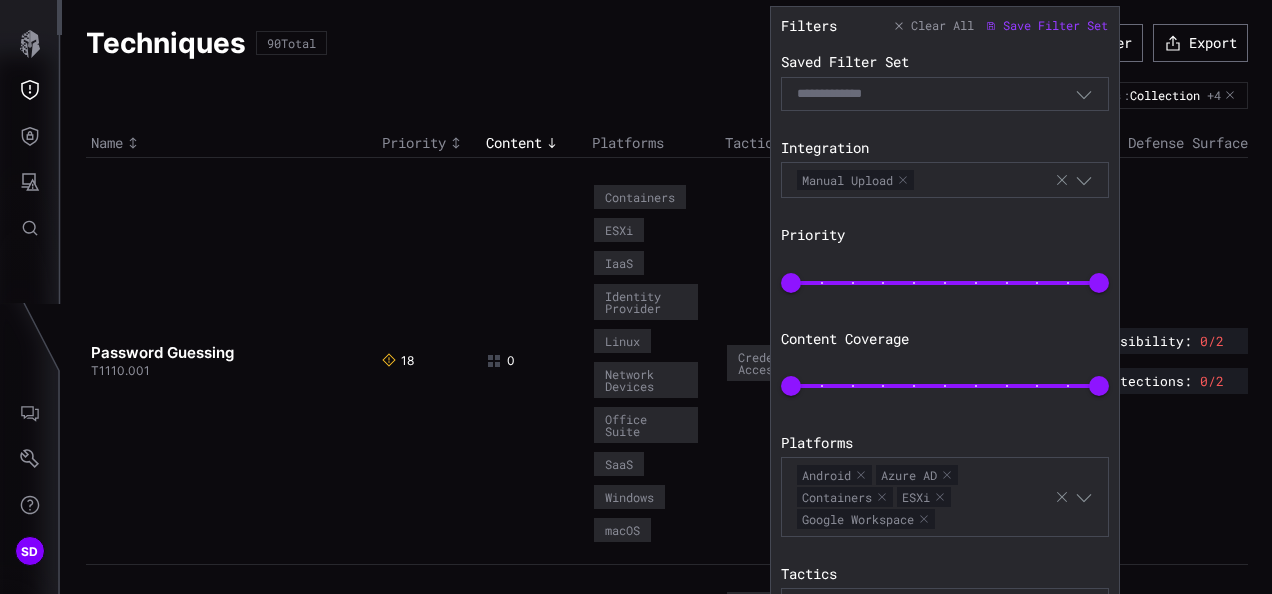 click on "Select Filter" at bounding box center (936, 94) 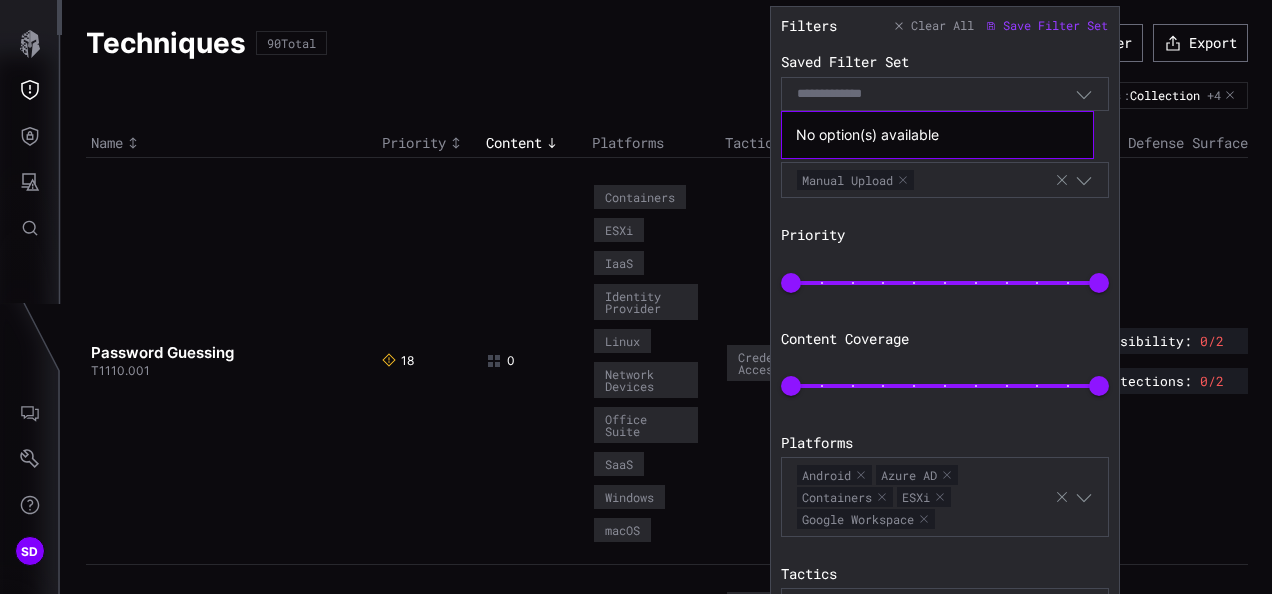 click on "Select Filter" at bounding box center (936, 94) 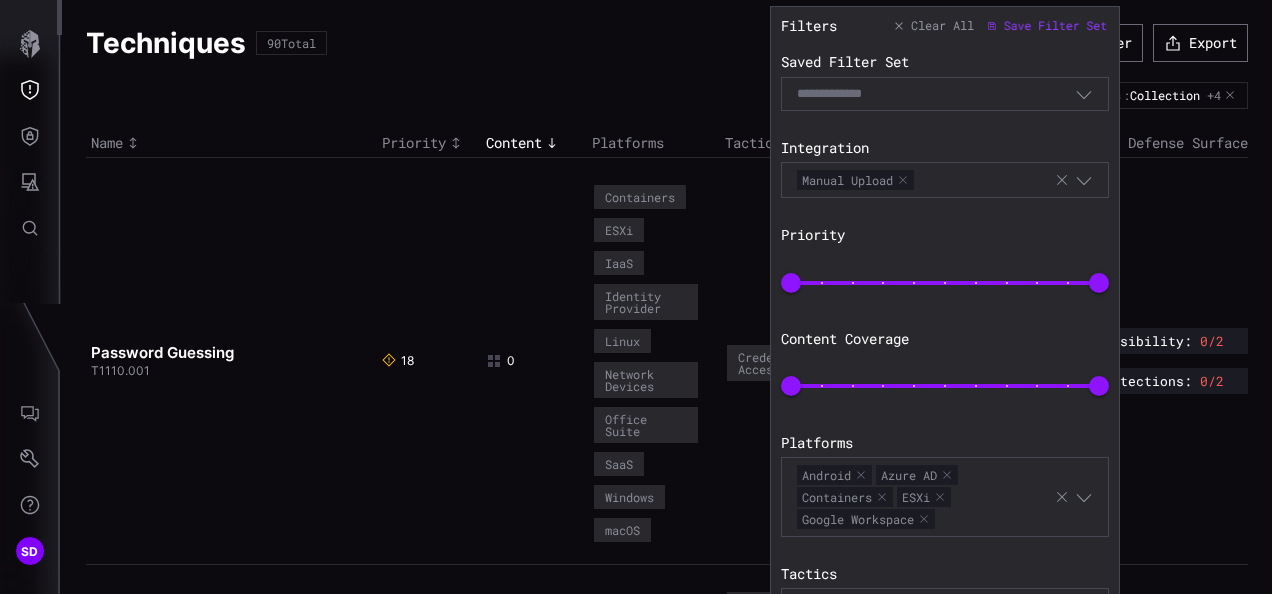 click on "Save Filter Set" at bounding box center (1055, 25) 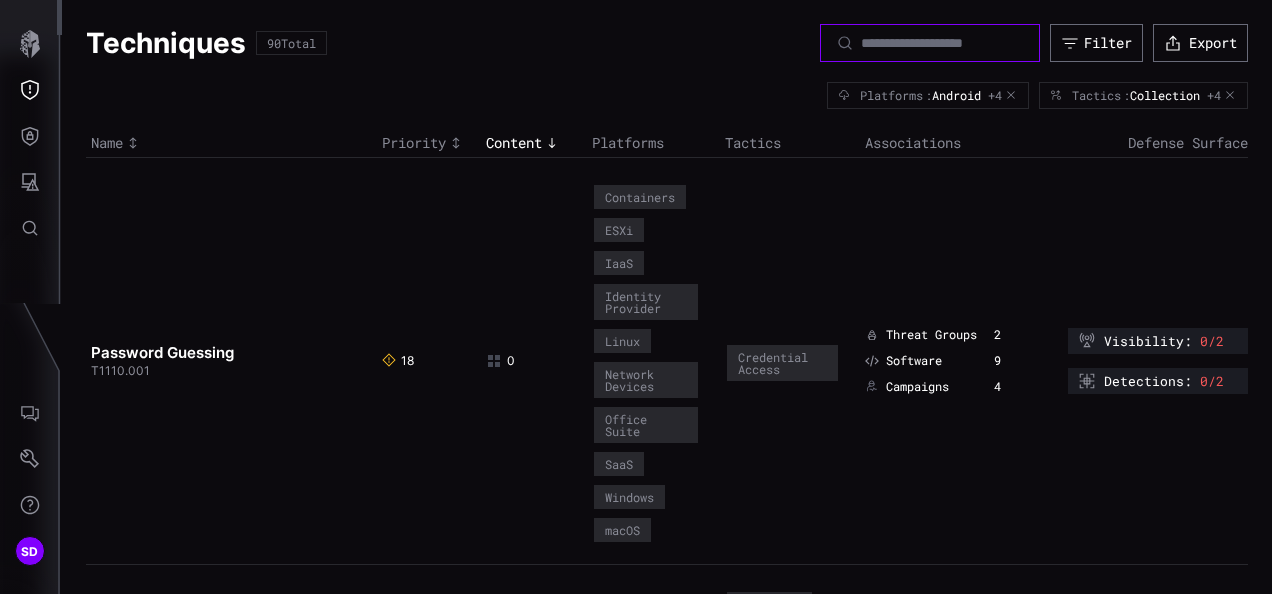 click at bounding box center [931, 43] 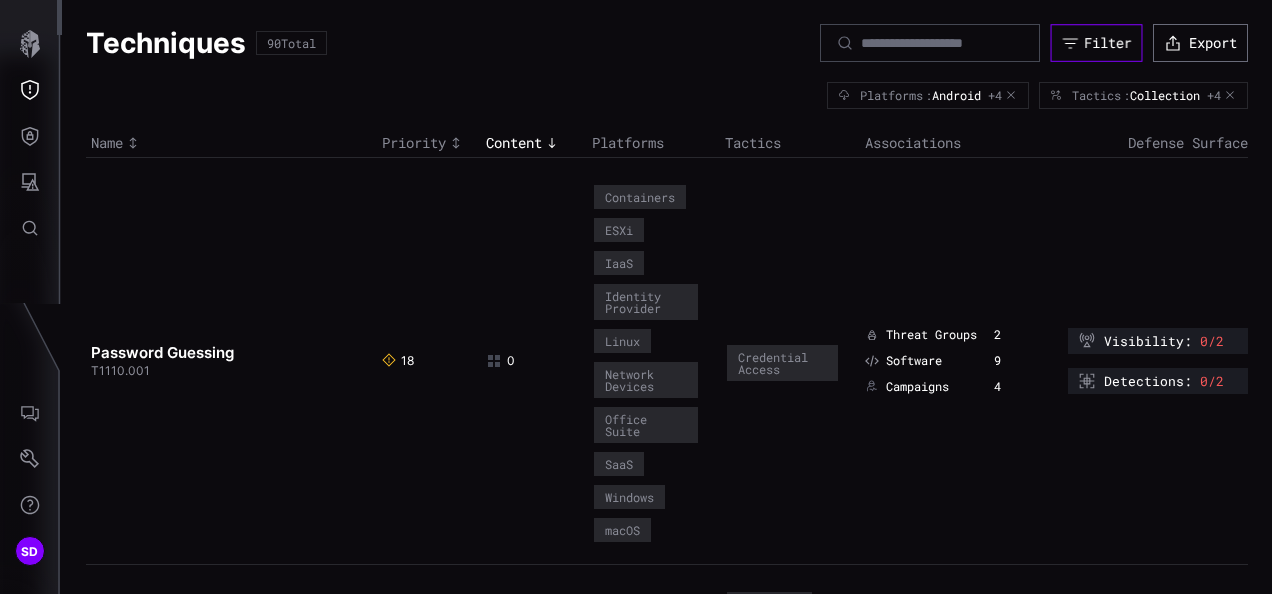 click on "Filter" at bounding box center [1107, 43] 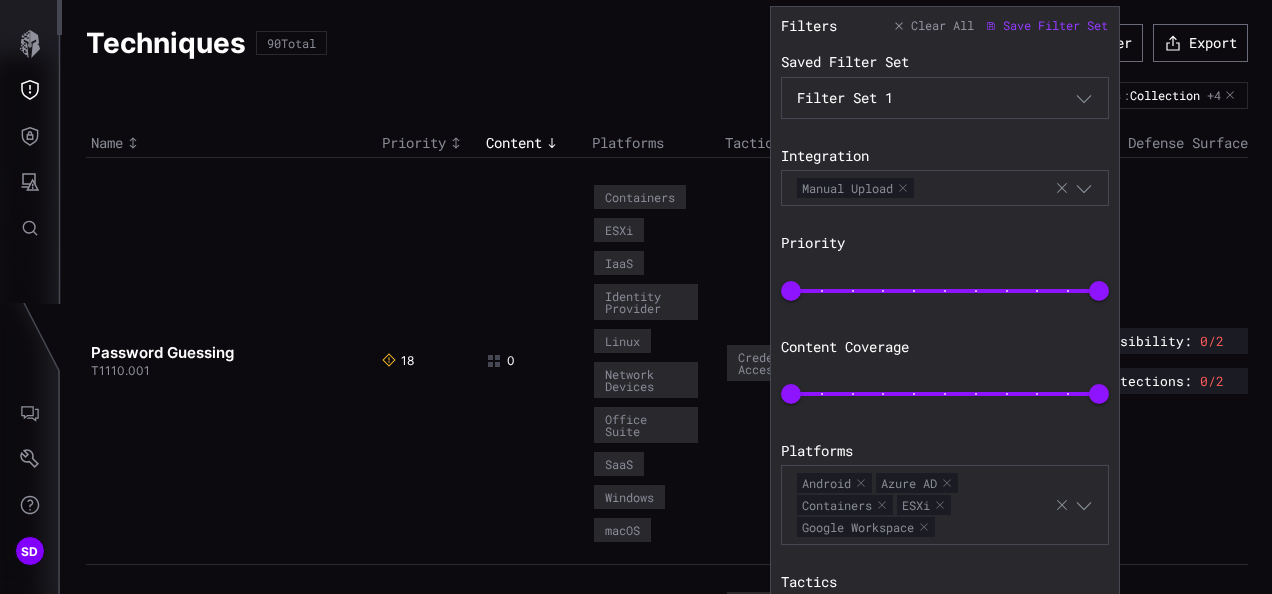 click on "Filter Set 1" at bounding box center [936, 98] 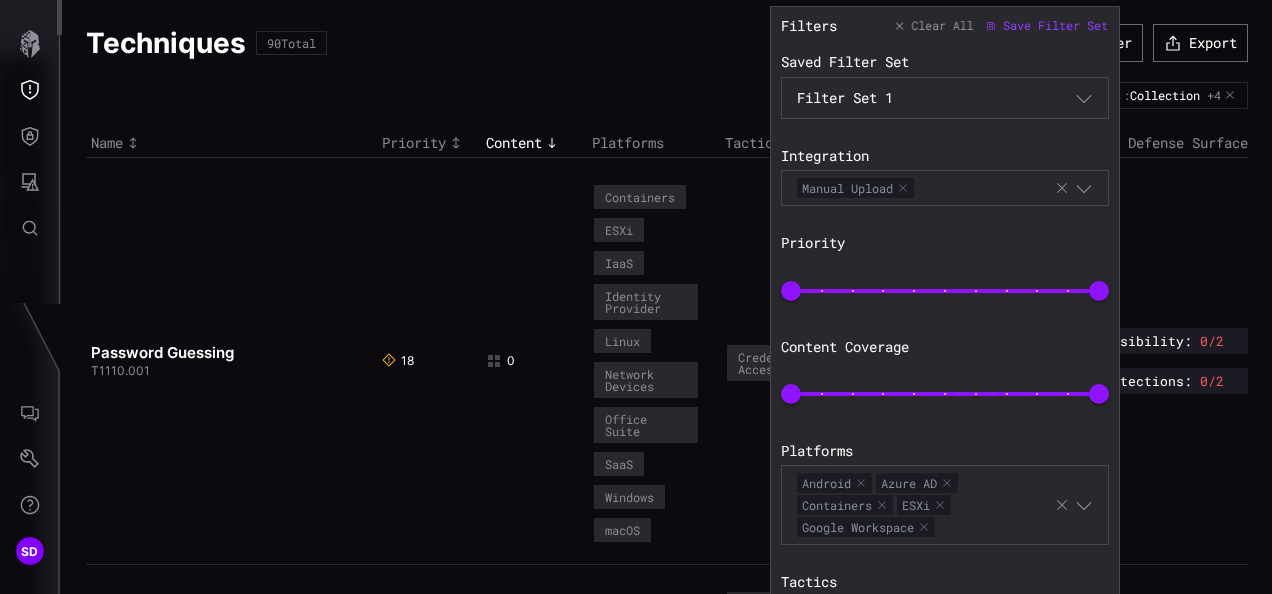 click on "Clear All" at bounding box center (942, 25) 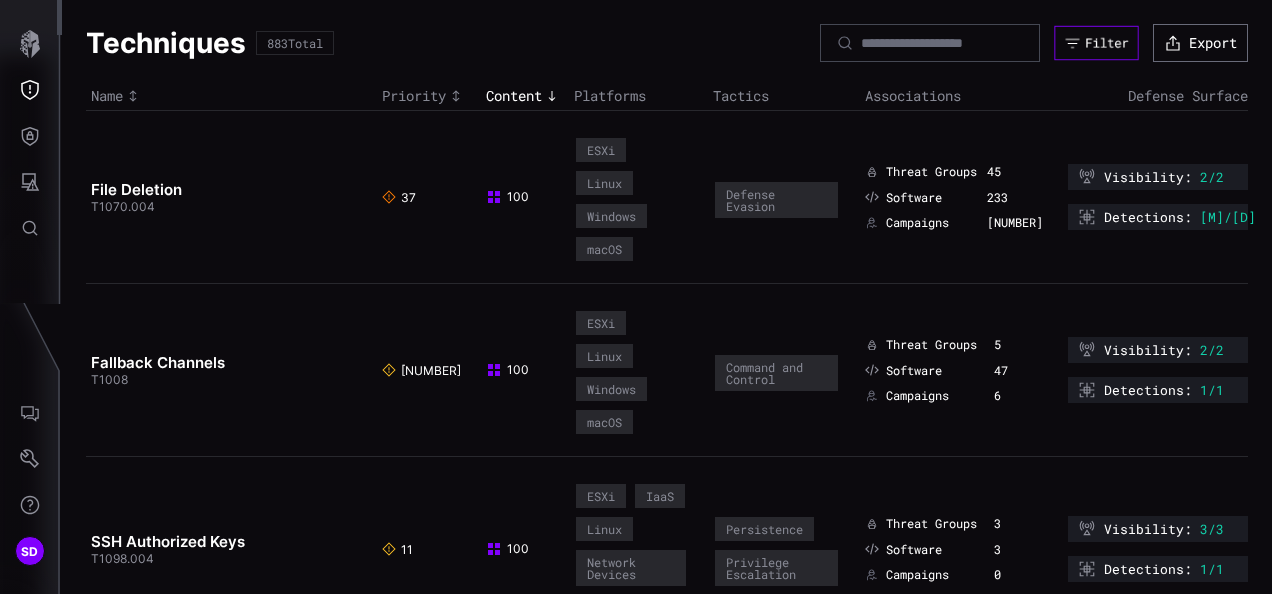 click on "Filter" at bounding box center [1106, 43] 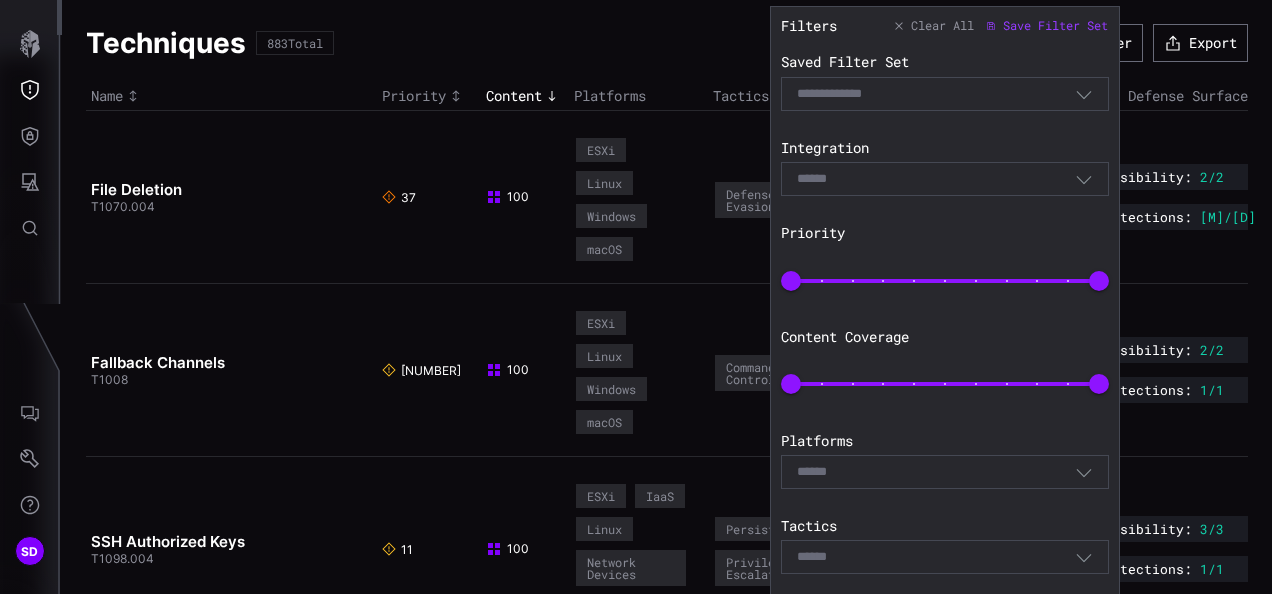 click on "Select Filter" at bounding box center [945, 94] 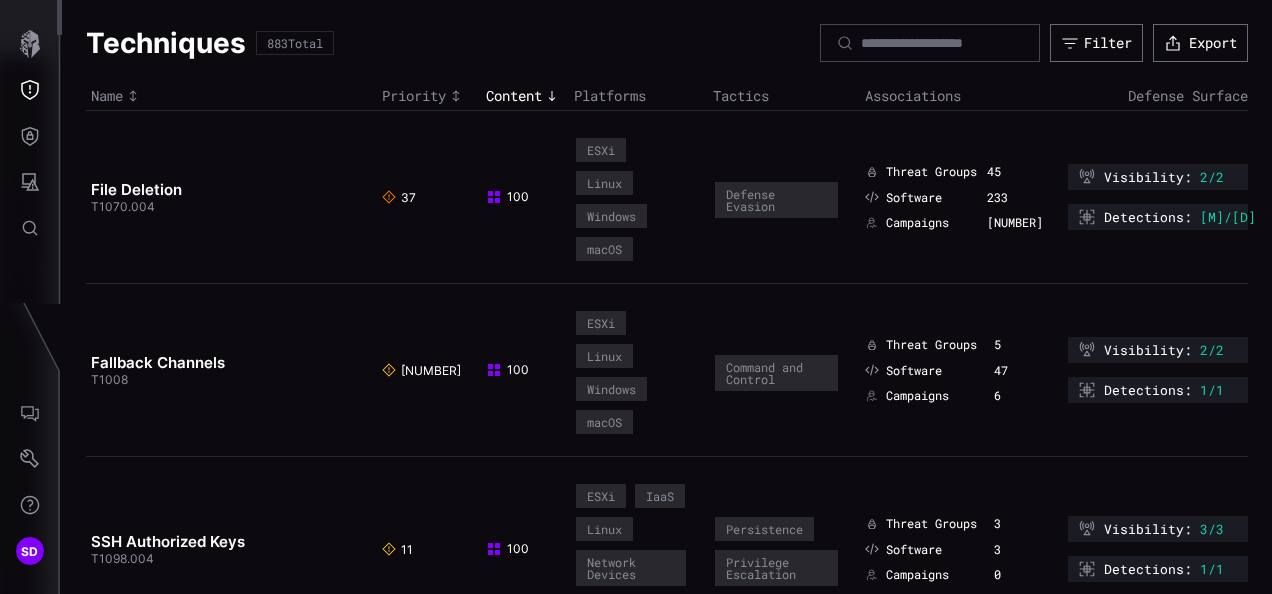 click on "Techniques 883  Total Filter Export" at bounding box center [667, 43] 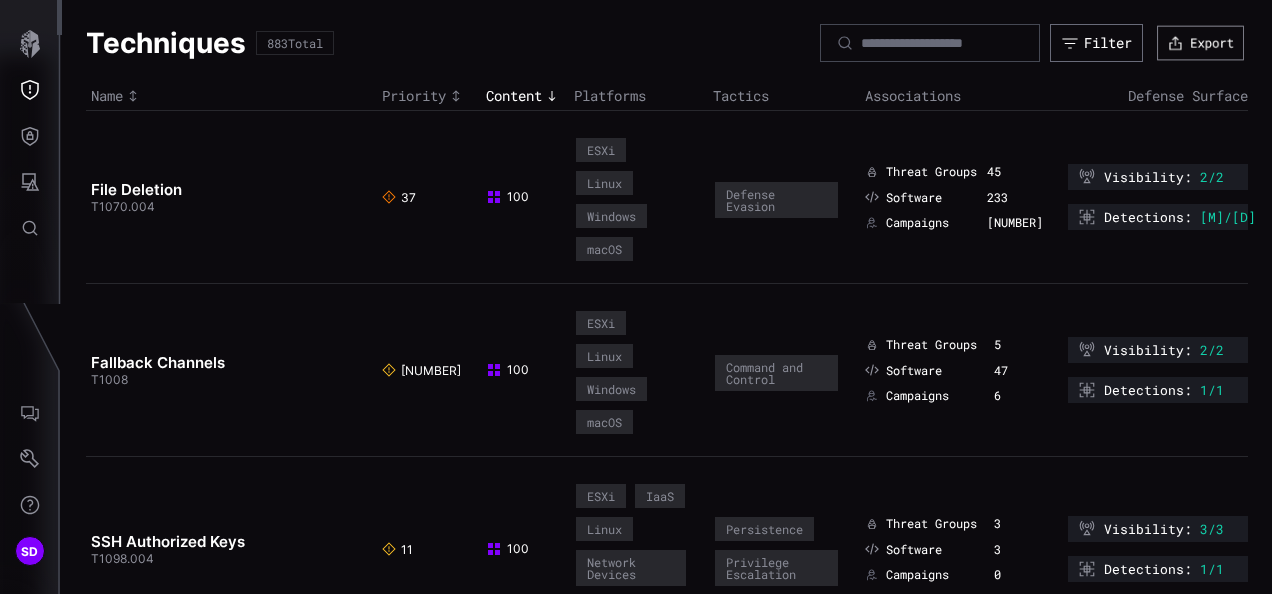 click on "Export" at bounding box center (1200, 43) 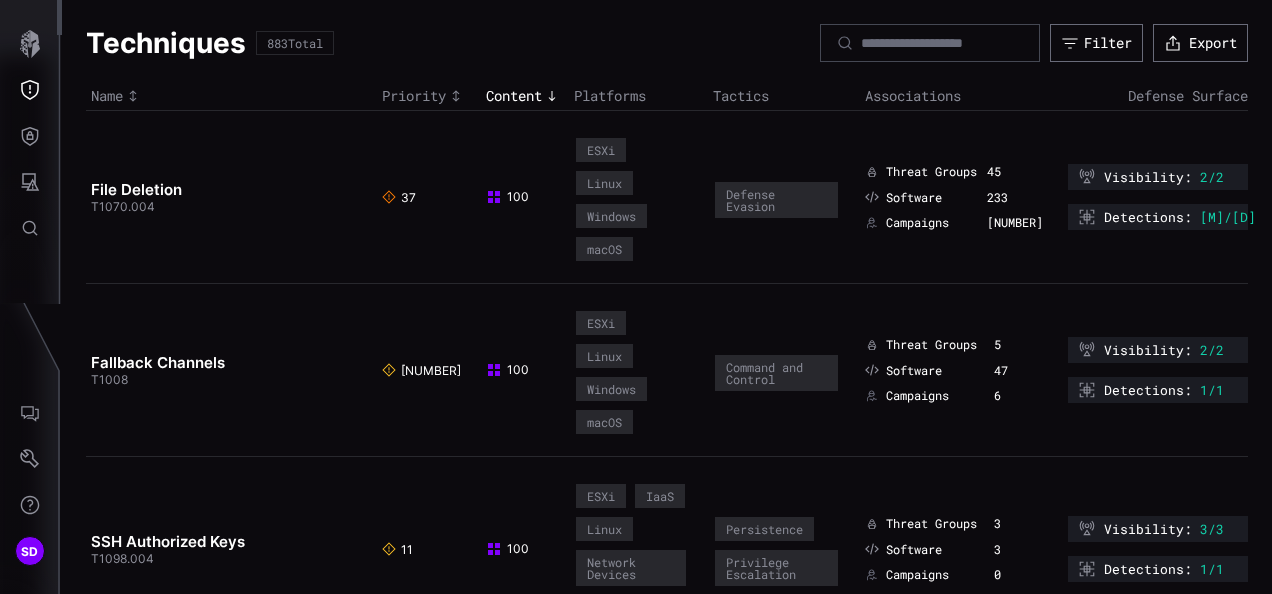 click on "Techniques [NUM] Total Filter Export Name Priority Content Platforms Tactics Associations Defense Surface File Deletion T1070.004 [NUM] [NUM] ESXi Linux Windows macOS Defense Evasion Threat Groups [NUM] Software [NUM] Campaigns [NUM] Visibility : [D]/[D] Detections : [D]/[D] Fallback Channels T1008 [NUM] [NUM] ESXi Linux Windows macOS Command and Control Threat Groups [NUM] Software [NUM] Campaigns [NUM] Visibility : [D]/[D] Detections : [NUM]/[NUM] SSH Authorized Keys T1098.004 [NUM] [NUM] ESXi IaaS Linux Network Devices macOS Persistence Privilege Escalation Threat Groups [NUM] Software [NUM] Campaigns [NUM] Visibility : [D]/[D] Detections : [NUM]/[NUM] Bypass User Account Control T1548.002 [NUM] [NUM] Windows Defense Evasion Privilege Escalation Threat Groups [NUM] Software [NUM] Campaigns [NUM] Visibility : [D]/[D] Detections : [NUM]/[NUM] Data Staged T1074 [NUM] [NUM] ESXi IaaS Linux Windows macOS Collection Threat Groups [NUM] Software [NUM] Campaigns [NUM] Visibility : [D]/[D] Detections : [D]/[NUM] Group Policy Preferences T1552.006 [NUM]" at bounding box center [667, 8372] 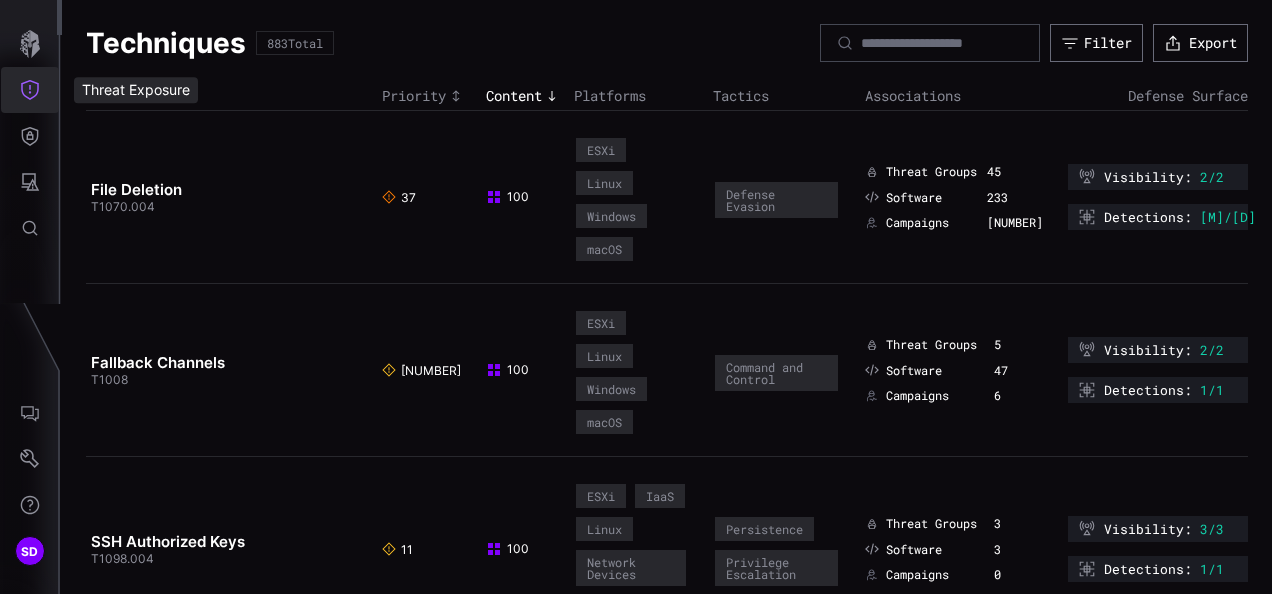 click 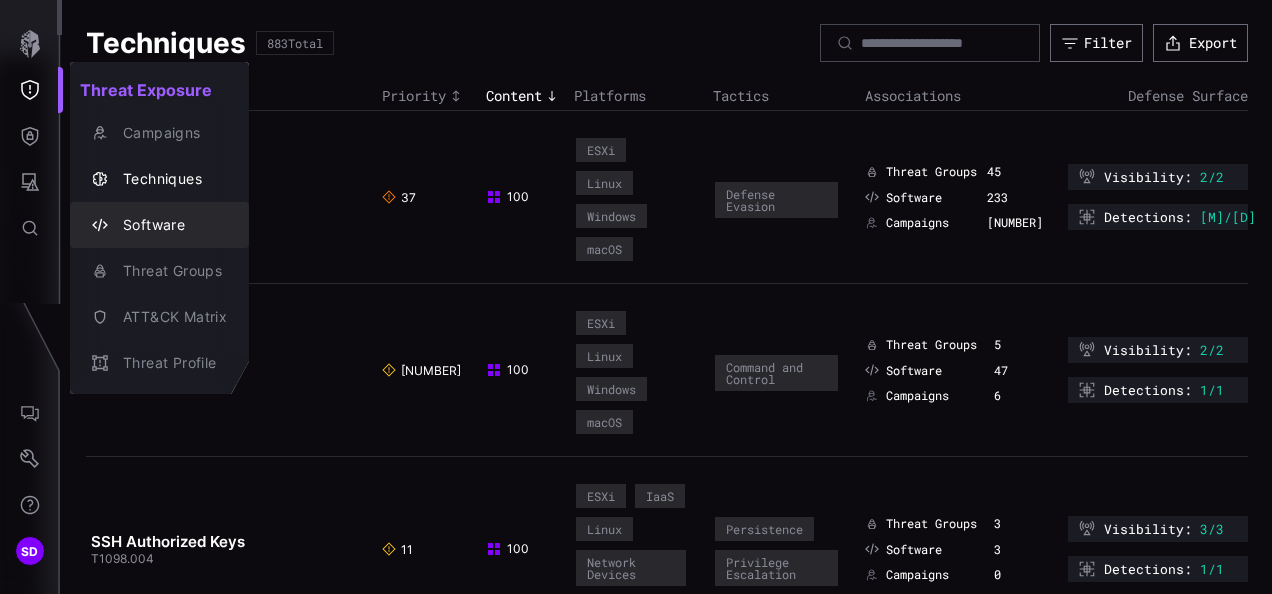 click on "Software" at bounding box center [170, 225] 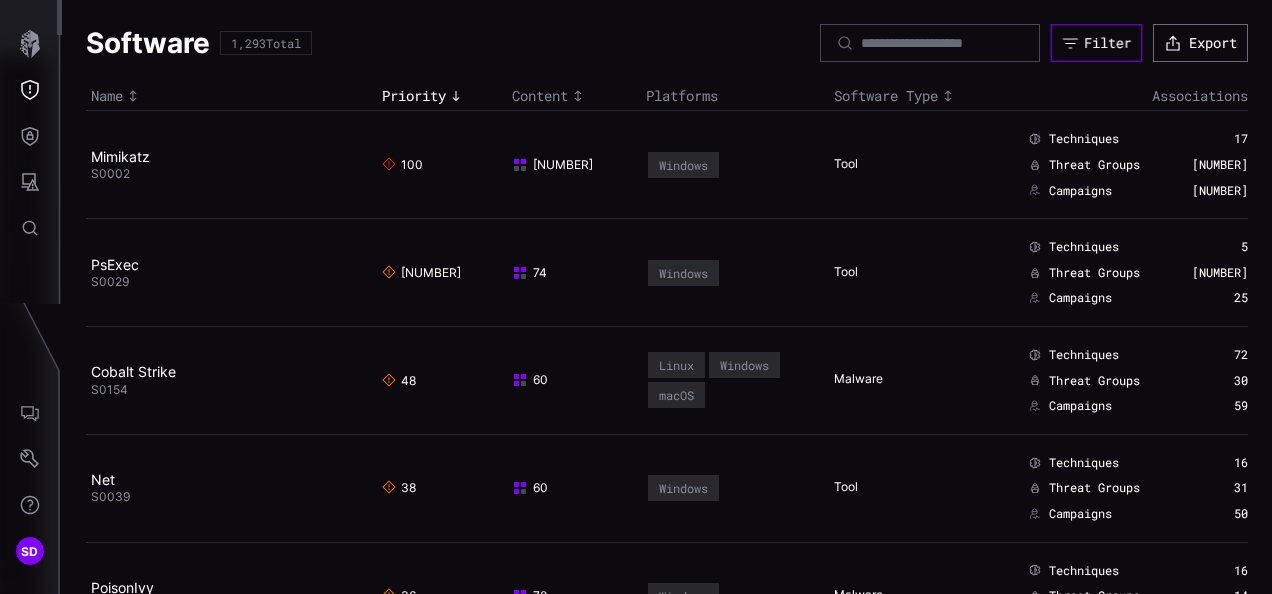 click on "Filter" at bounding box center (1107, 43) 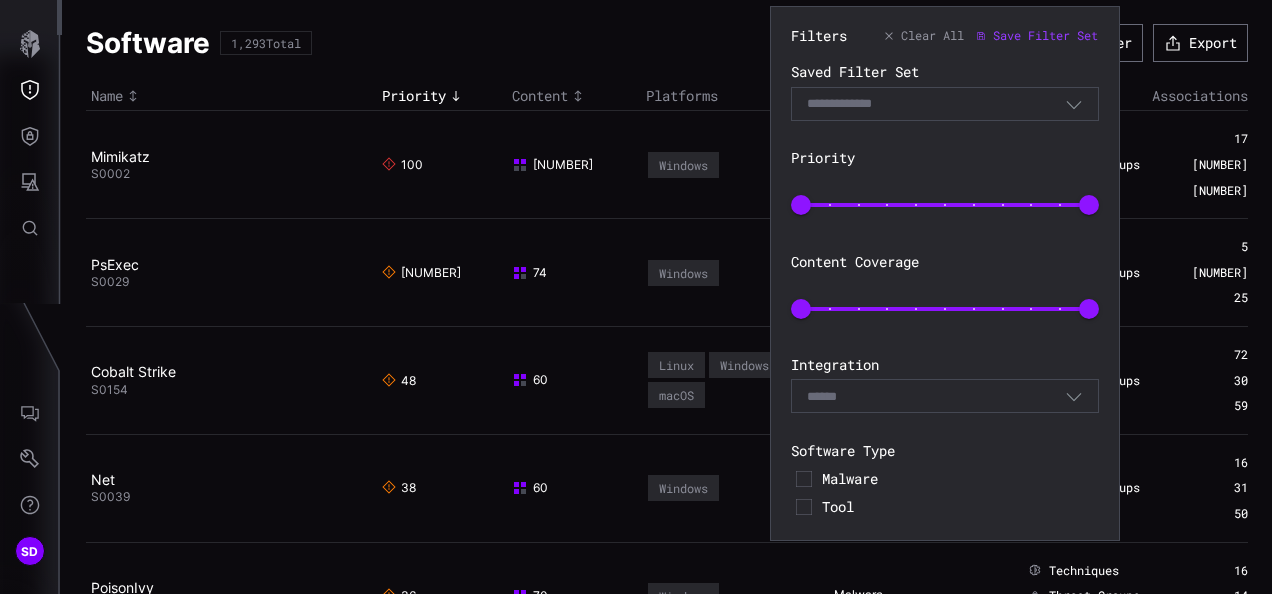 click on "Select Filter" at bounding box center [936, 104] 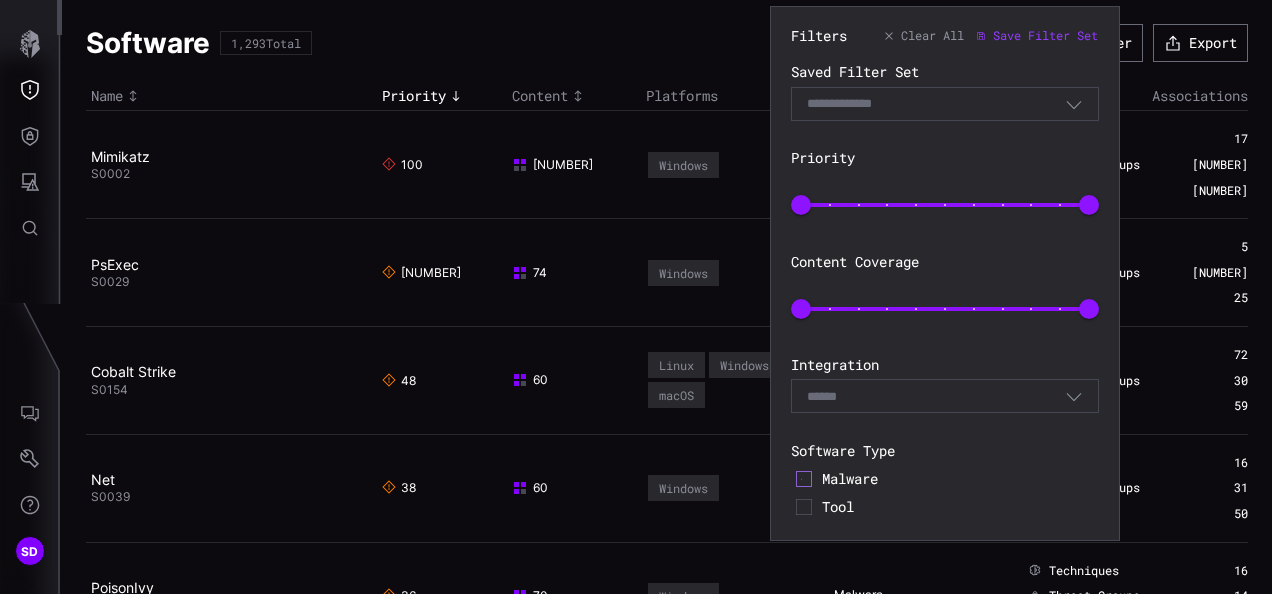 click 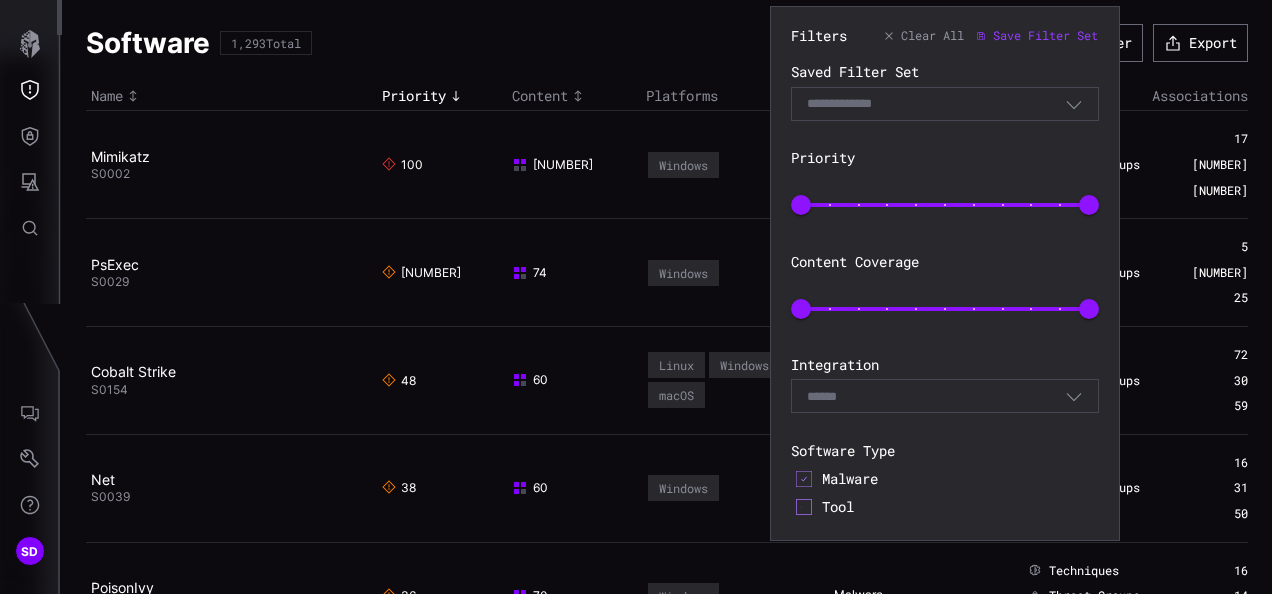 click 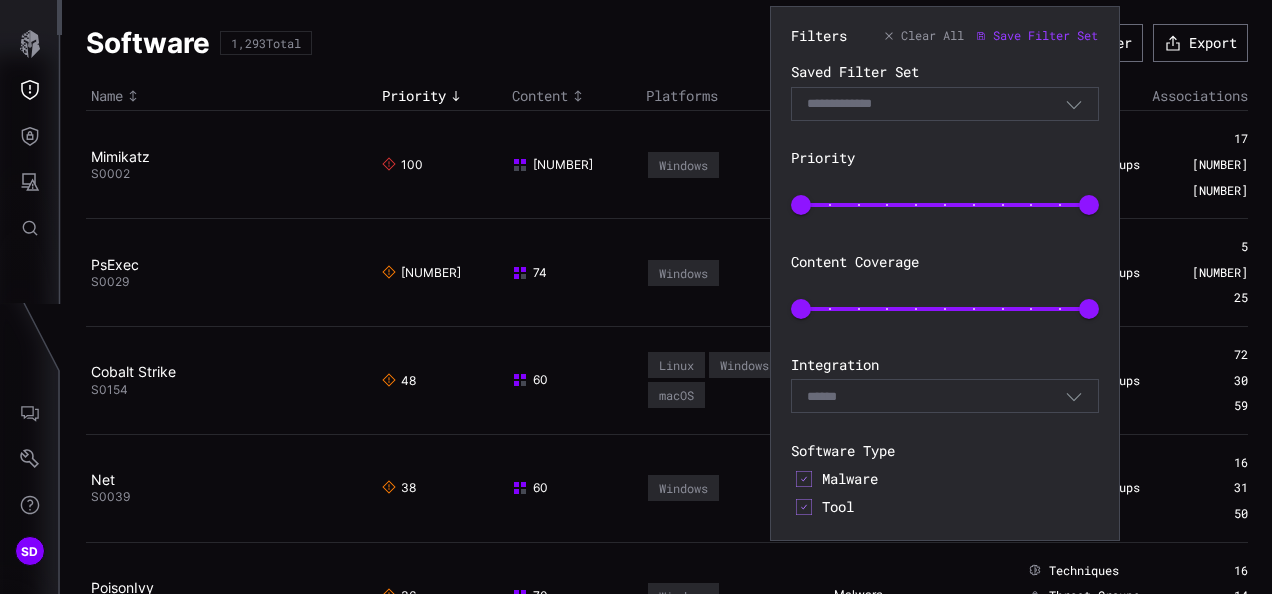 click on "Select" at bounding box center (945, 396) 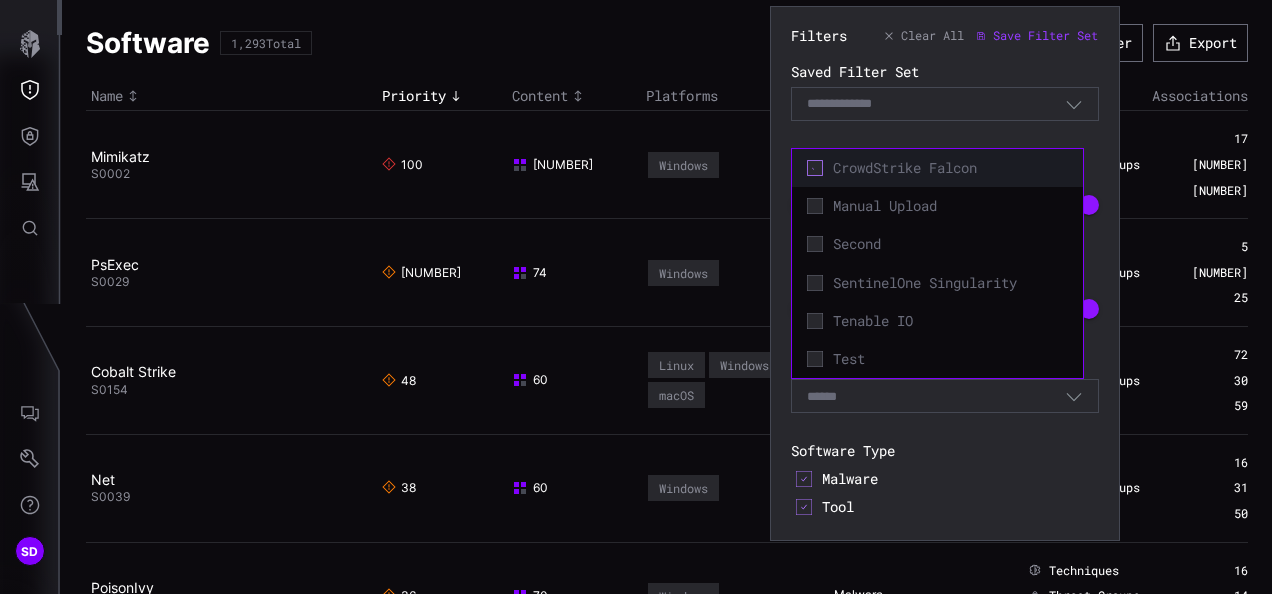 click 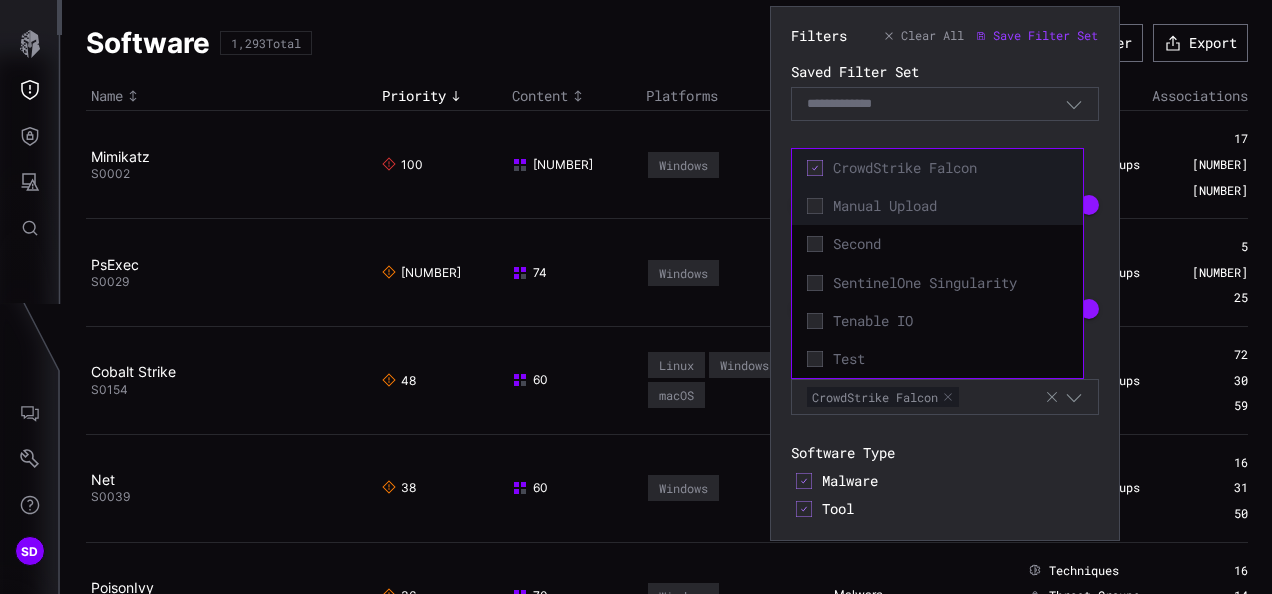 click on "Manual Upload" at bounding box center [937, 206] 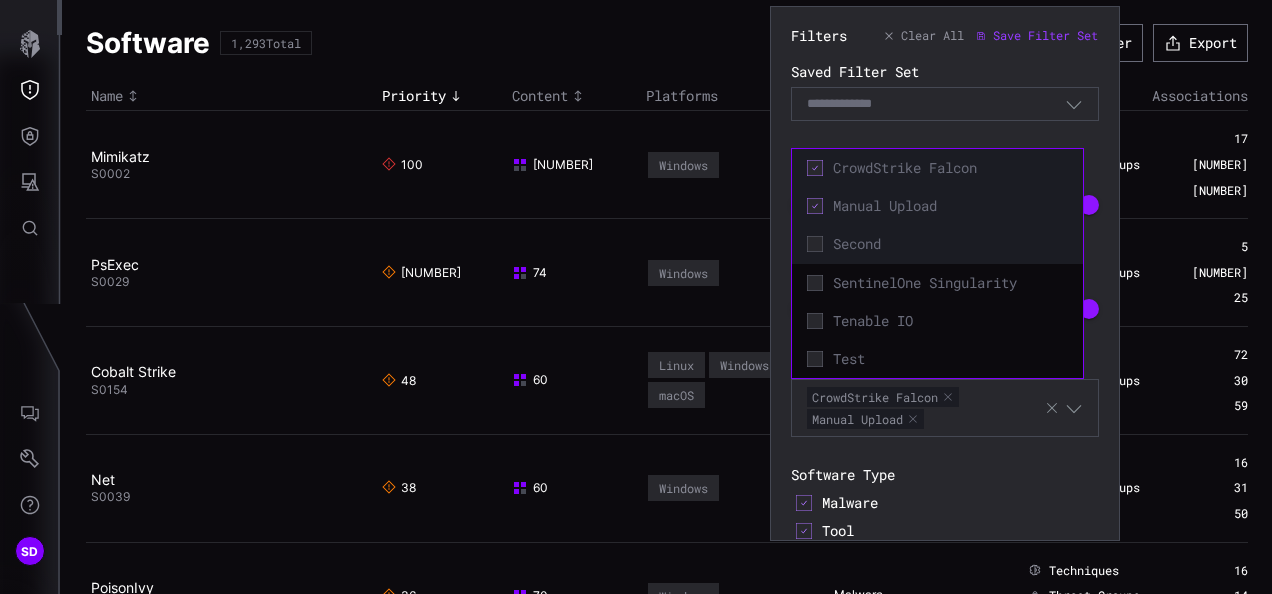 click on "Second" at bounding box center [937, 244] 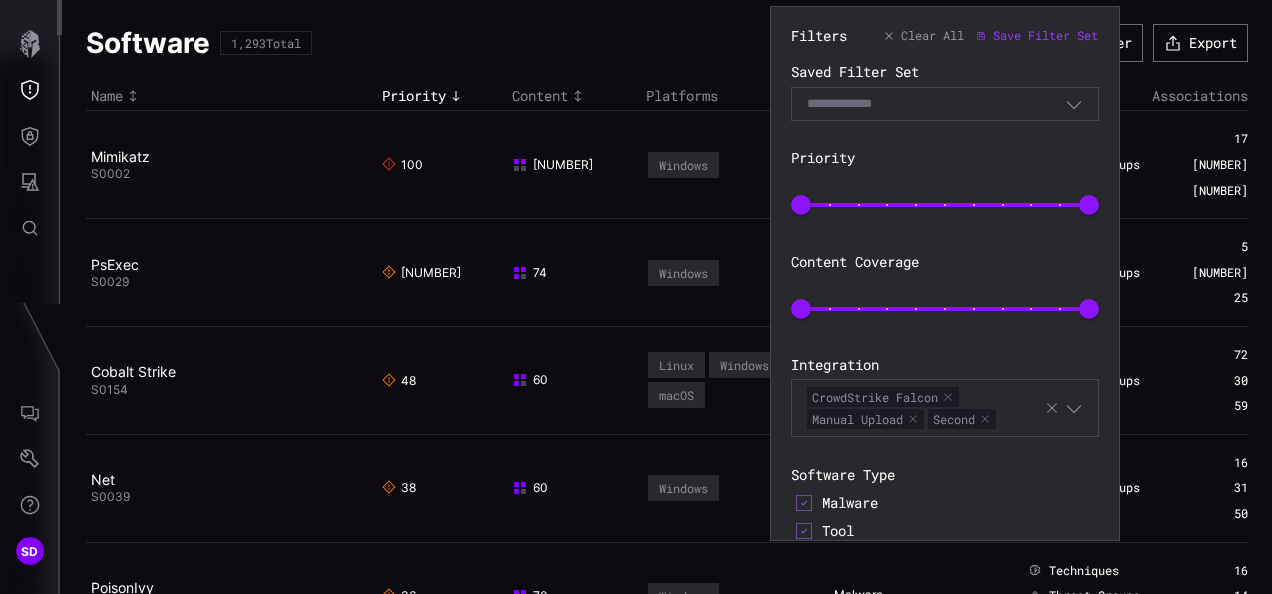 click on "Filters   Clear All   Save Filter Set Saved Filter Set Select Filter Priority 0 100 Content Coverage 0 100 Integration CrowdStrike Falcon Manual Upload Second Software Type malware tool Platform Android Azure AD Containers Control Server ESXi Engineering Workstation Field Controller/RTU/PLC/IED Google Workspace IaaS Identity Provider Input/Output Server Linux Network Network Devices None Office 365 Office Suite PRE SaaS Safety Instrumented System/Protection Relay Windows iOS macOS Software MITRE IDs E.g. S1234 Apply   Cancel" at bounding box center [945, 461] 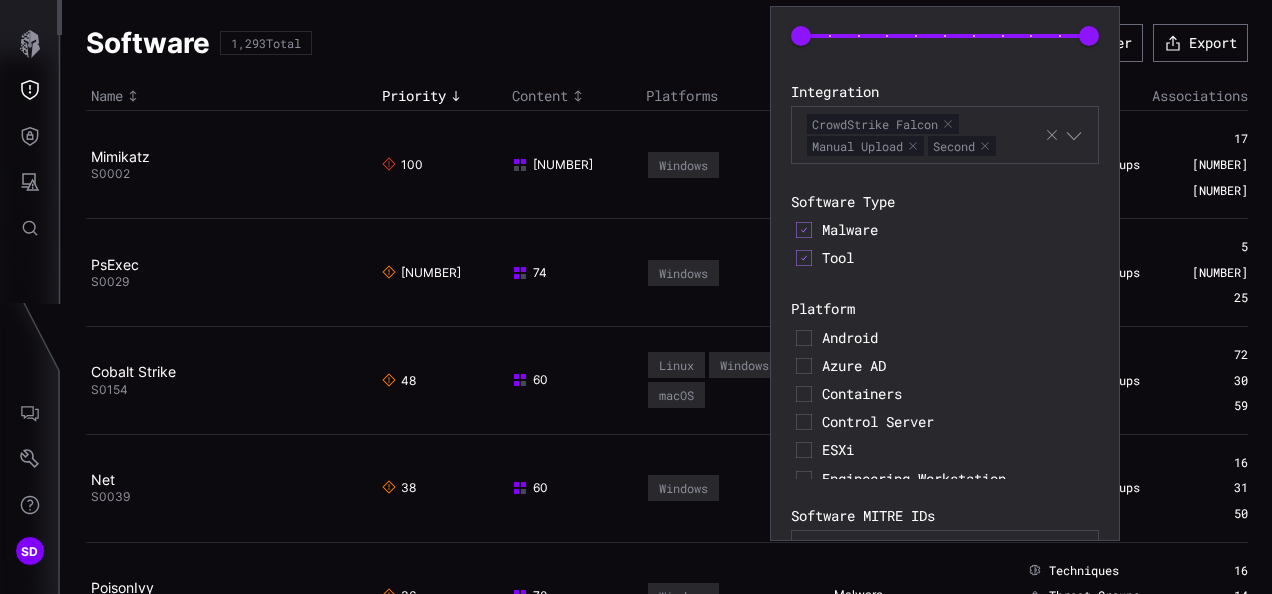 scroll, scrollTop: 279, scrollLeft: 0, axis: vertical 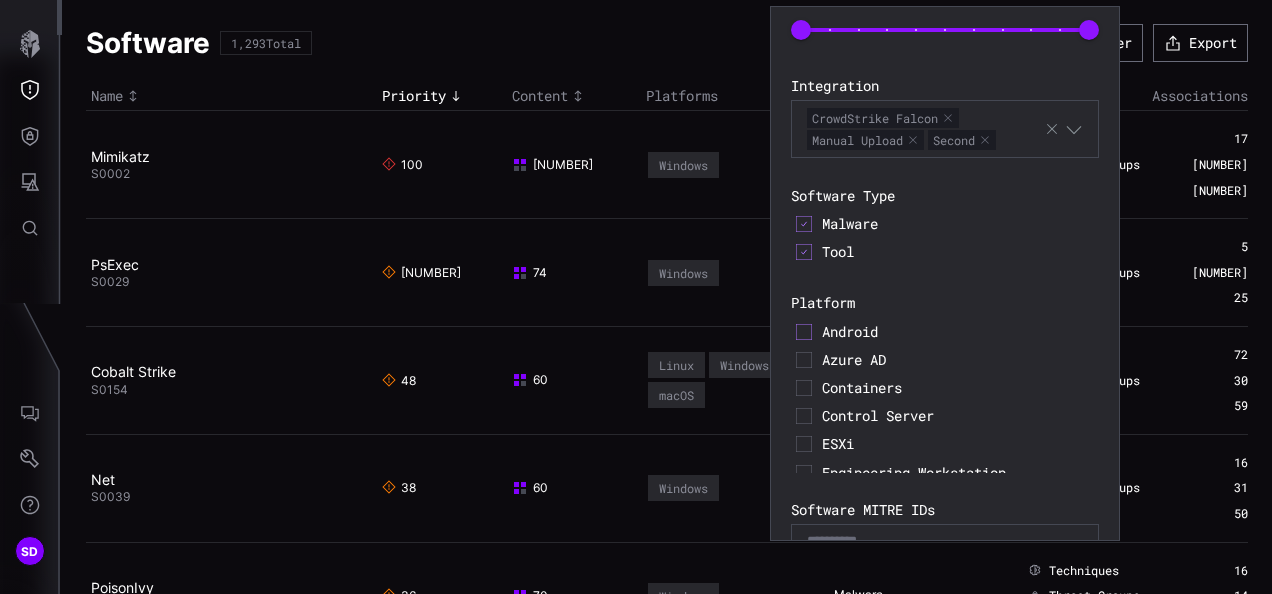 click 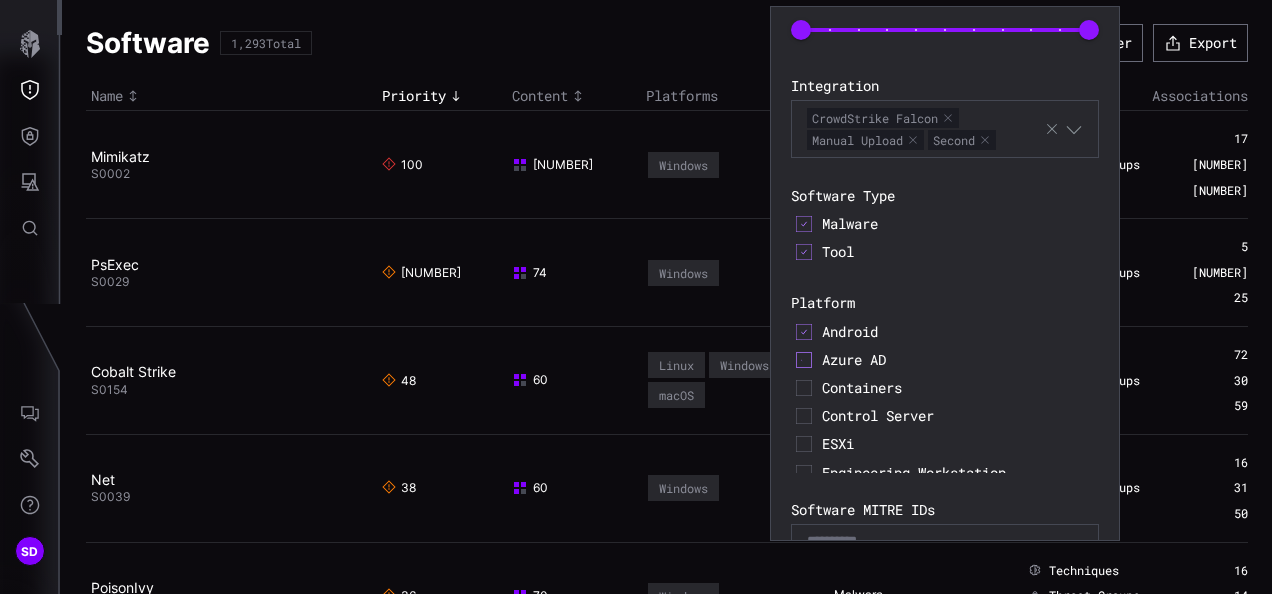 click 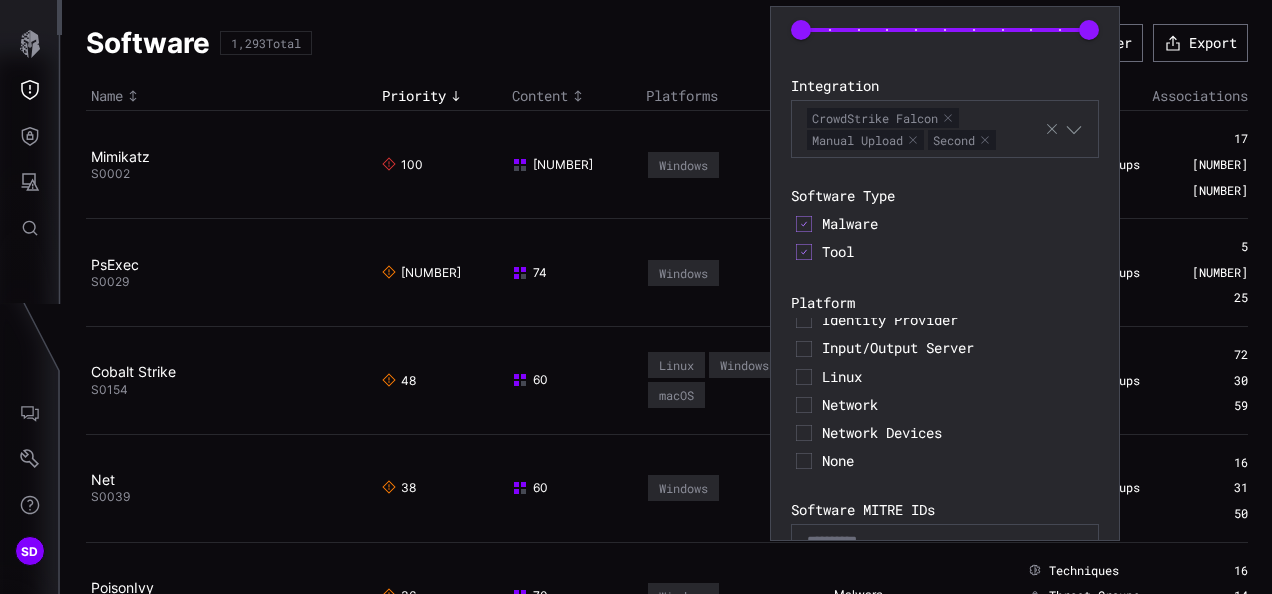scroll, scrollTop: 280, scrollLeft: 0, axis: vertical 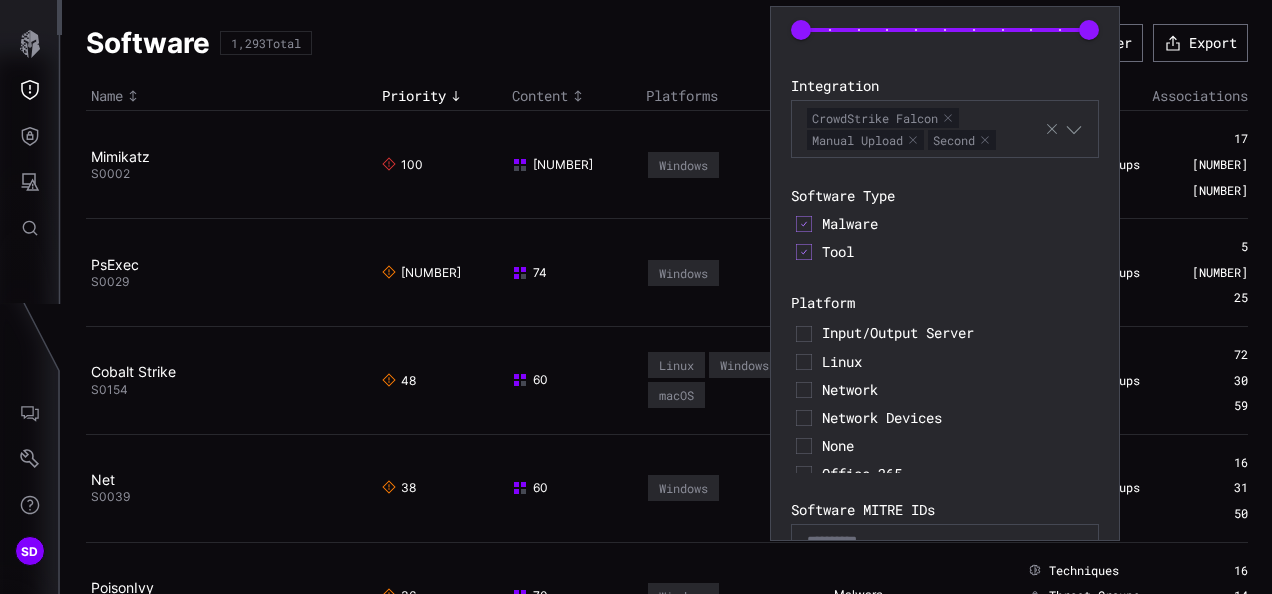 click on "Linux" at bounding box center (945, 362) 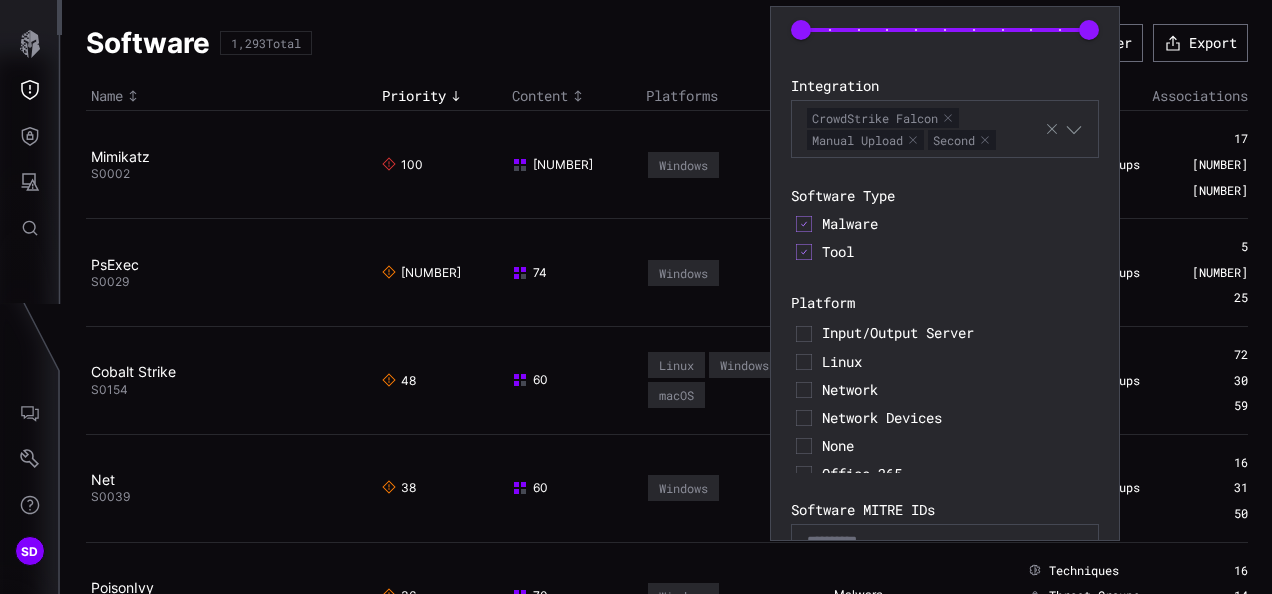 click on "Linux" at bounding box center (945, 362) 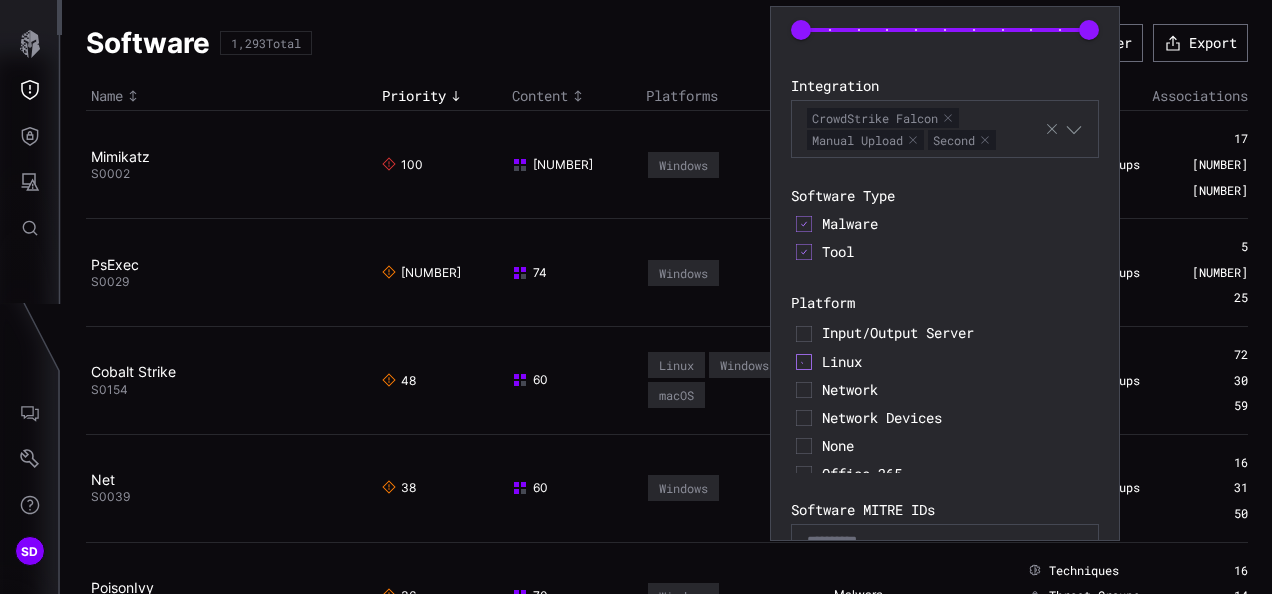 click 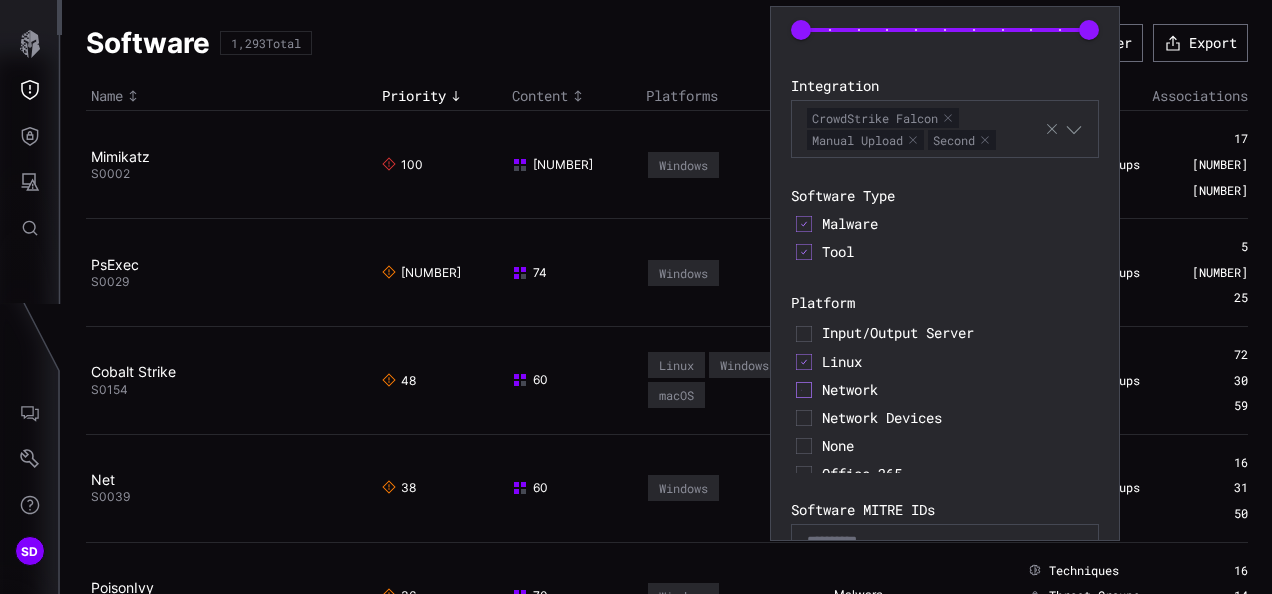 click 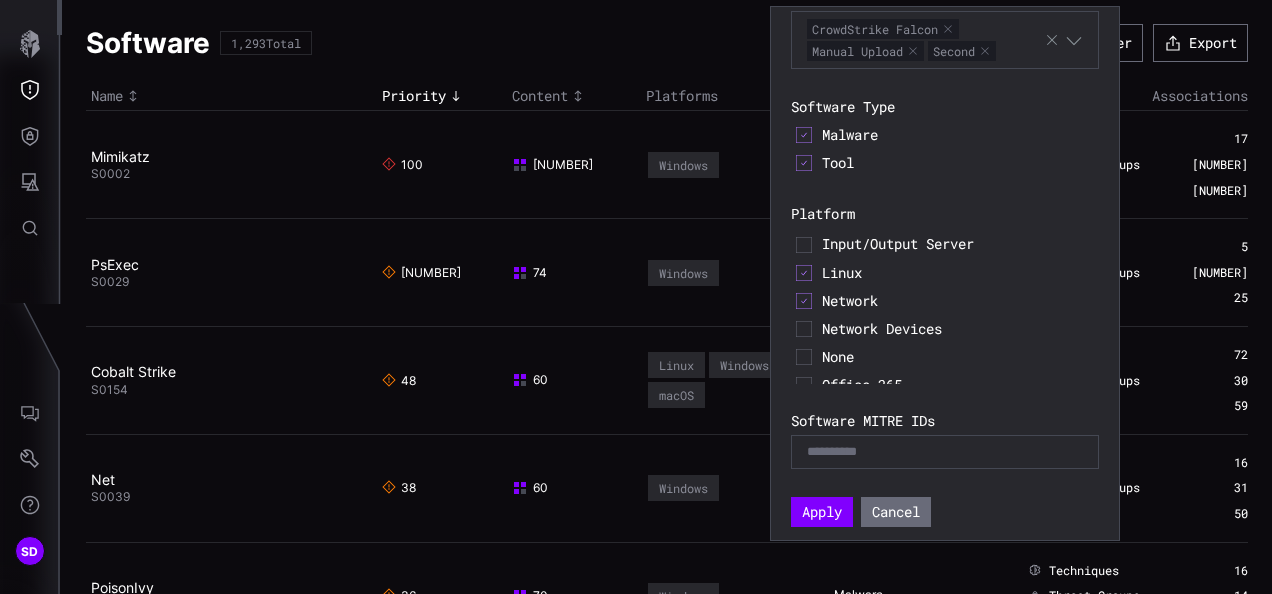 scroll, scrollTop: 372, scrollLeft: 0, axis: vertical 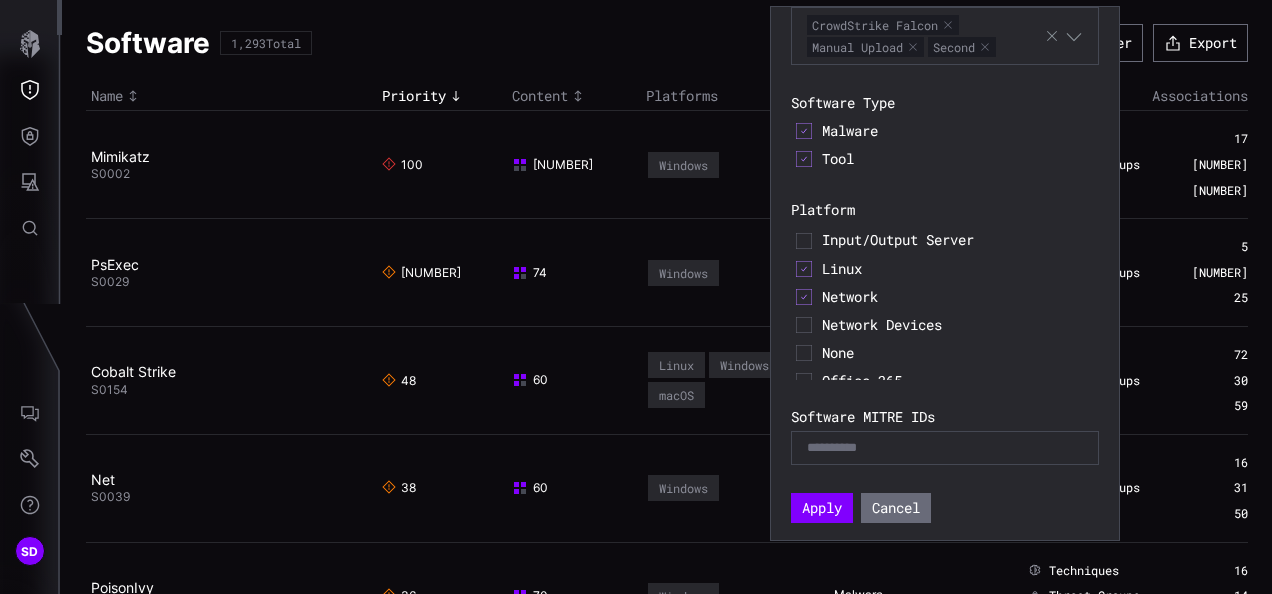 click at bounding box center (847, 448) 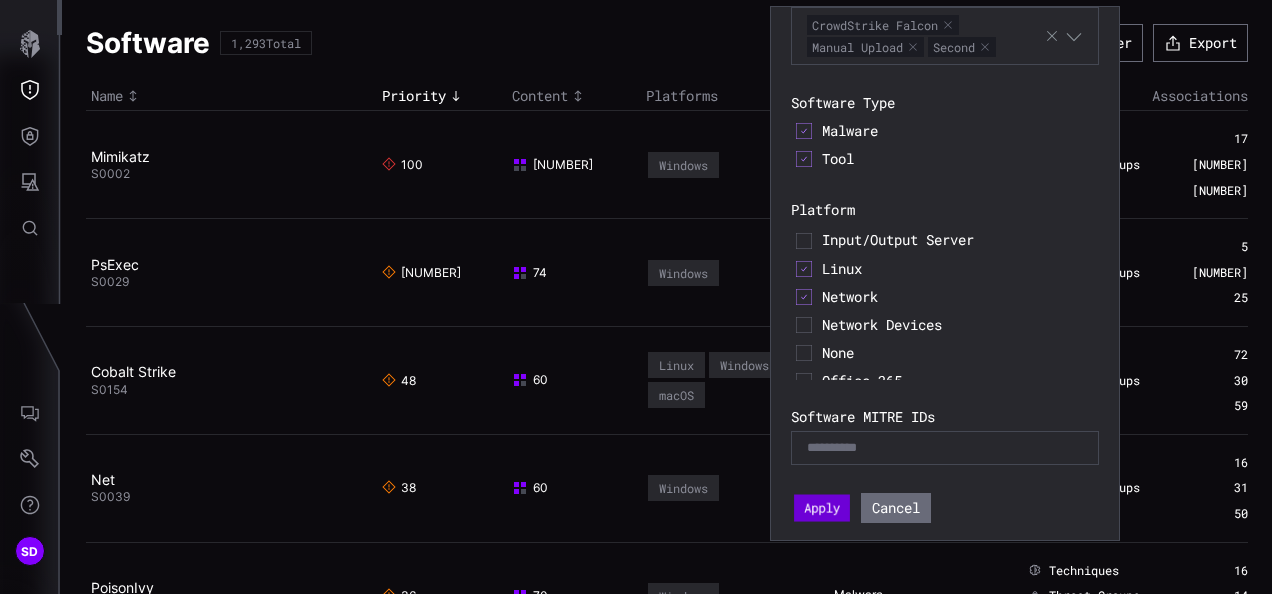 click on "Apply" at bounding box center (822, 508) 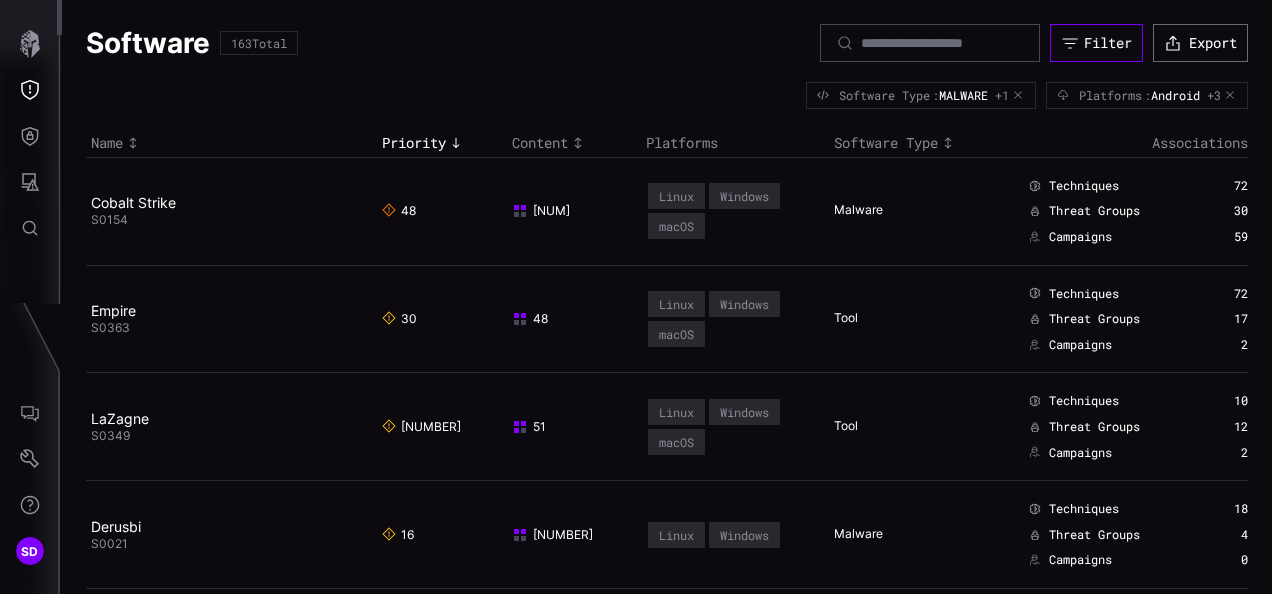 click on "Filter" at bounding box center (1096, 43) 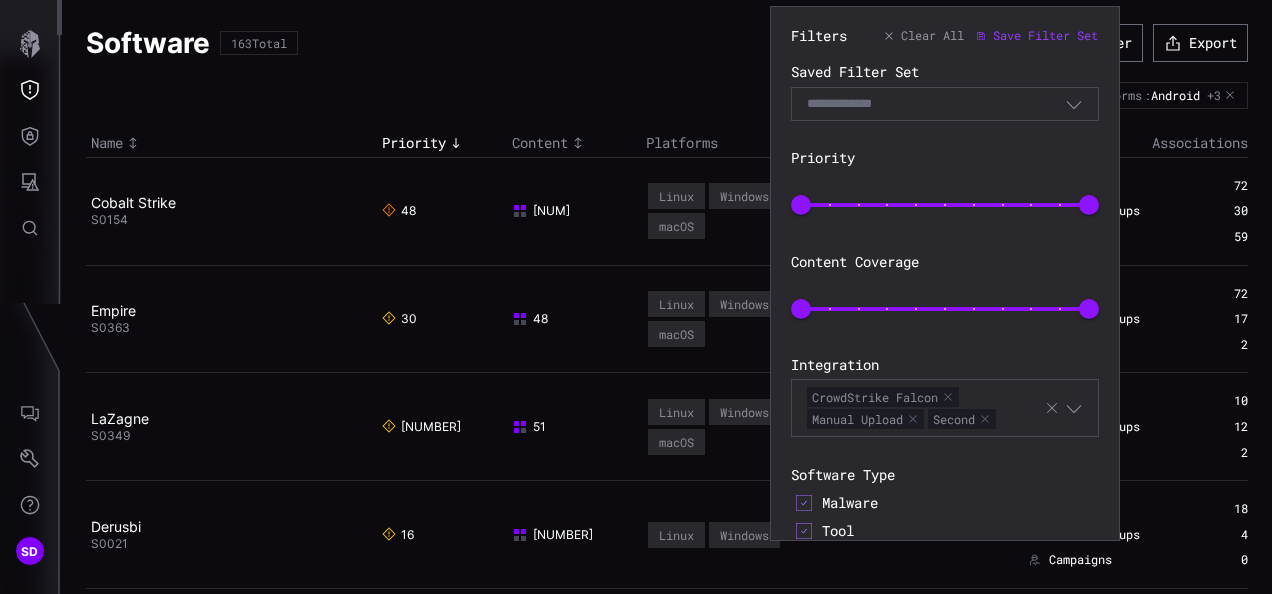 click on "Save Filter Set" at bounding box center (1045, 36) 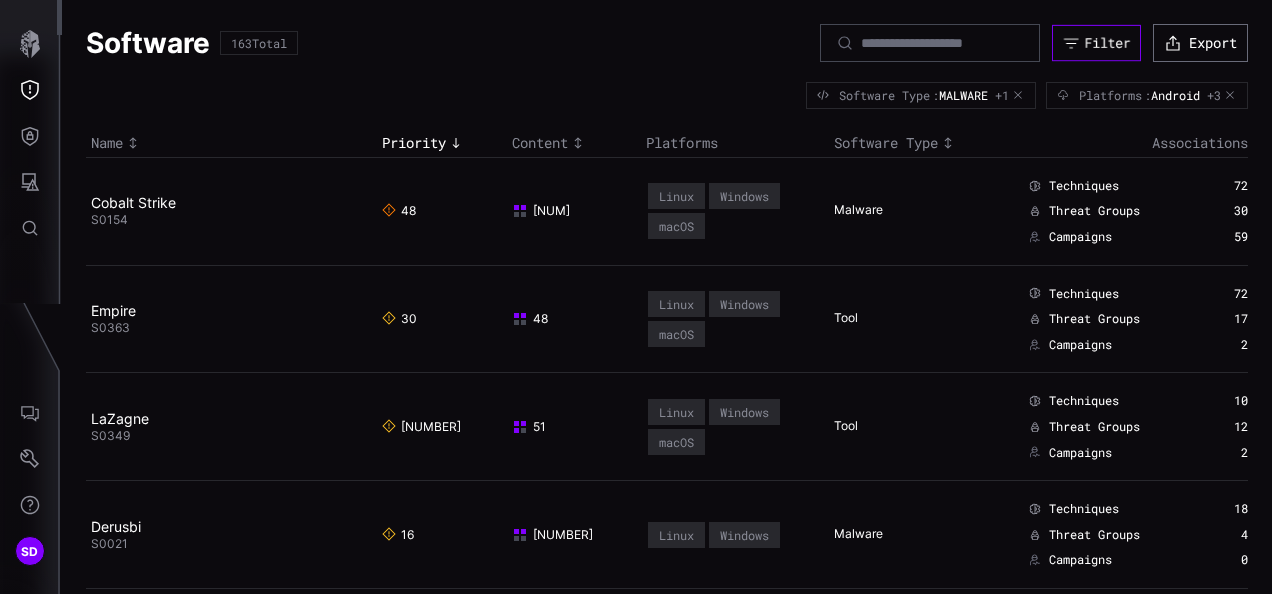 click on "Filter" at bounding box center [1108, 42] 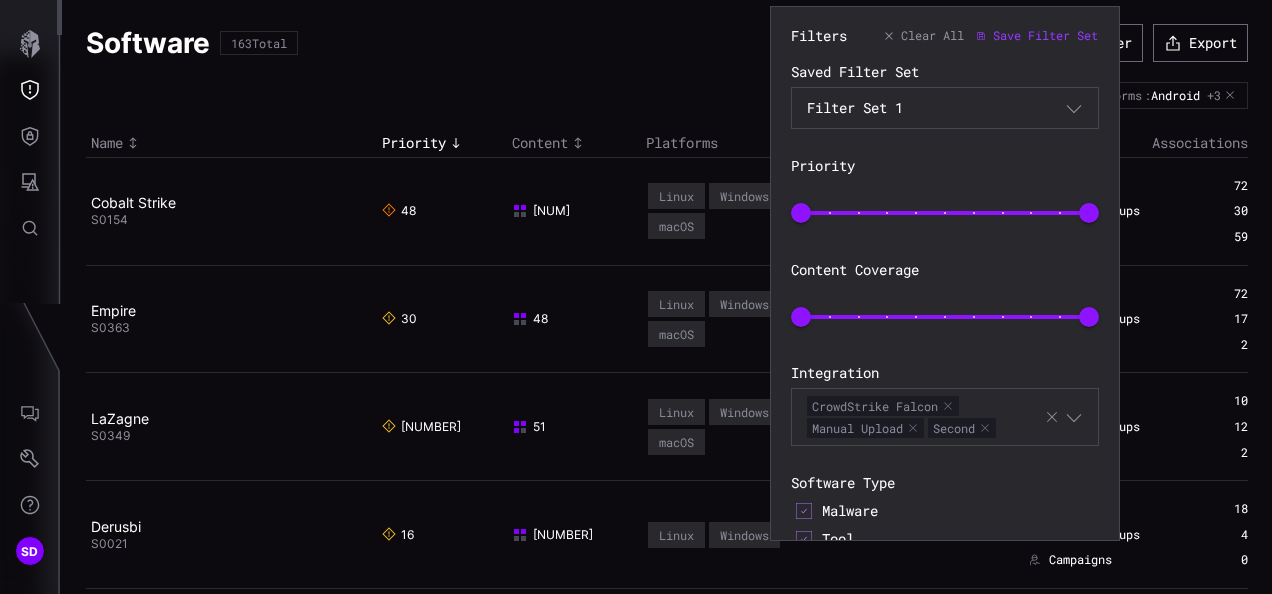 click on "Filter Set 1" at bounding box center (936, 108) 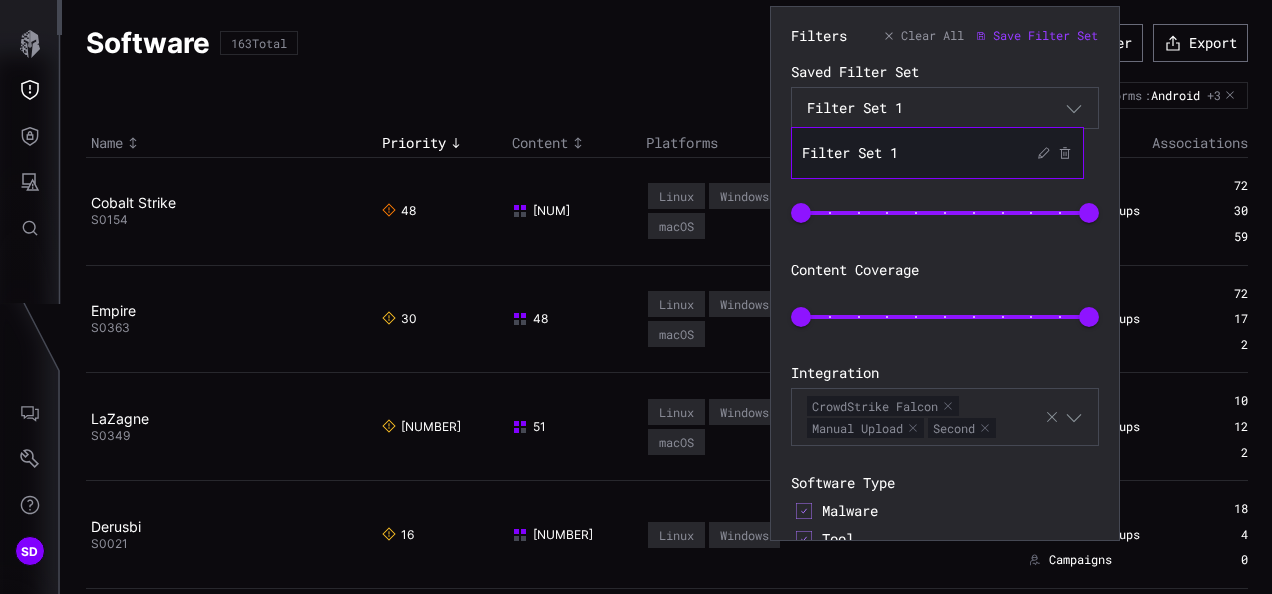 click on "Filter Set 1" at bounding box center (936, 108) 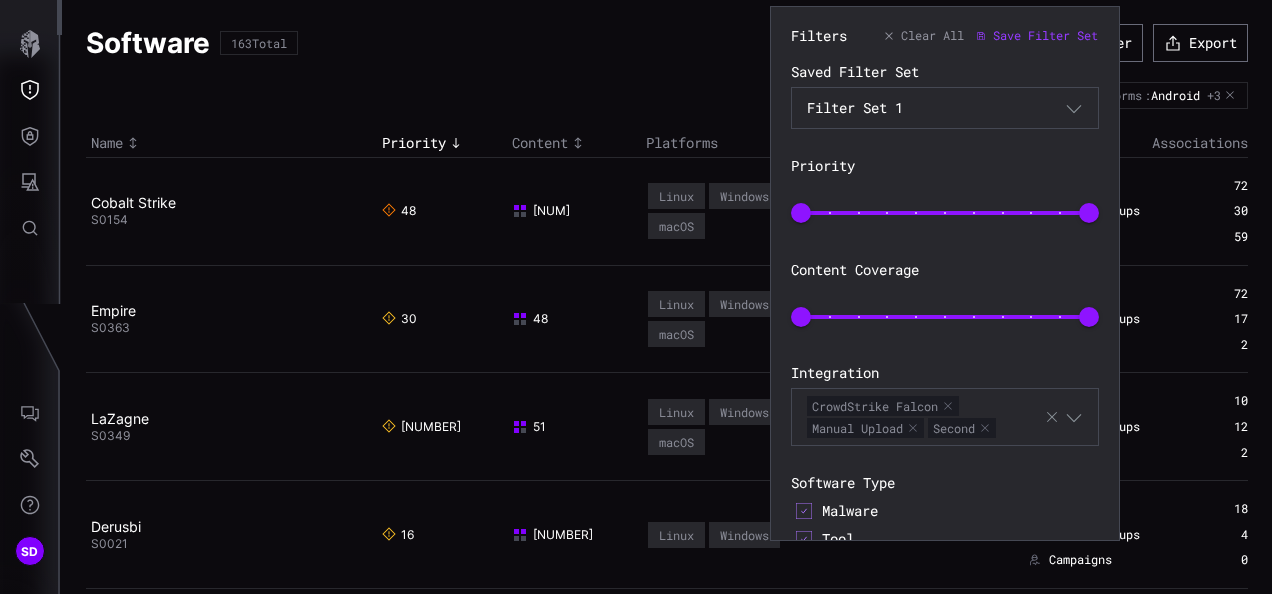 click on "Saved Filter Set" at bounding box center [945, 72] 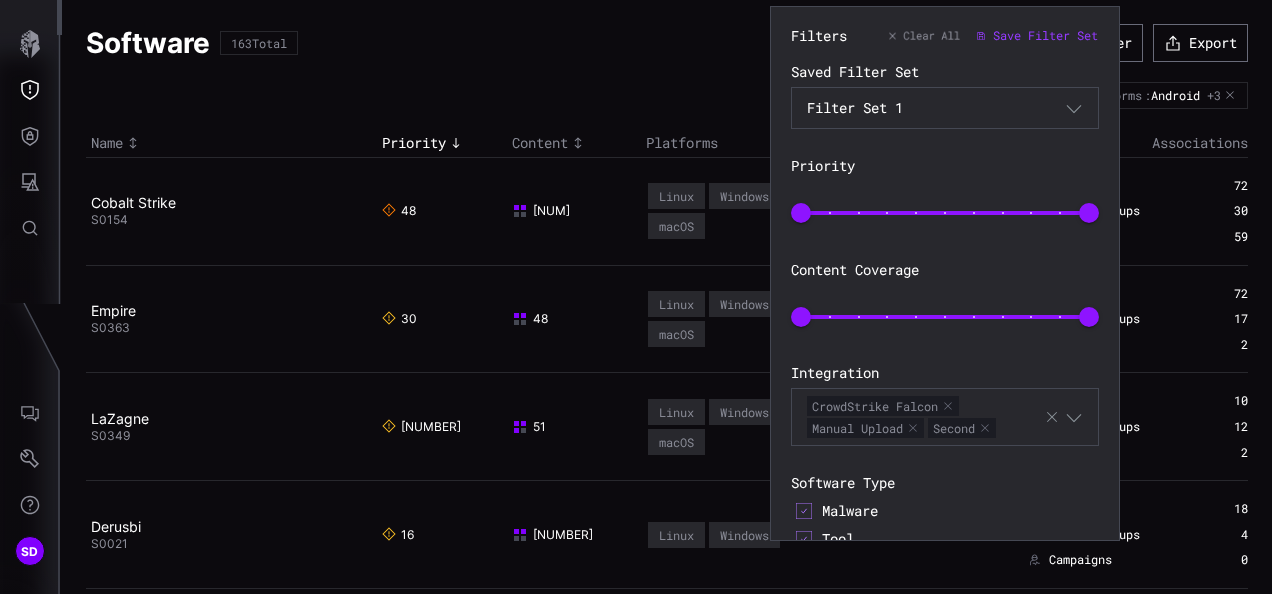 click on "Clear All" at bounding box center (931, 36) 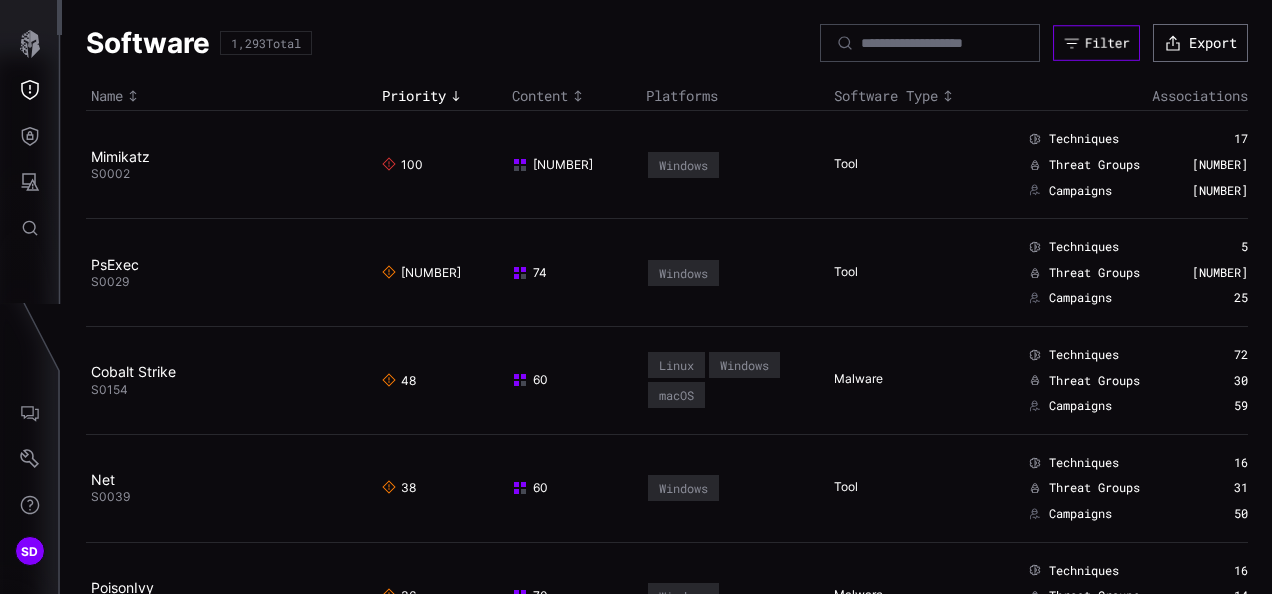 click 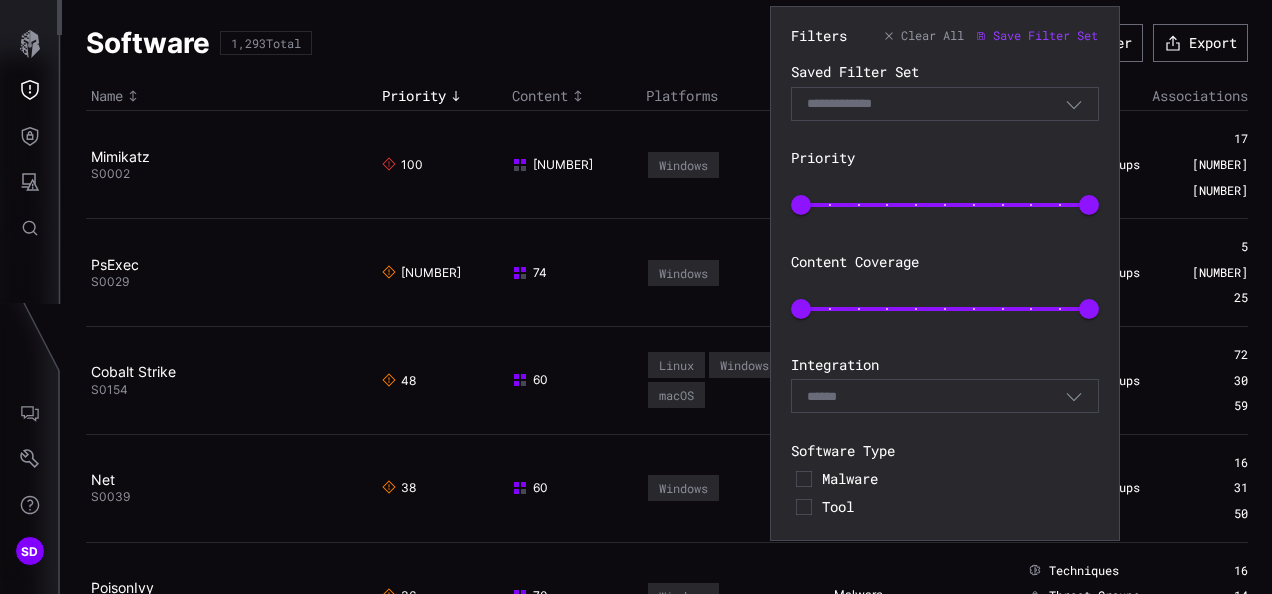 click on "Select Filter" at bounding box center [945, 104] 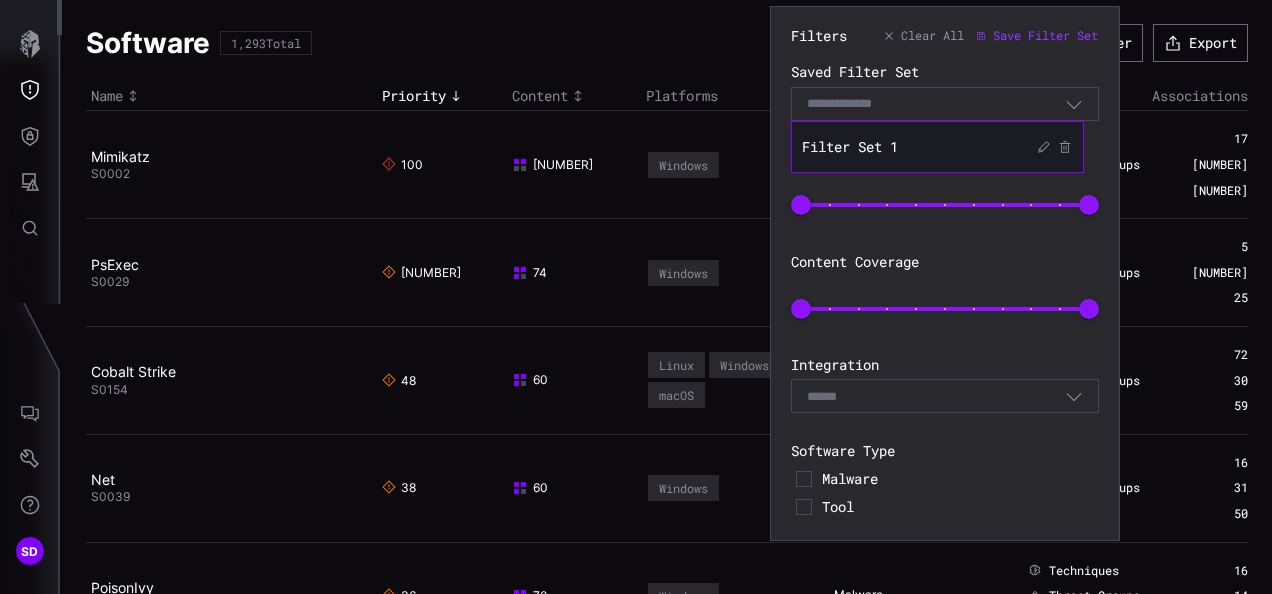 click on "Filter Set 1" at bounding box center (937, 147) 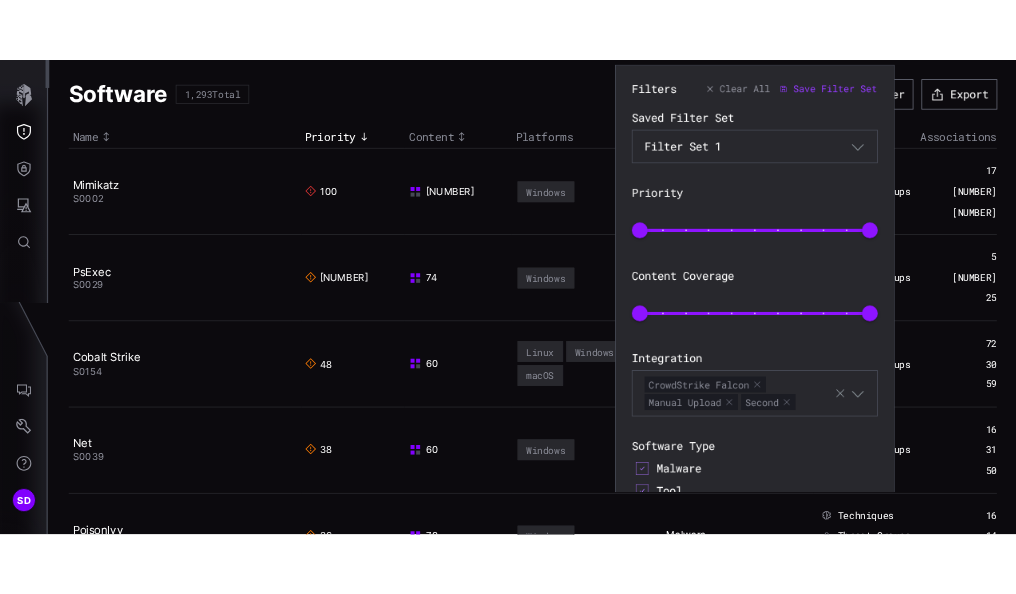 scroll, scrollTop: 380, scrollLeft: 0, axis: vertical 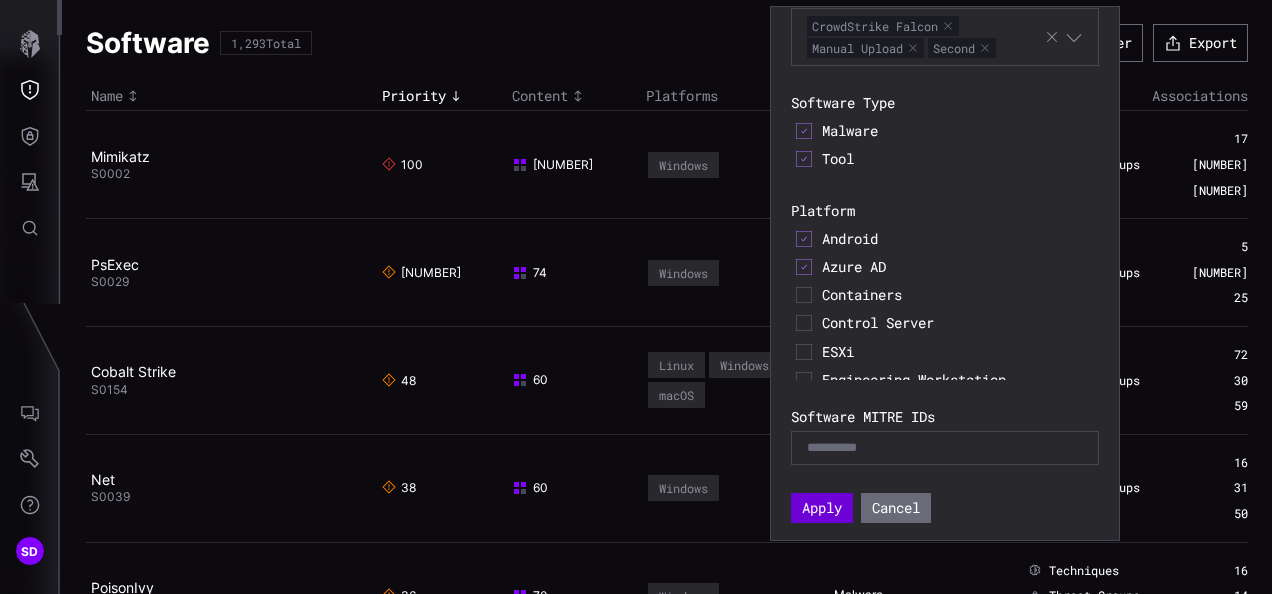 click on "Apply" at bounding box center [822, 508] 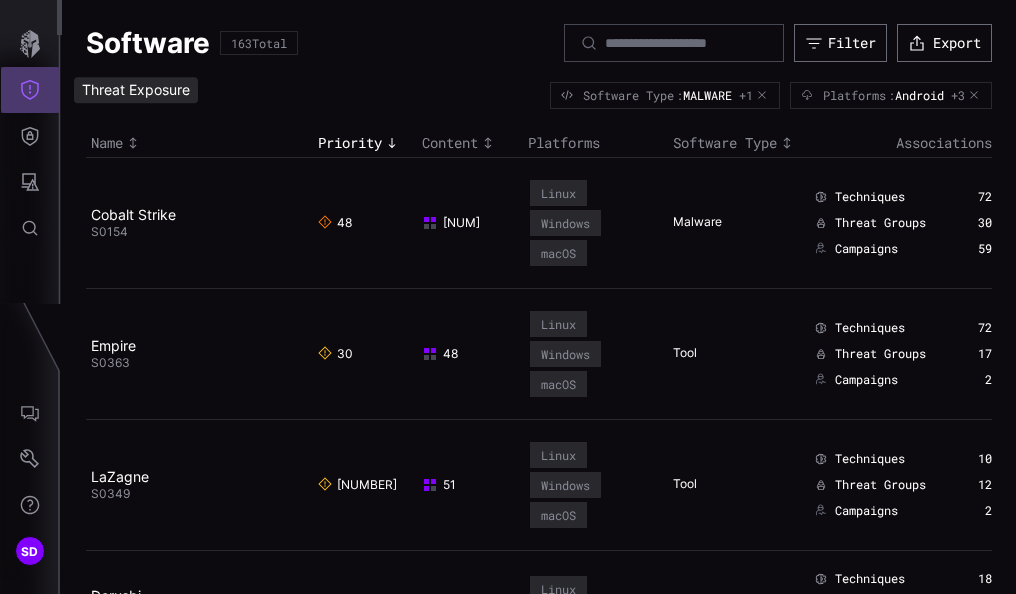 click 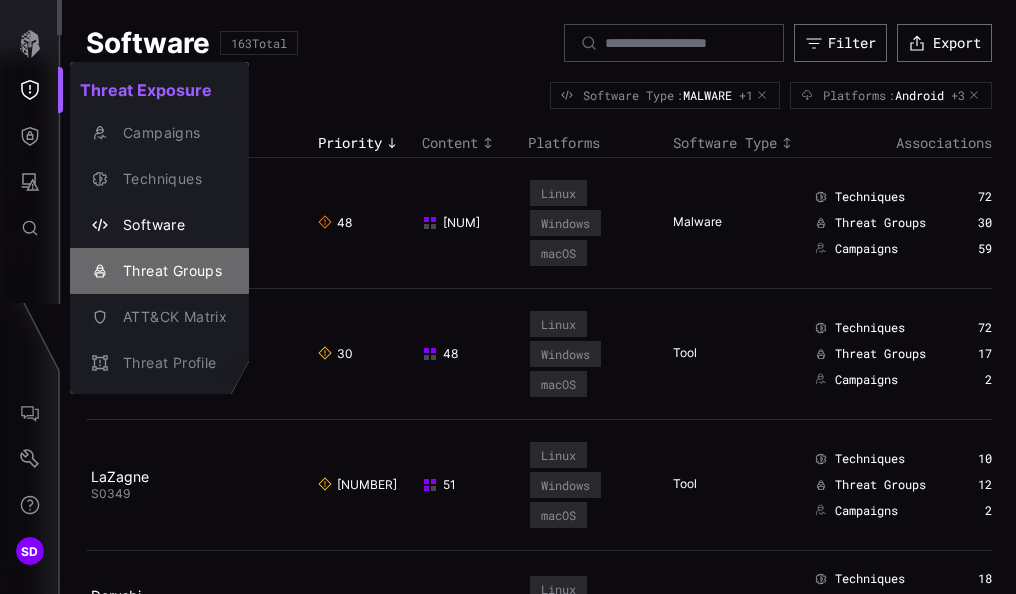 click on "Threat Groups" at bounding box center (170, 271) 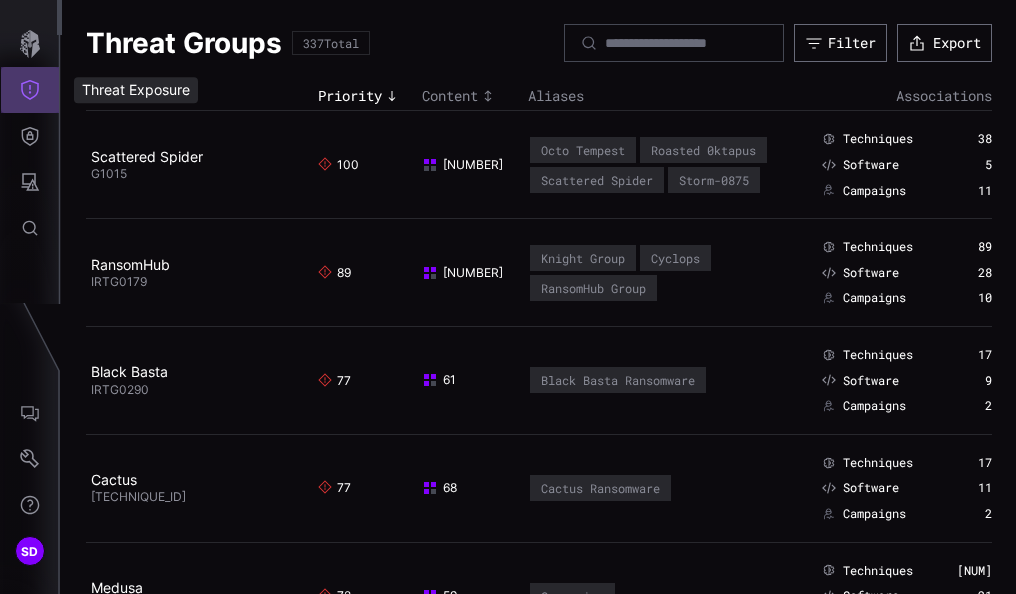 click at bounding box center [30, 90] 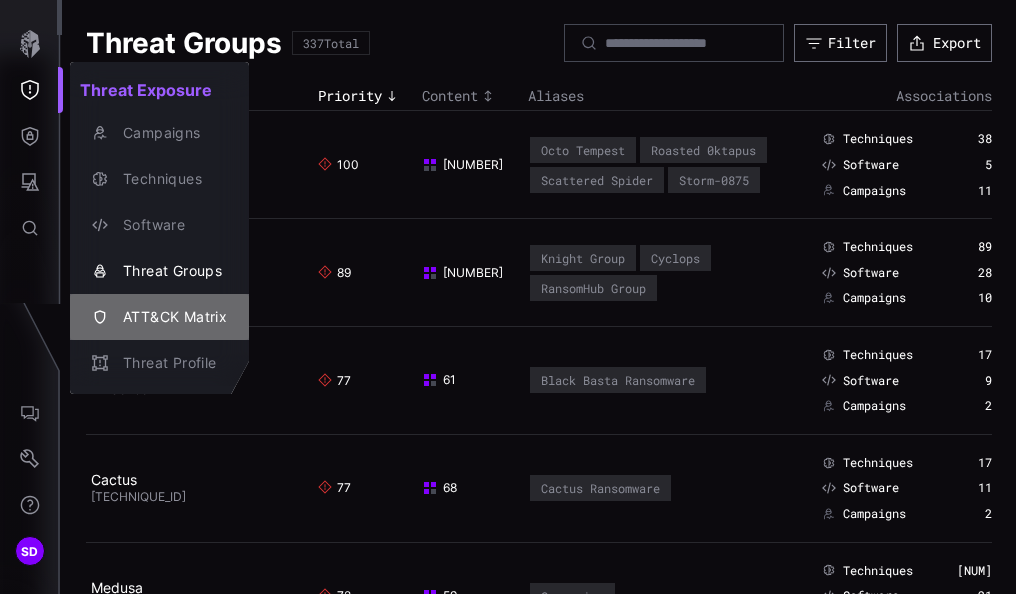 click on "ATT&CK Matrix" at bounding box center (170, 317) 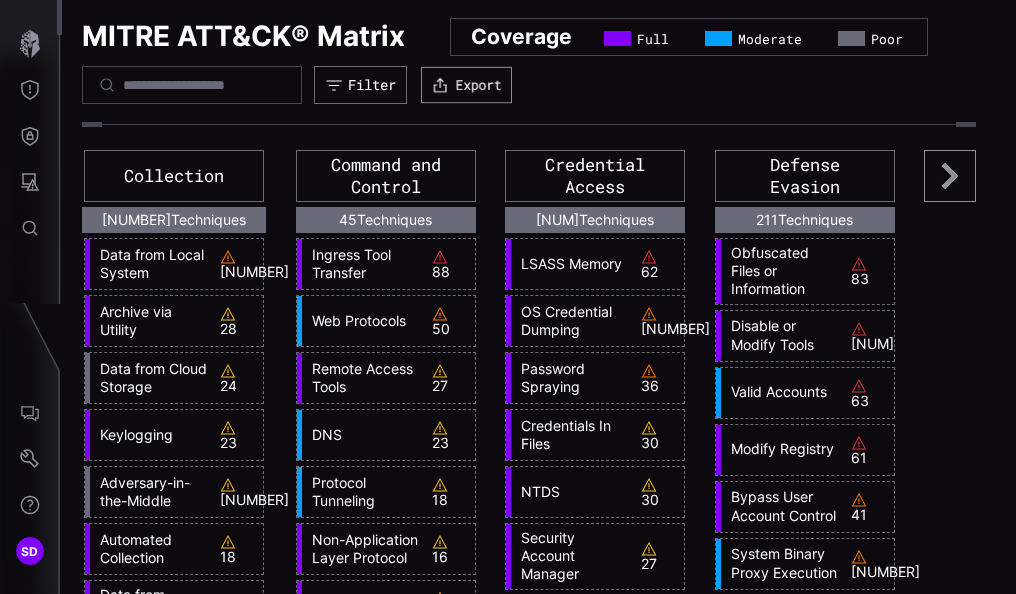 click on "Export" at bounding box center [466, 85] 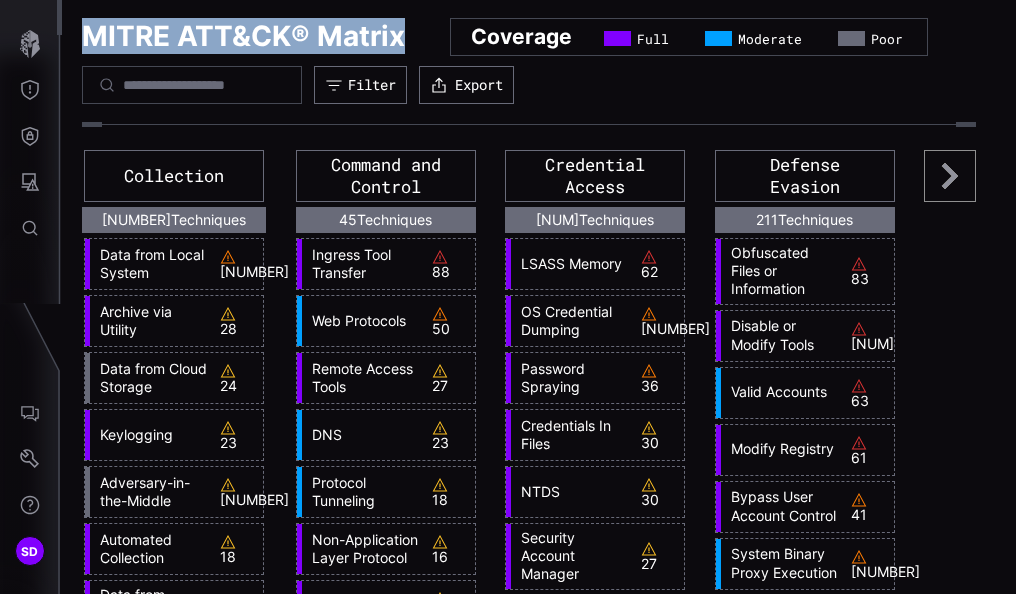 drag, startPoint x: 414, startPoint y: 35, endPoint x: 83, endPoint y: 45, distance: 331.15103 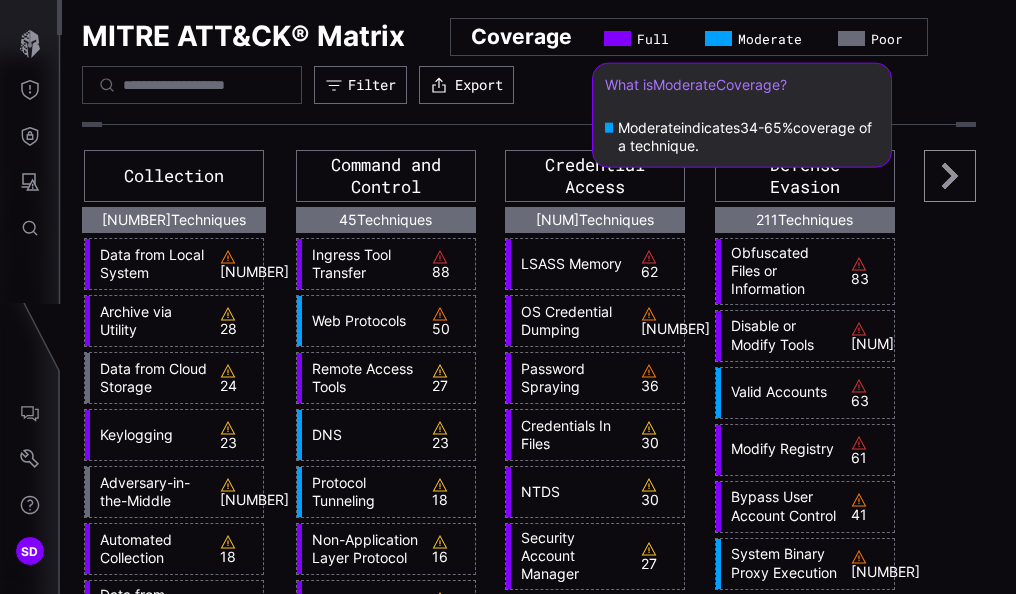 click at bounding box center [718, 38] 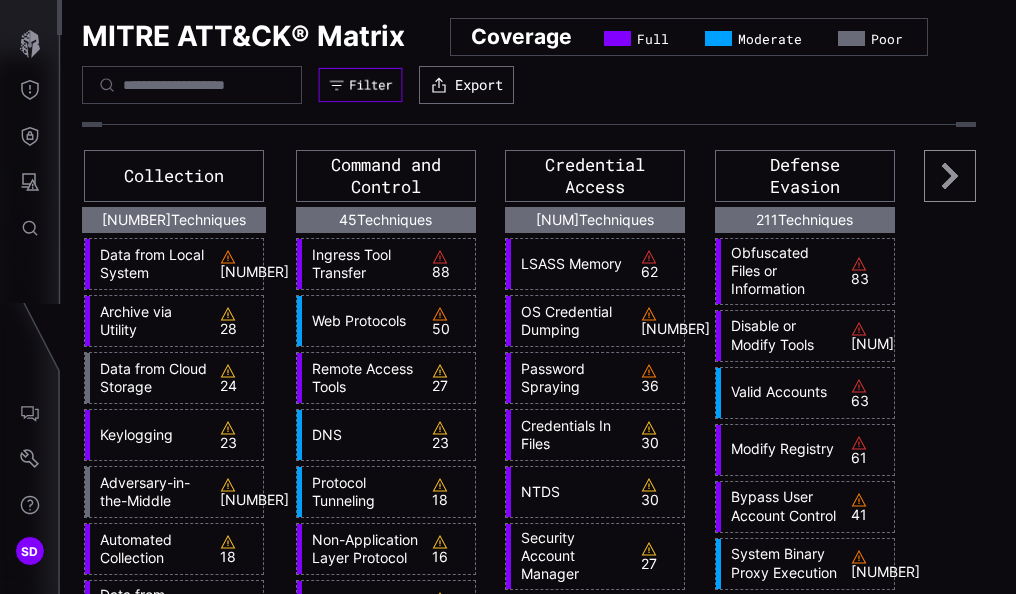 click on "Filter" at bounding box center [370, 85] 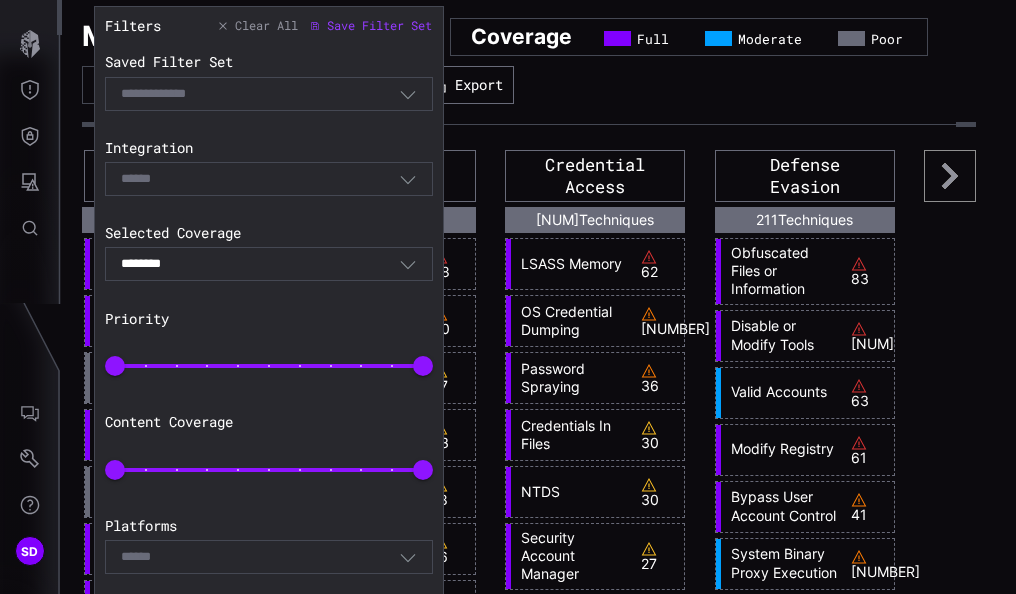 click on "Select" at bounding box center (260, 179) 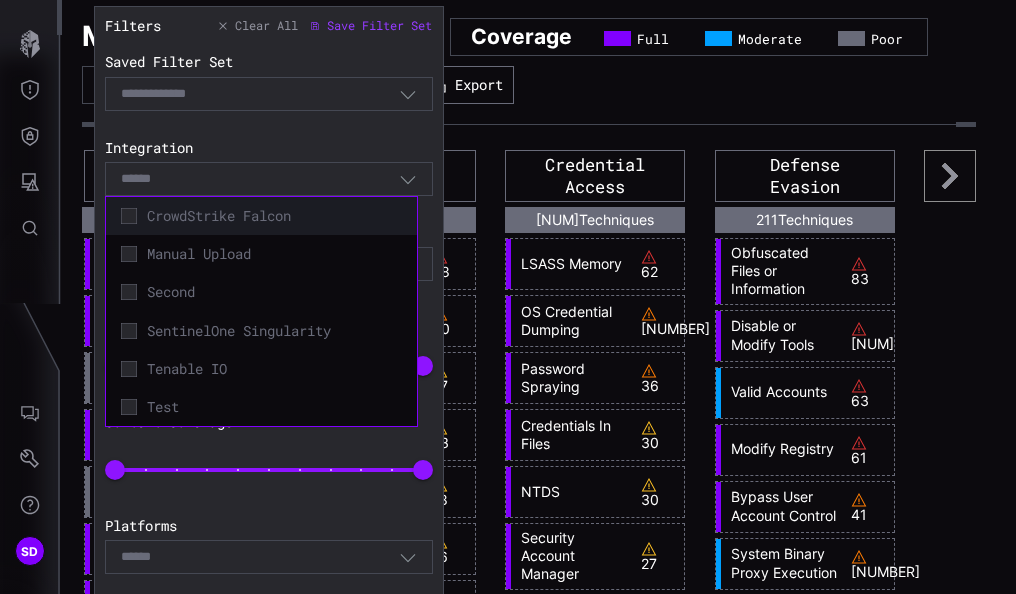 click on "CrowdStrike Falcon" at bounding box center [274, 216] 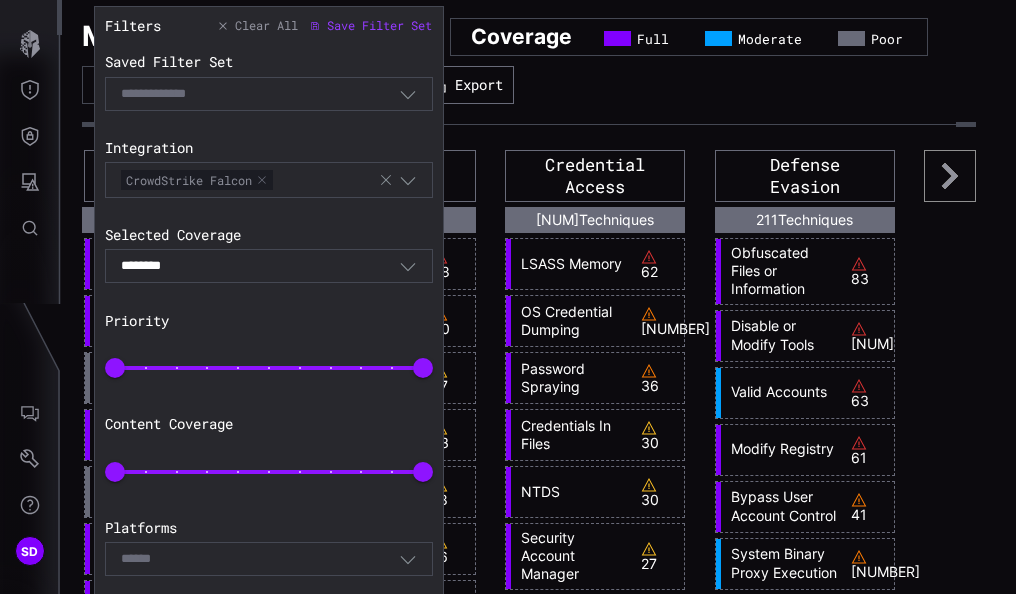 click on "Selected Coverage ******** Combined Priority 0 100 Content Coverage 0 100 Platforms Select Tactics Collection Command and Control Credential Access Defense Evasion Discovery Execution Exfiltration Impact Initial Access Lateral Movement Persistence Privilege Escalation Reconnaissance Resource Development Apply   Cancel" at bounding box center (269, 468) 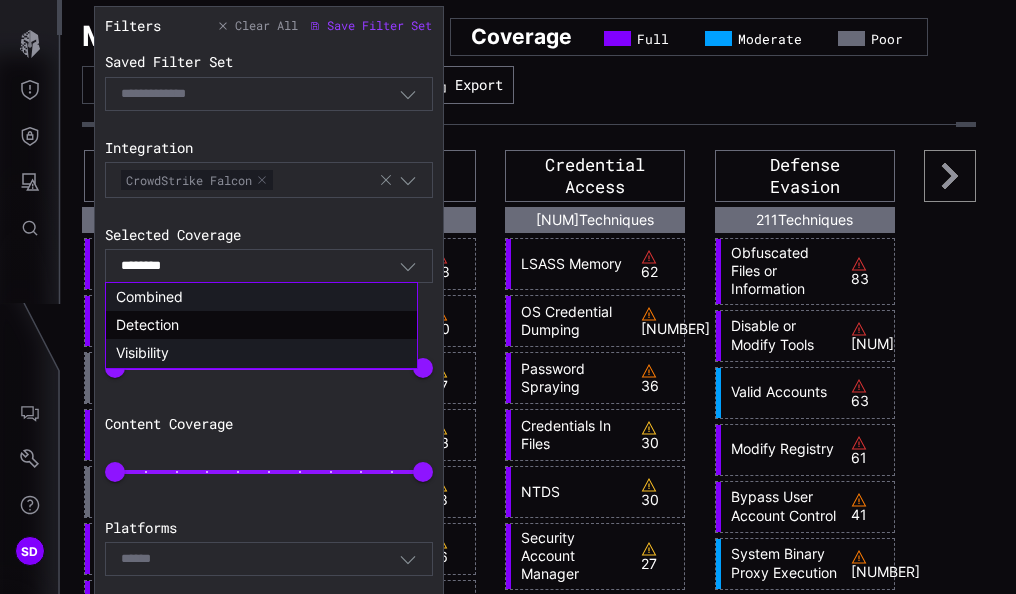 click on "Visibility" at bounding box center [142, 352] 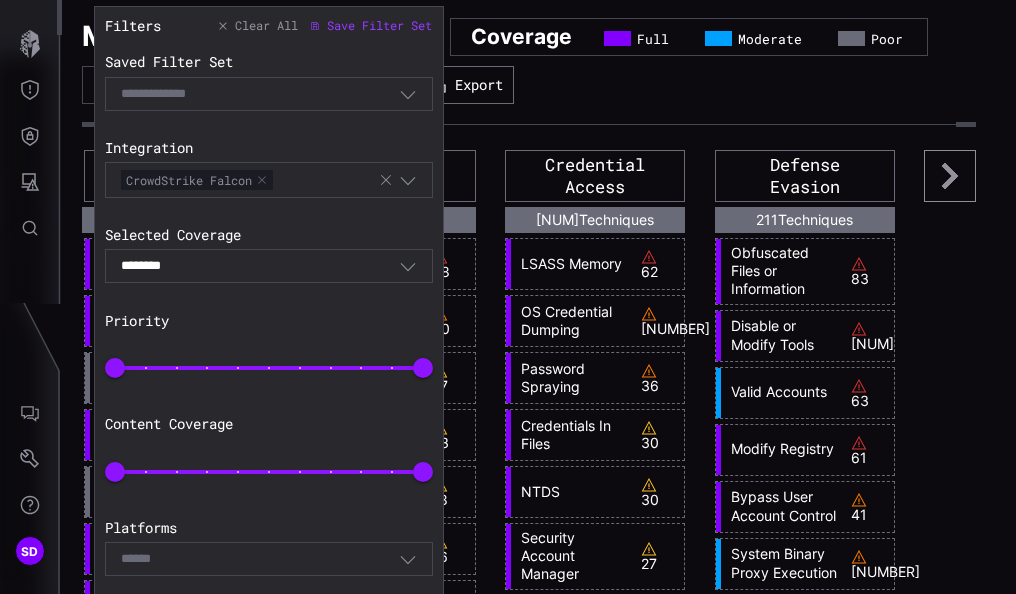 type on "**********" 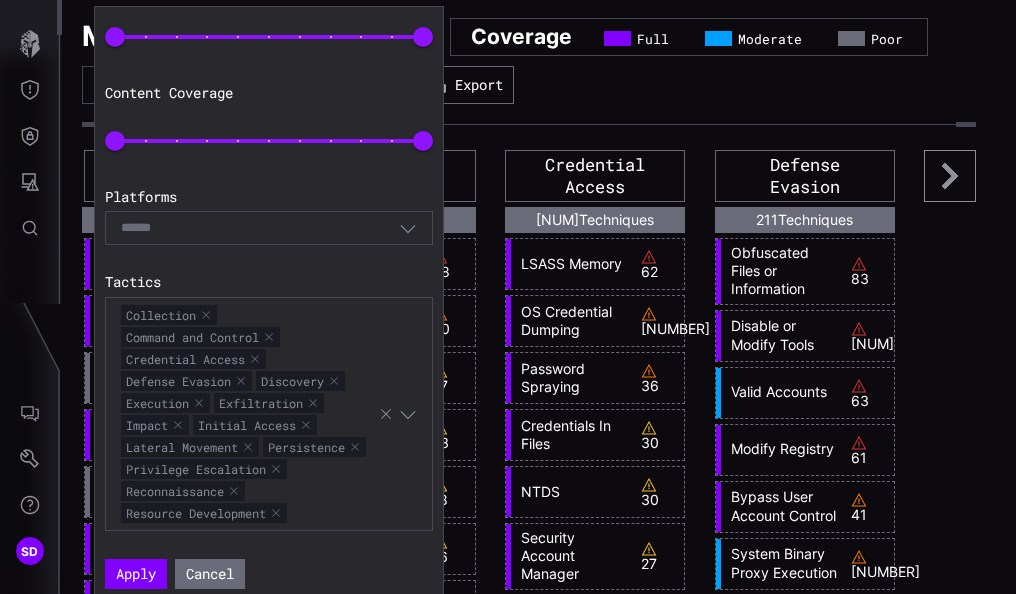 scroll, scrollTop: 344, scrollLeft: 0, axis: vertical 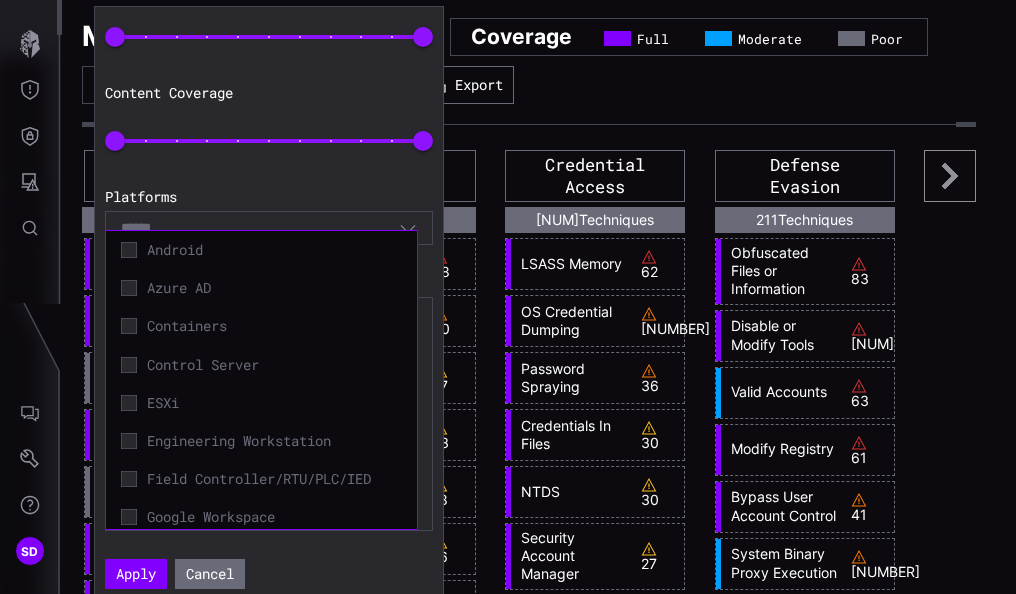 click 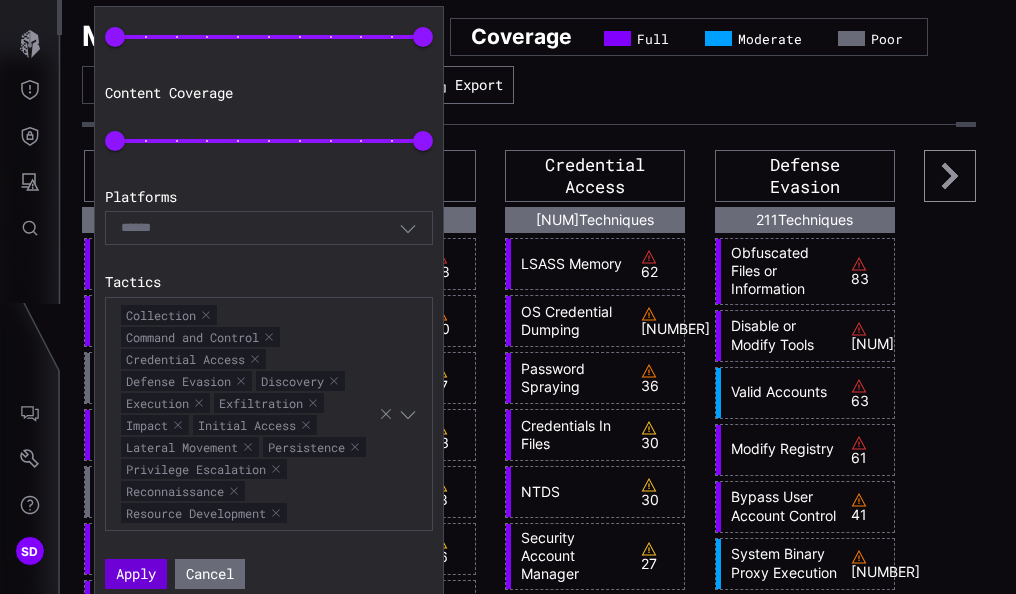 click on "Apply" at bounding box center (136, 574) 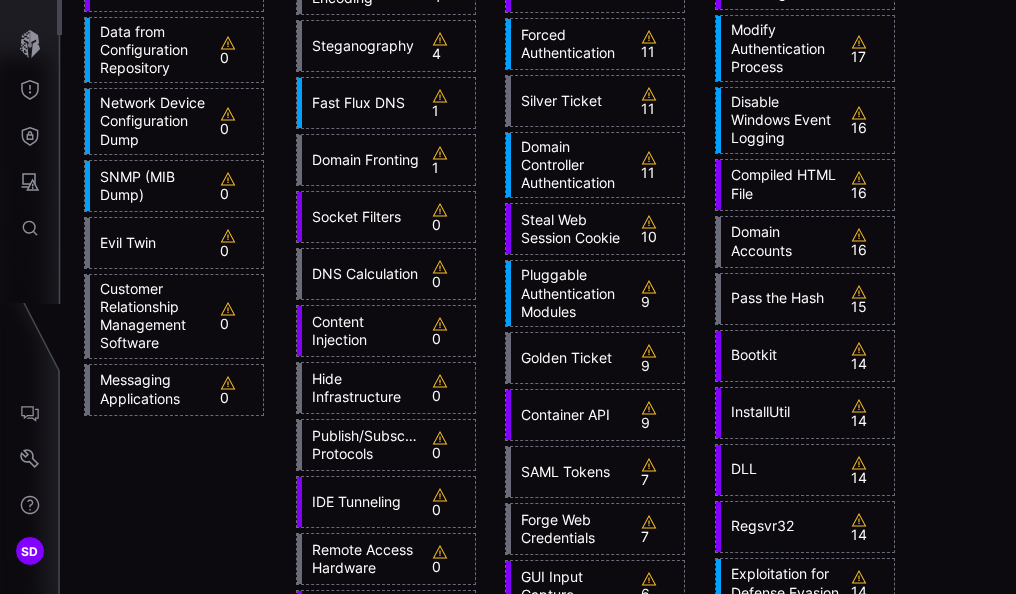 scroll, scrollTop: 0, scrollLeft: 0, axis: both 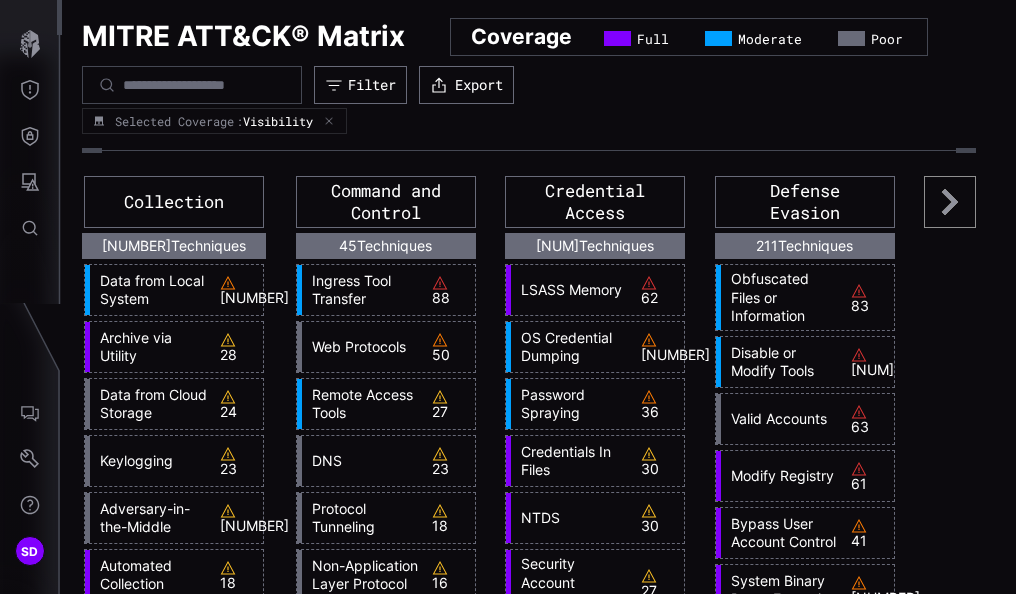 click 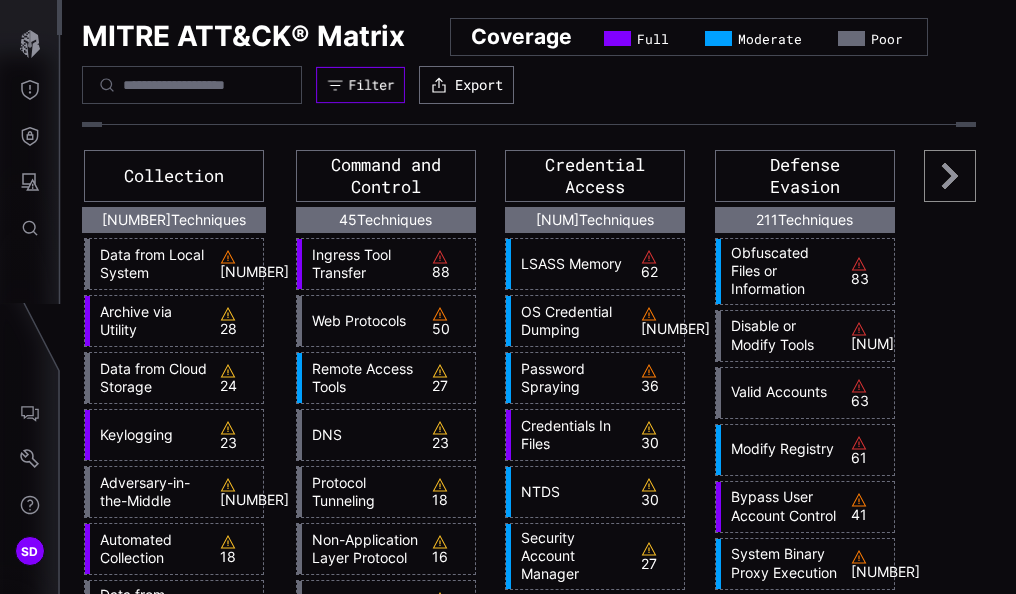 click on "Filter" at bounding box center (372, 84) 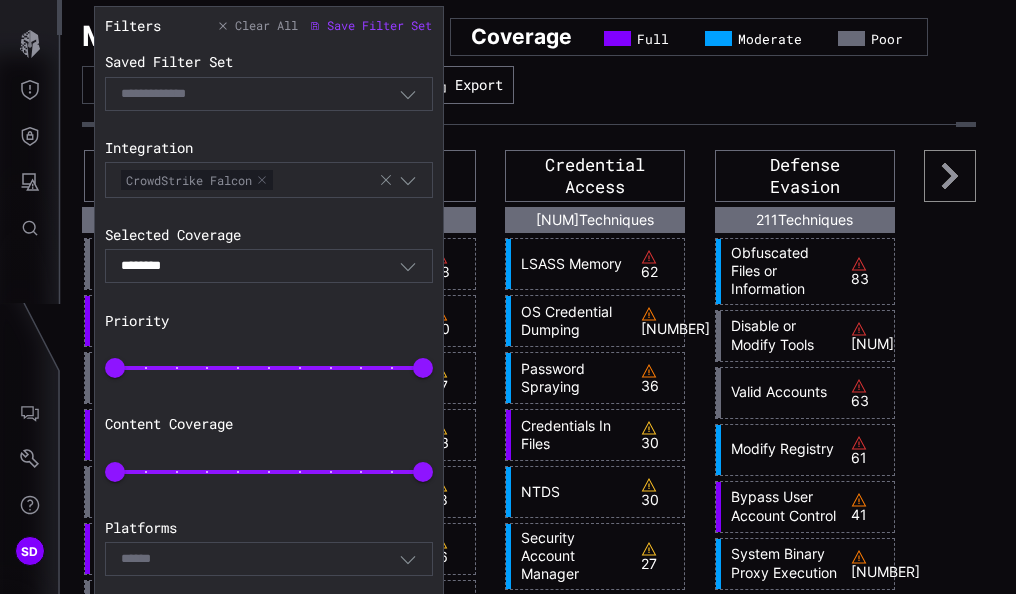click 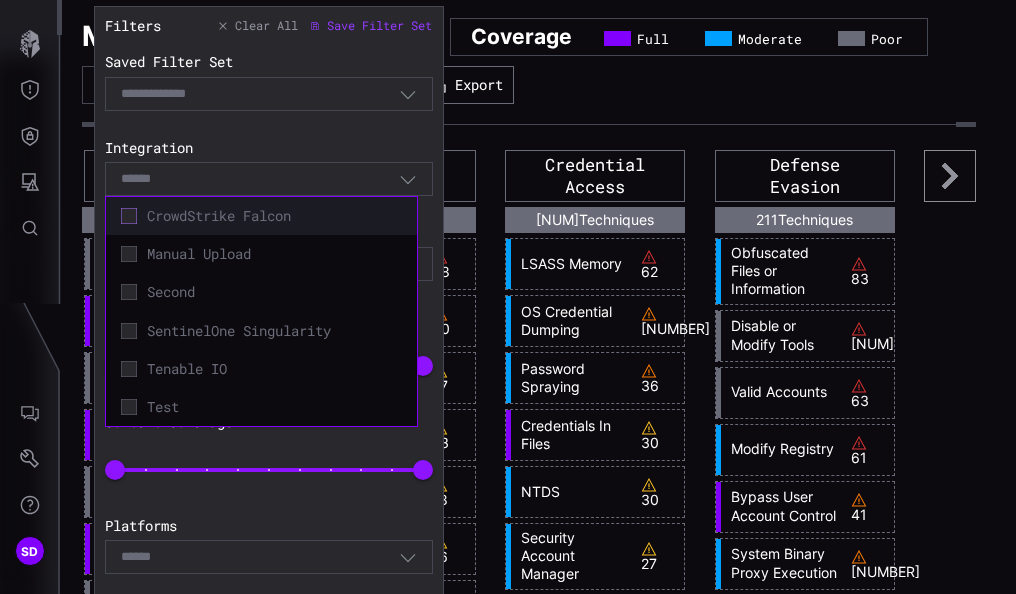 click 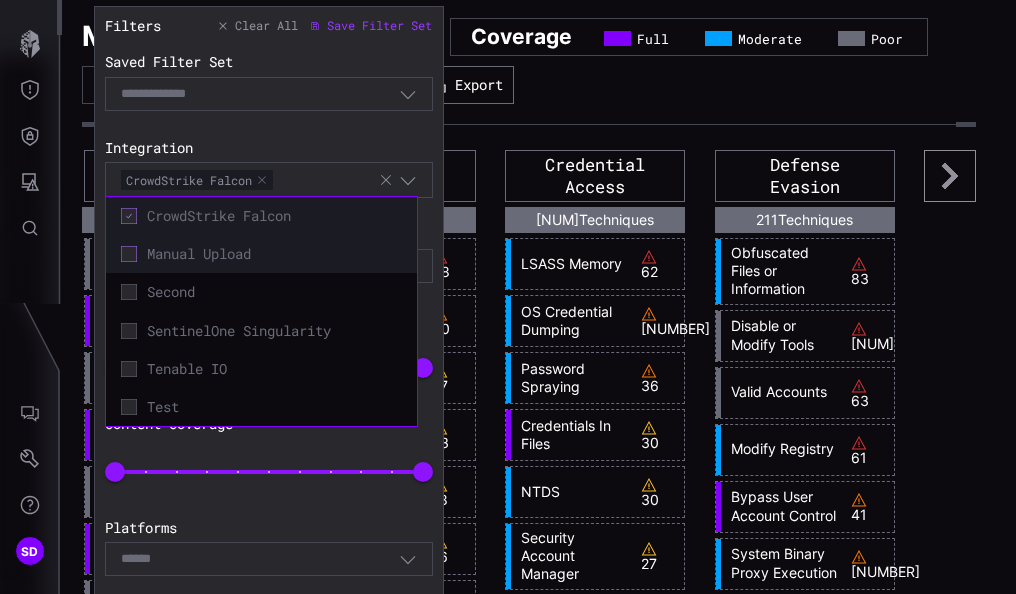 click 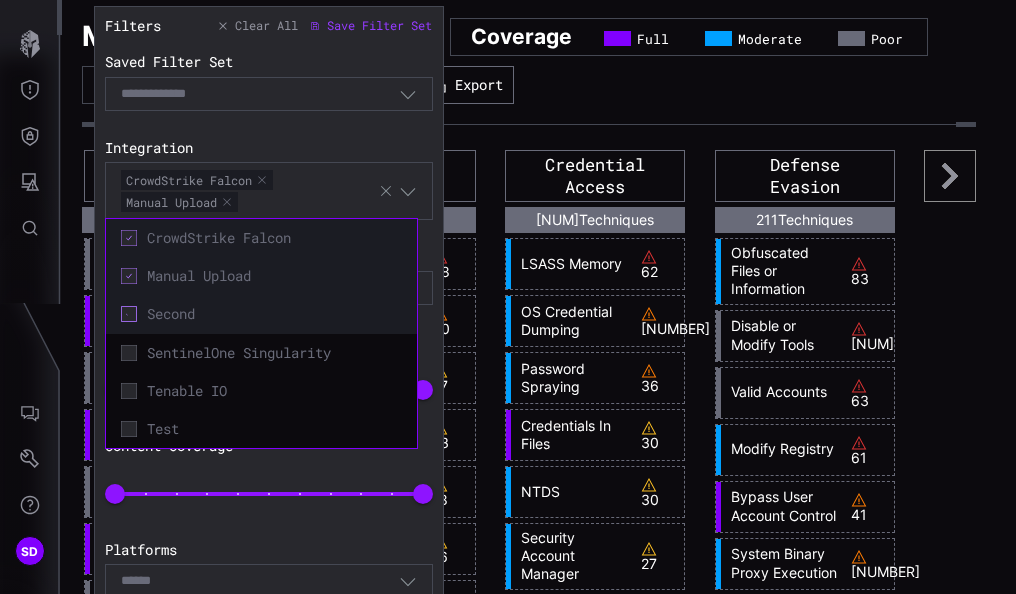 click 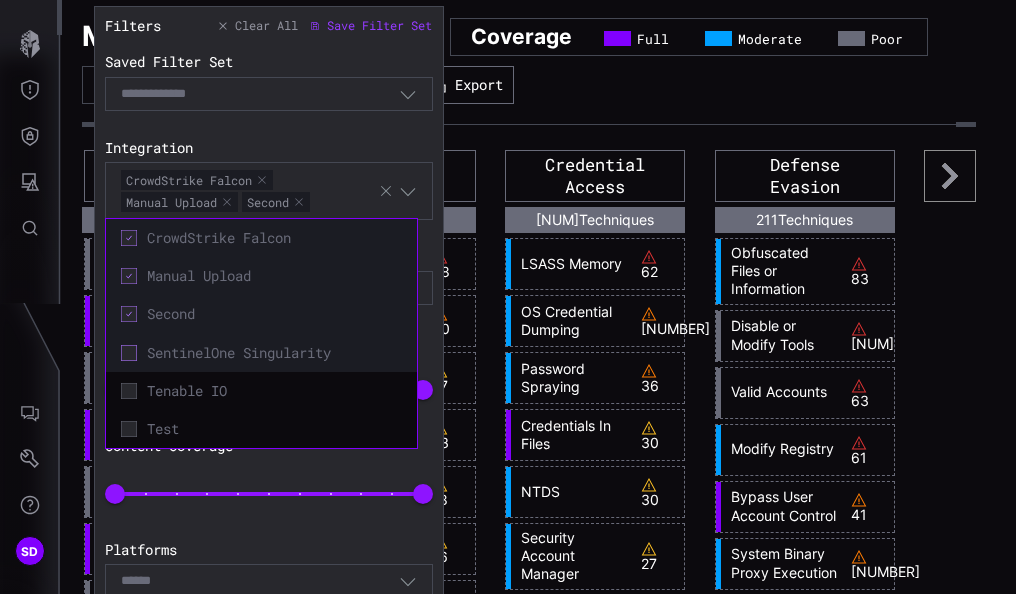 click 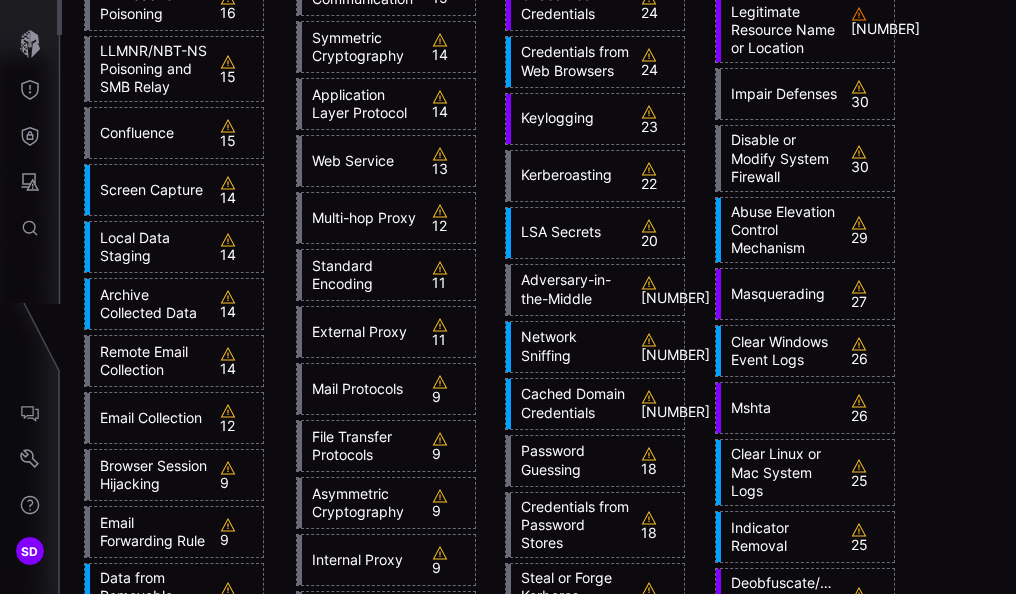 scroll, scrollTop: 0, scrollLeft: 0, axis: both 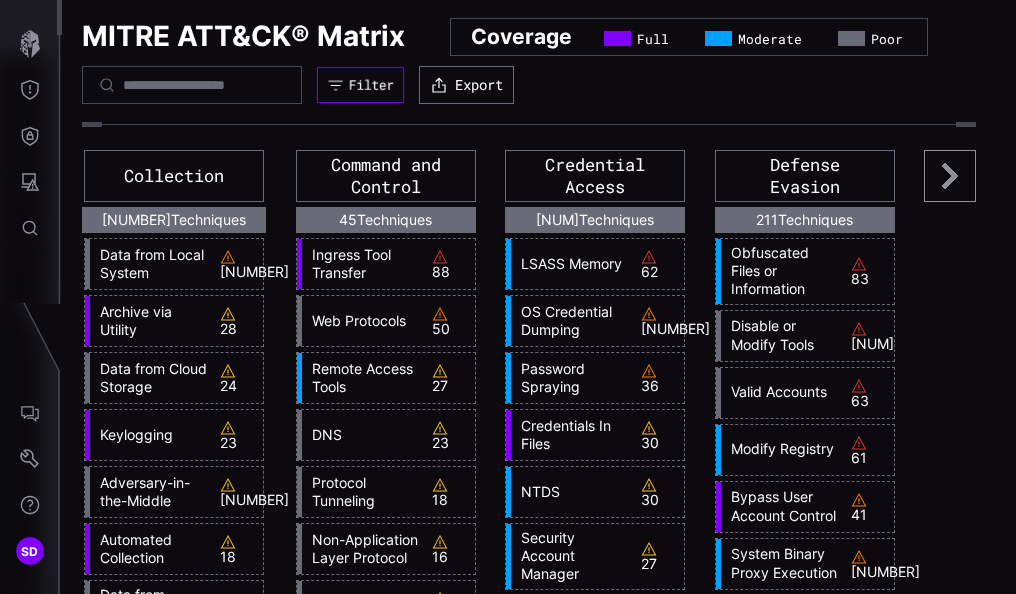 click on "Filter" at bounding box center [371, 84] 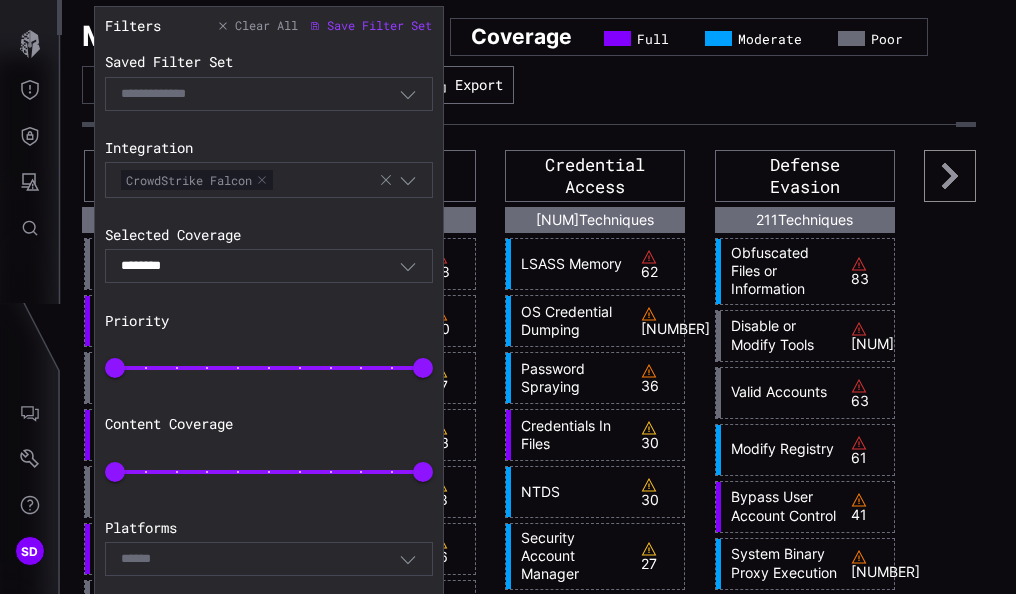 click on "CrowdStrike Falcon" at bounding box center [269, 180] 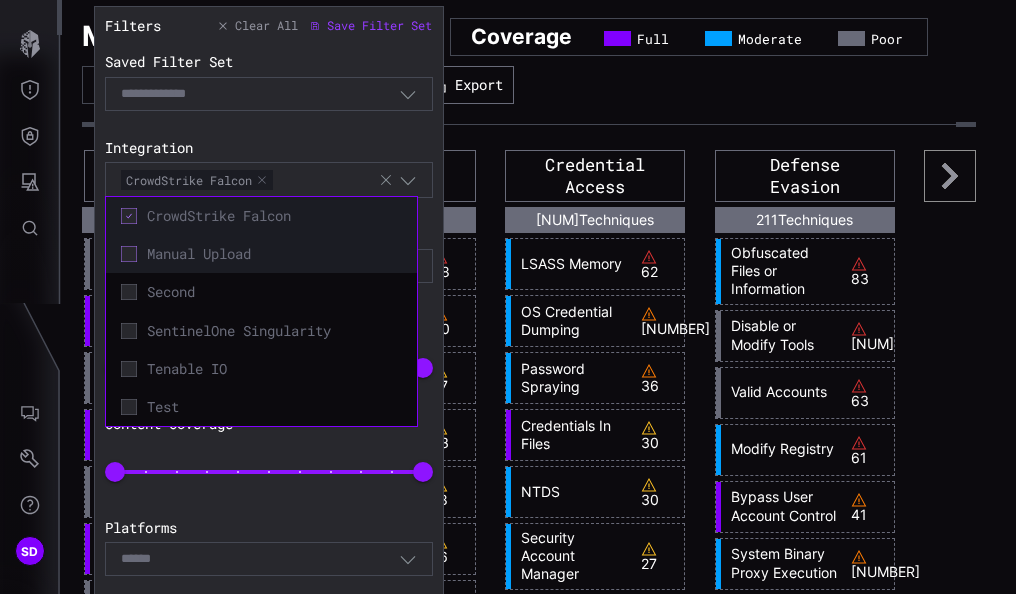 click 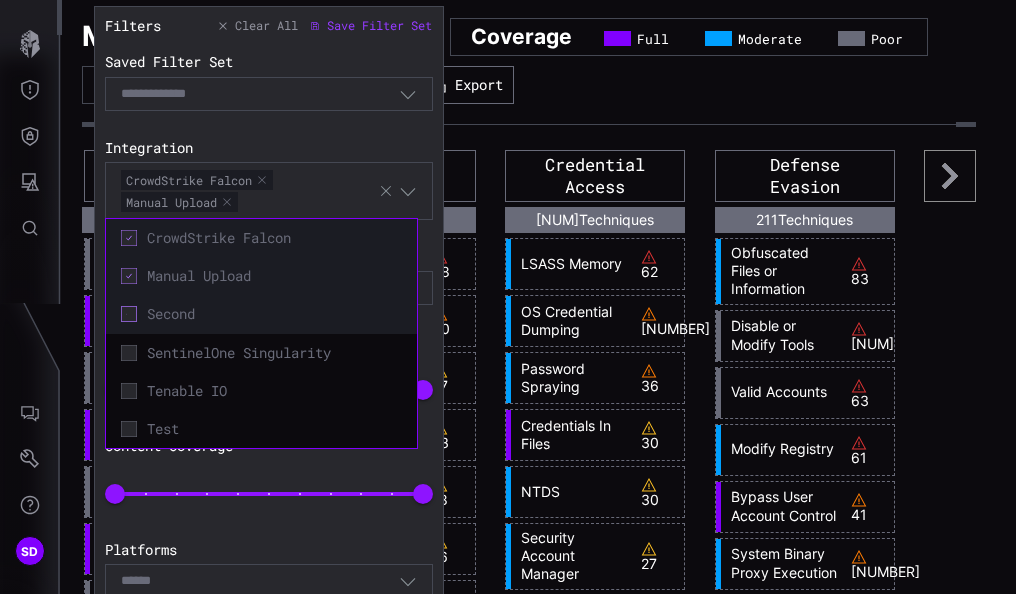 click 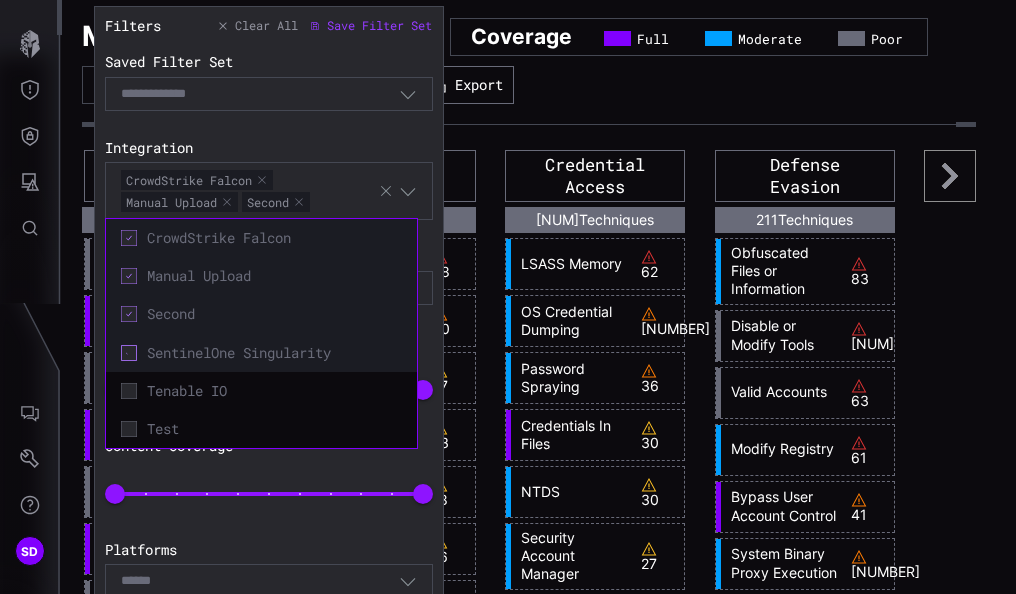 click 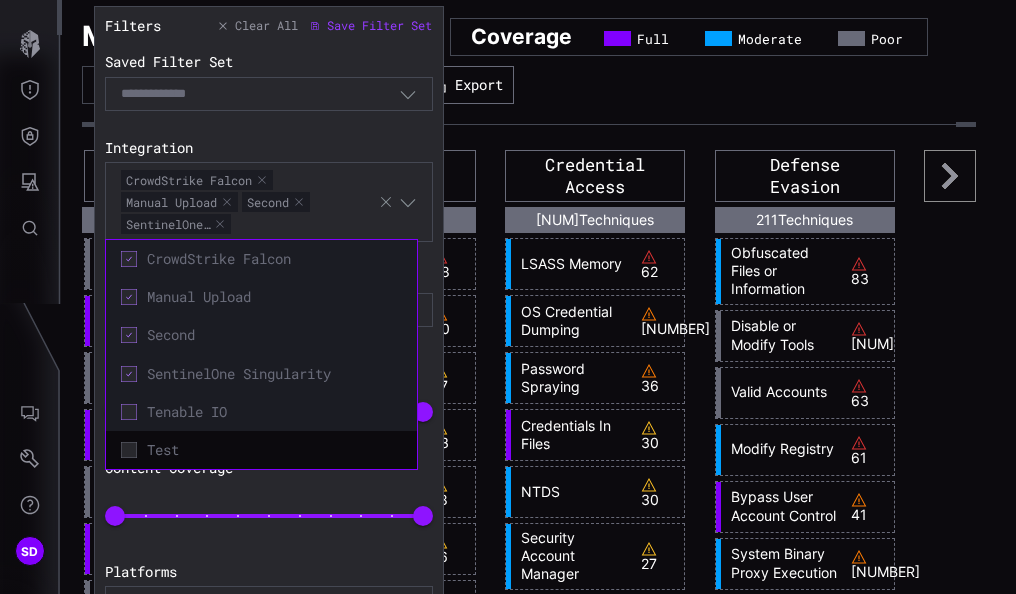 click 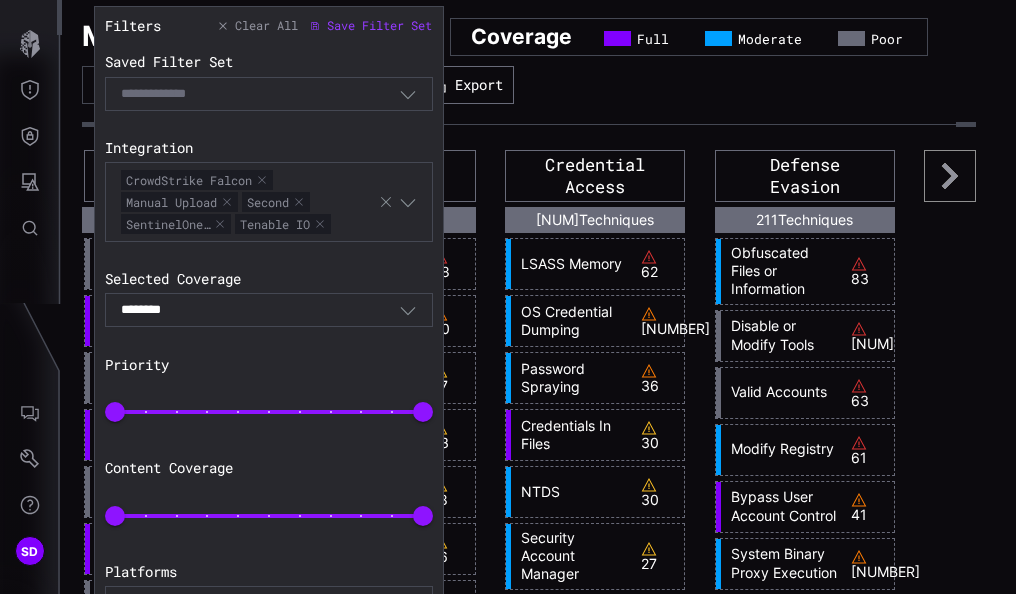 click on "Save Filter Set" at bounding box center (379, 26) 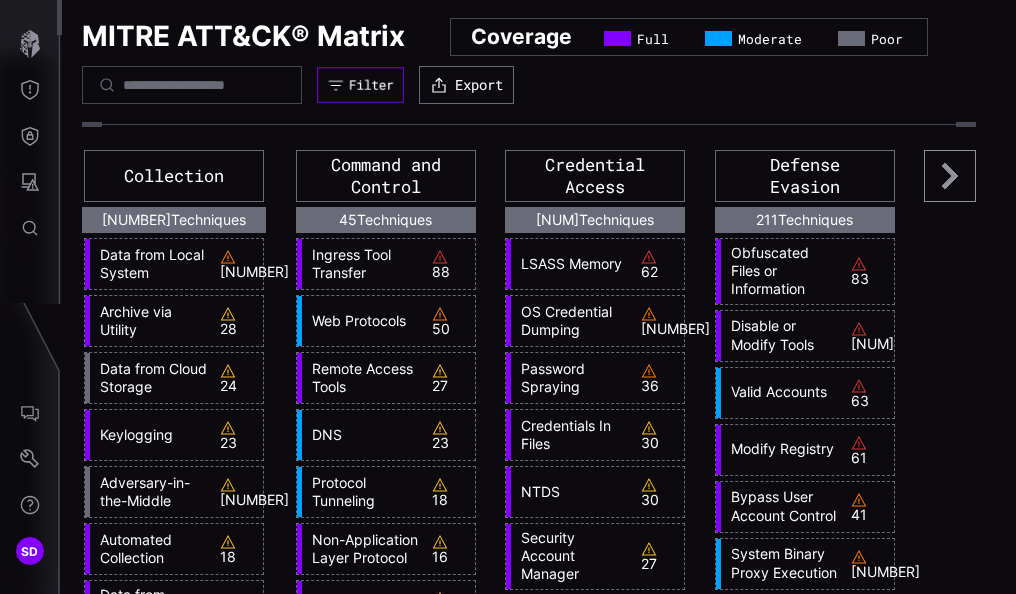 click on "Filter" at bounding box center (360, 84) 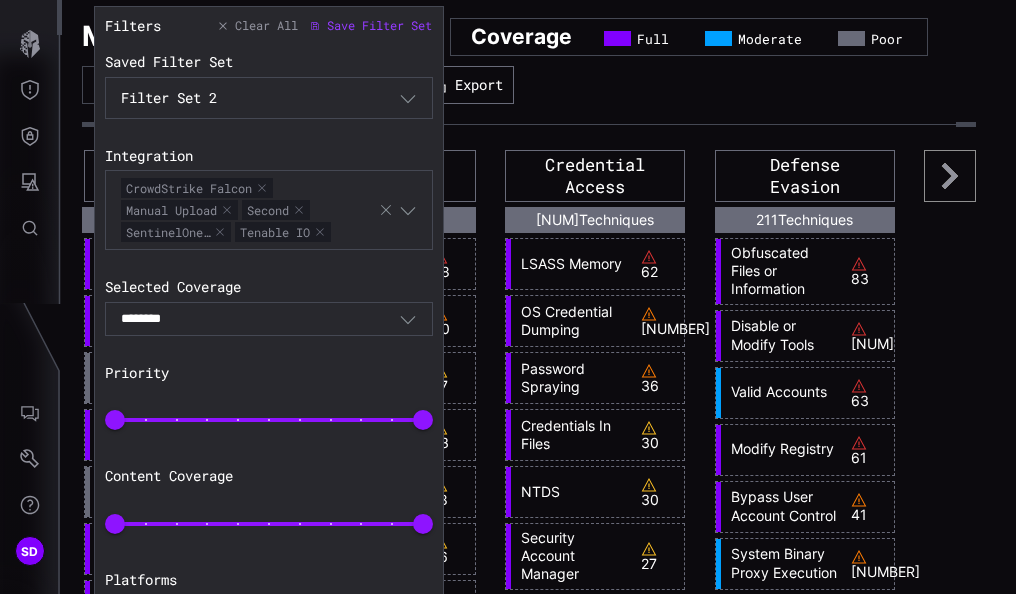 click 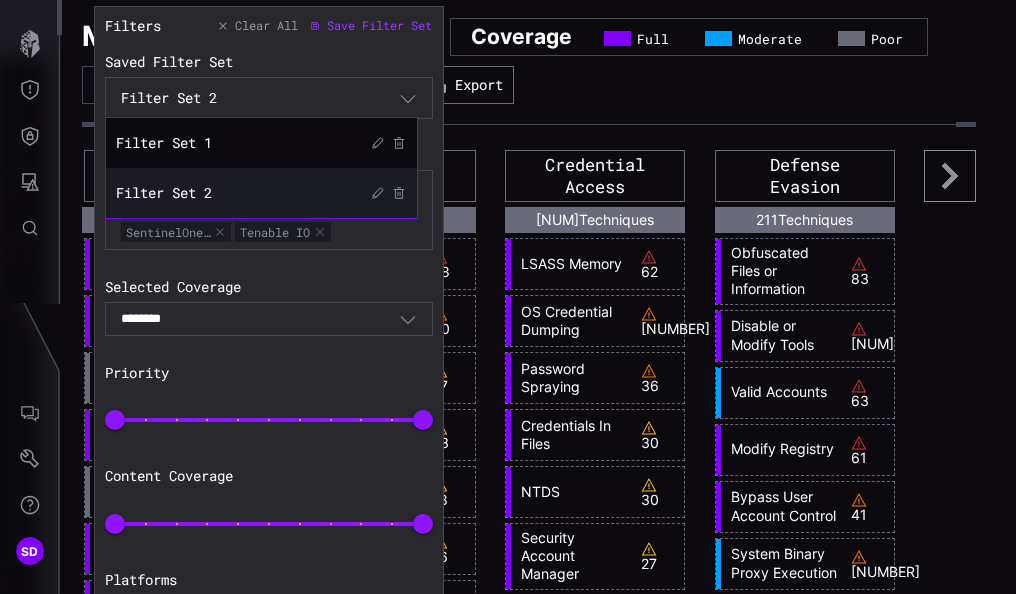 click on "Filter Set 2" at bounding box center [261, 193] 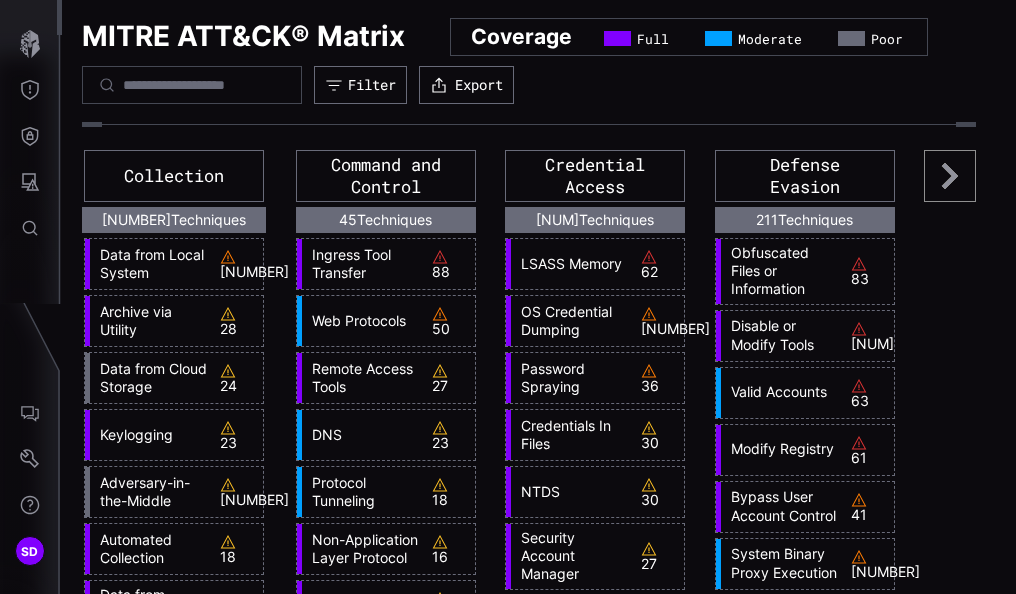 click on "MITRE ATT&CK® Matrix Coverage Full Moderate Poor Filter Export" at bounding box center [529, 61] 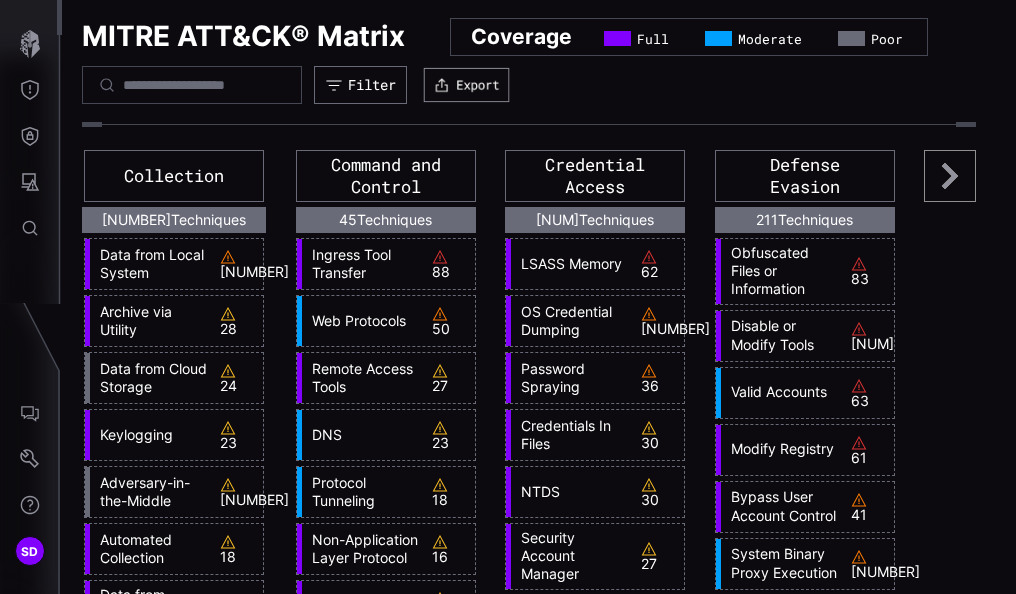 click on "Export" at bounding box center [467, 85] 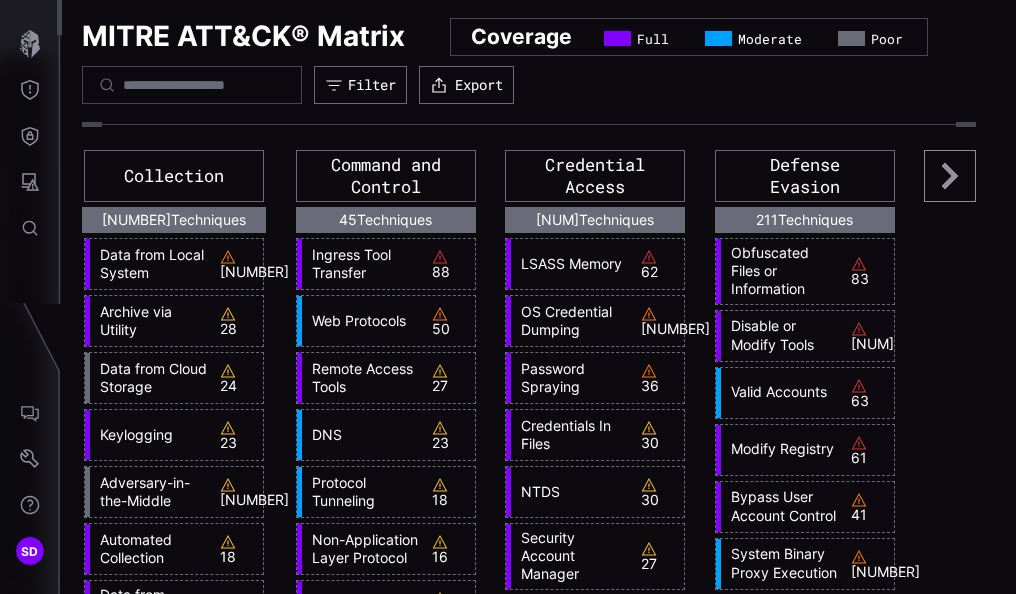 click on "MITRE ATT&CK® Matrix Coverage Full Moderate Poor Filter Export" at bounding box center [529, 61] 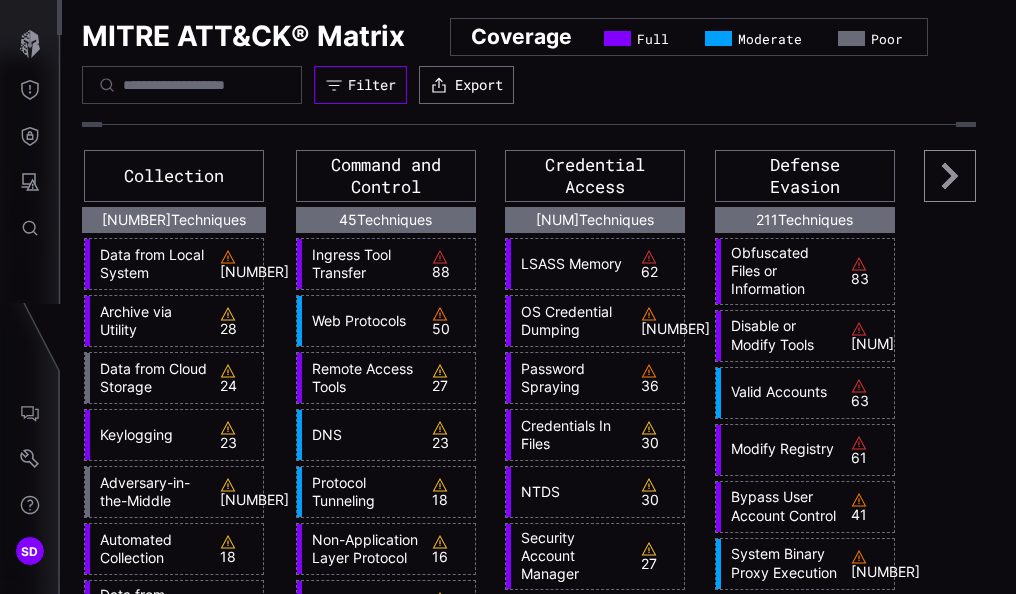 click on "Filter" at bounding box center (372, 85) 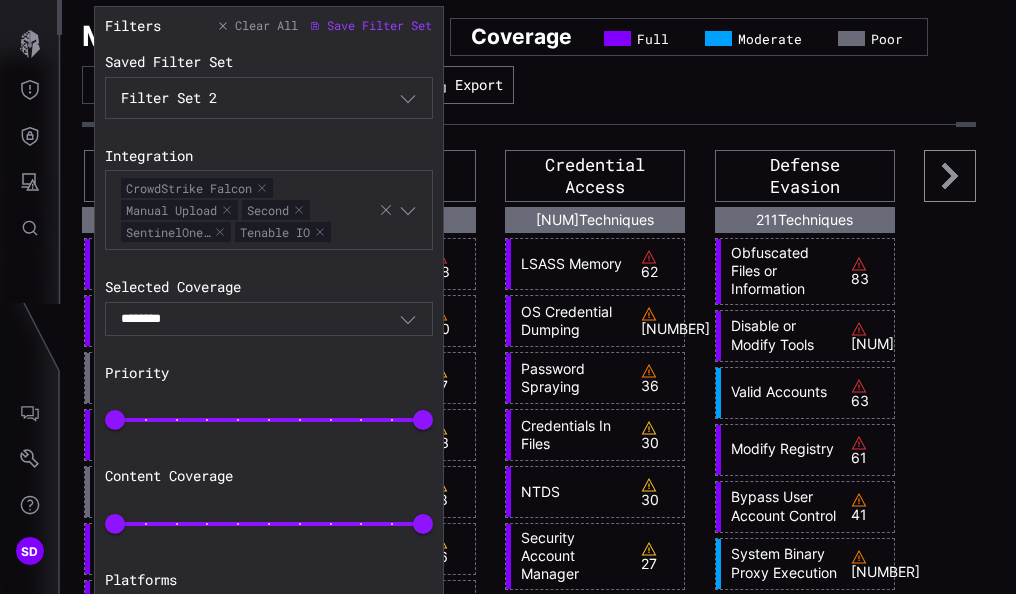 click on "******** Combined" at bounding box center [269, 319] 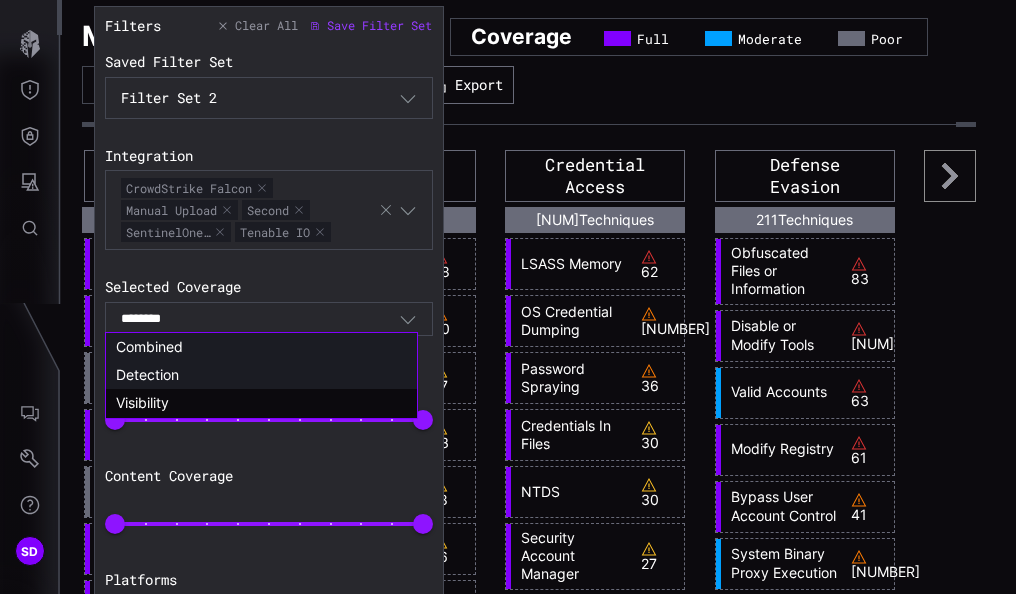 click on "Detection" at bounding box center (261, 375) 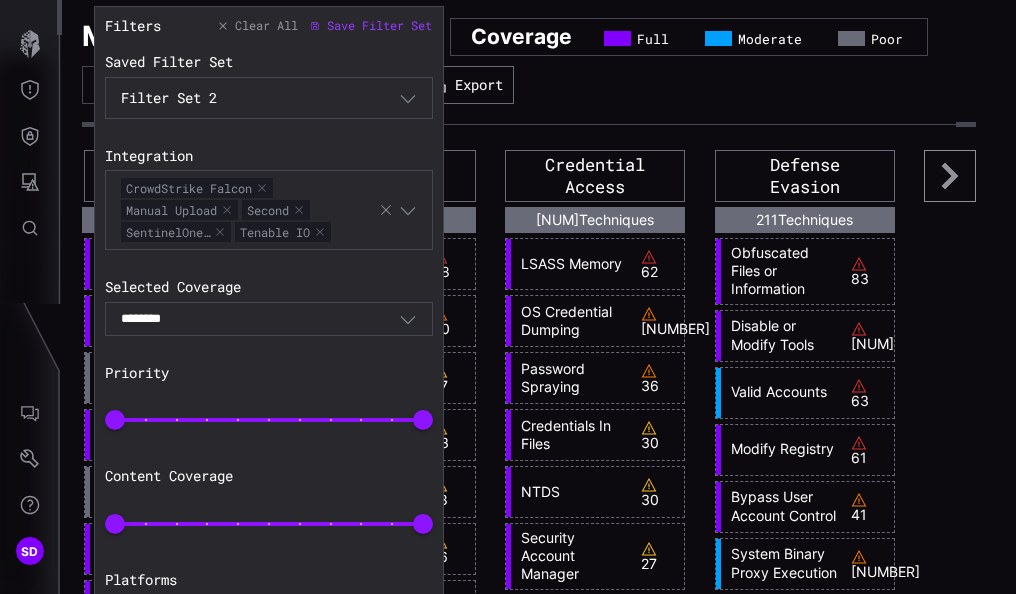 type on "*********" 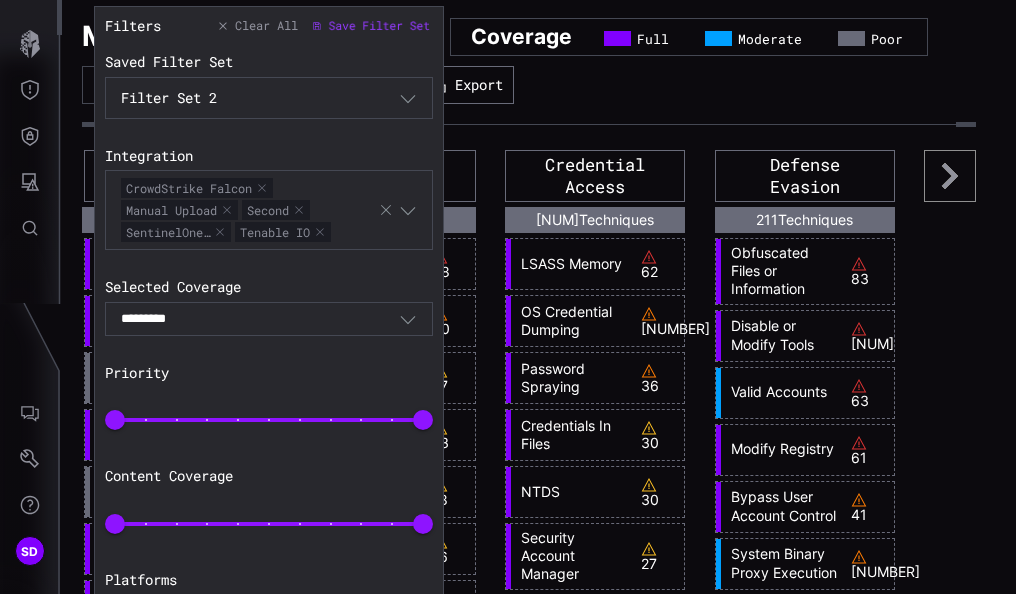click on "Save Filter Set" at bounding box center (379, 26) 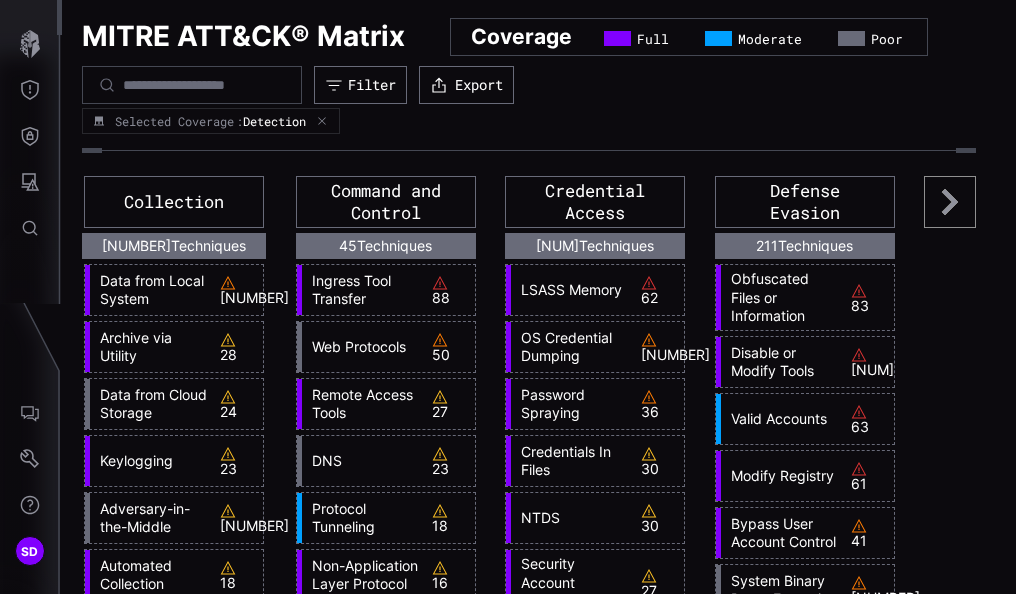 click on "LSASS Memory" at bounding box center [570, 290] 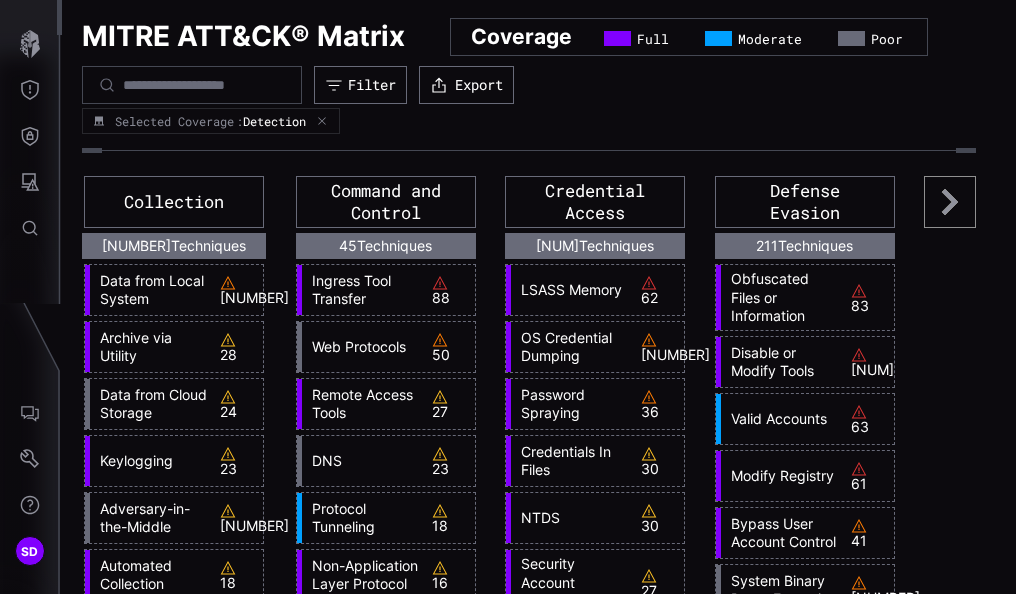 click on "LSASS Memory [NUMBER]" at bounding box center (595, 290) 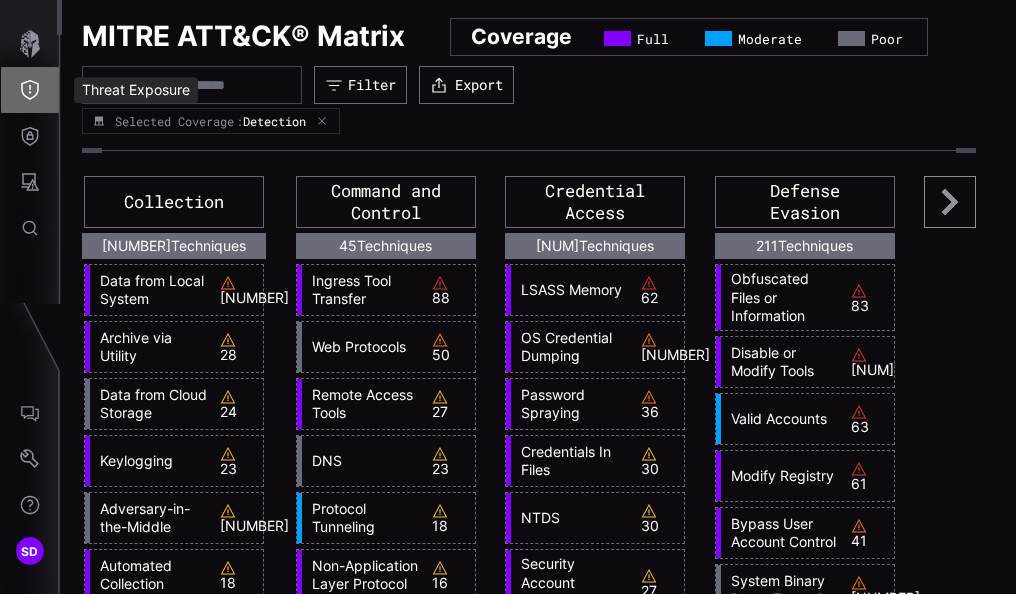 click 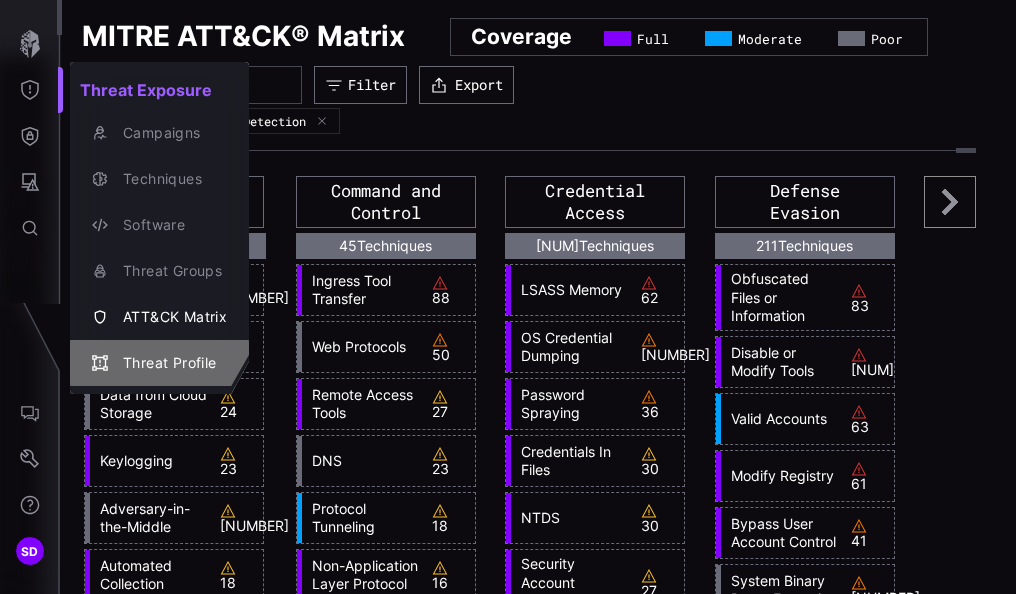click on "Threat Profile" at bounding box center (170, 363) 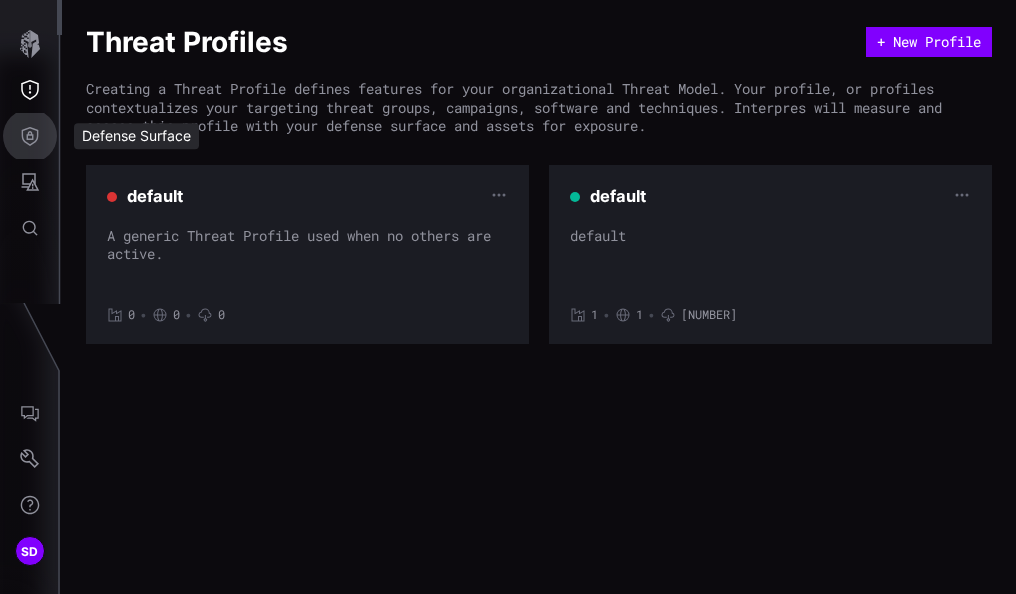 type 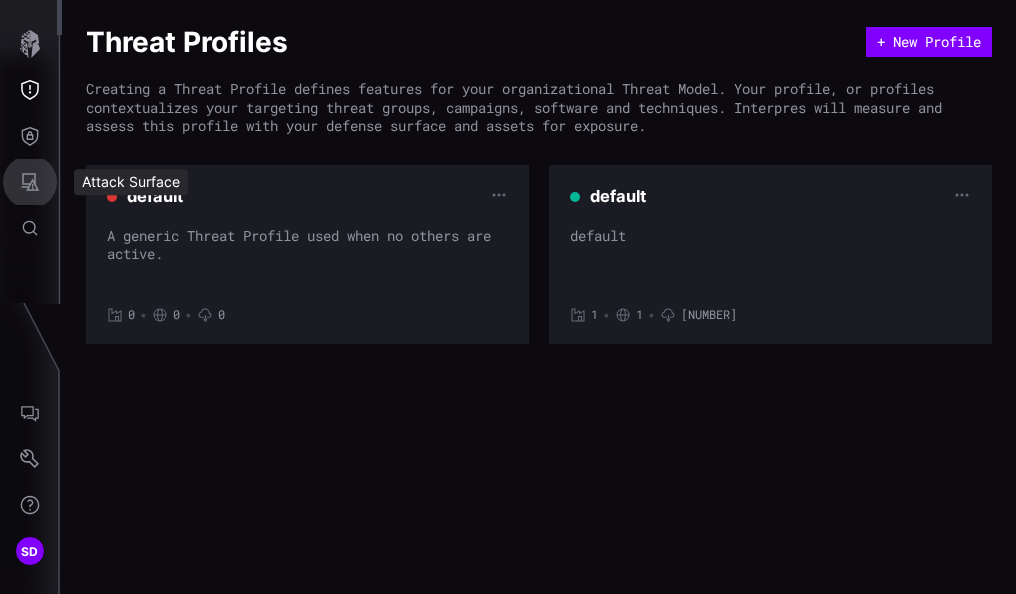 type 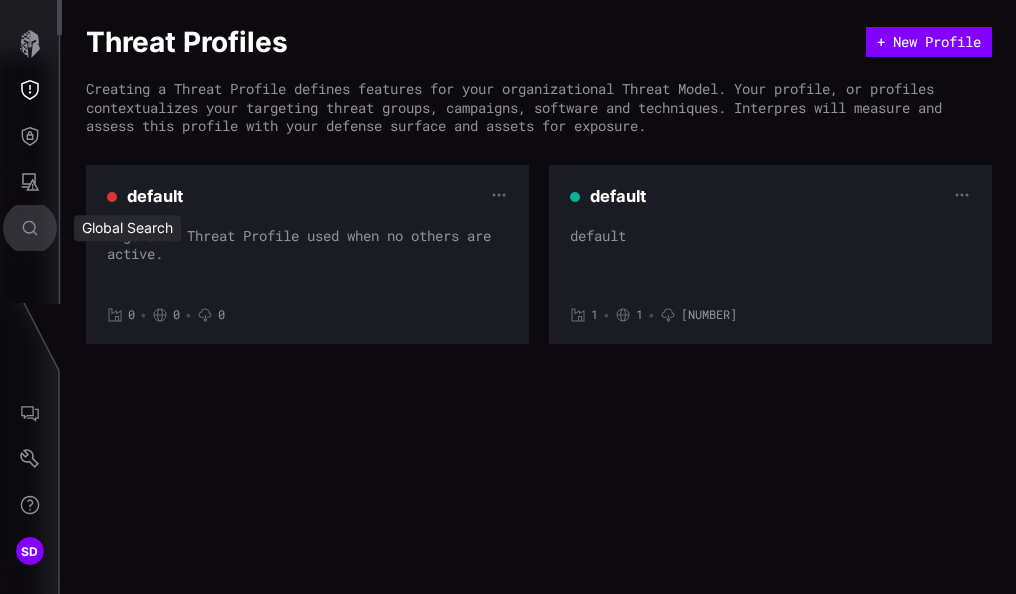 type 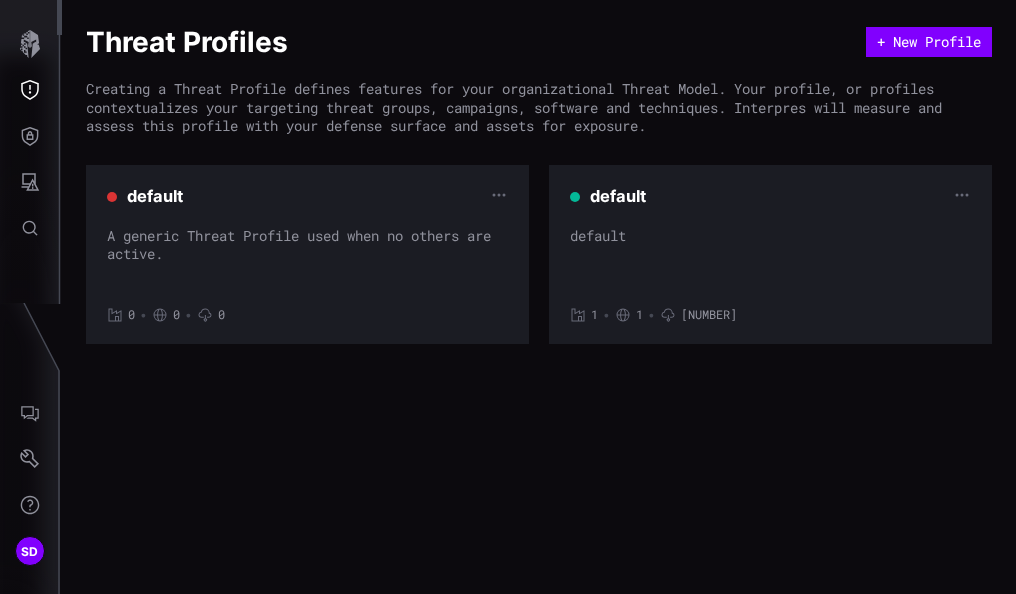 type 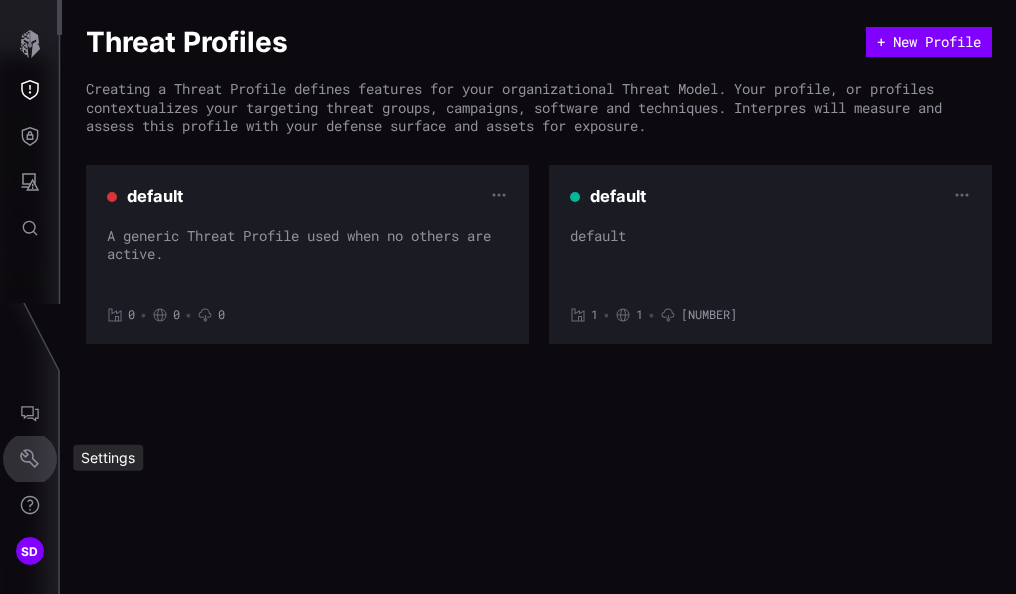 type 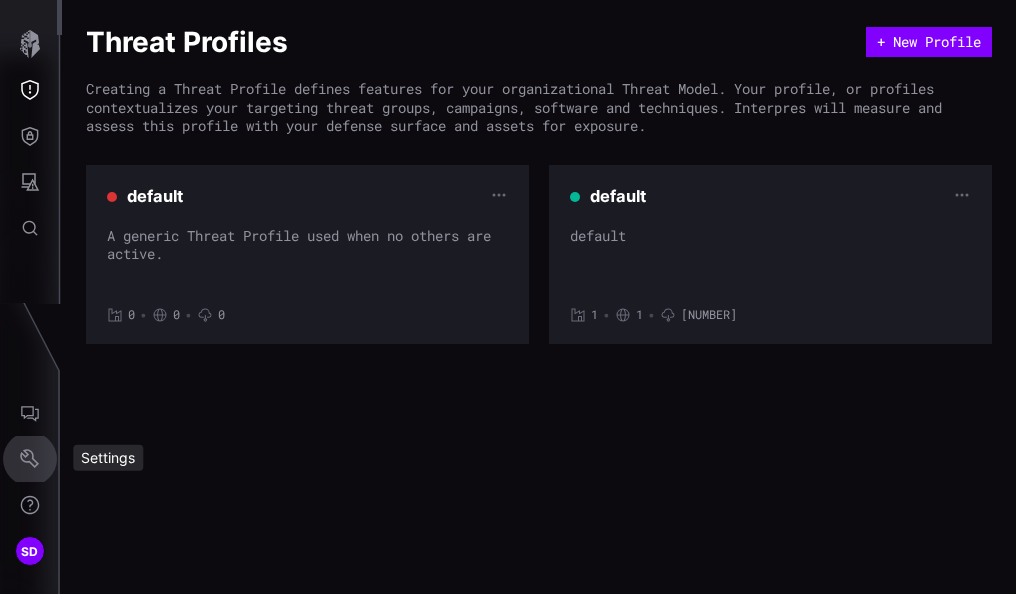 type 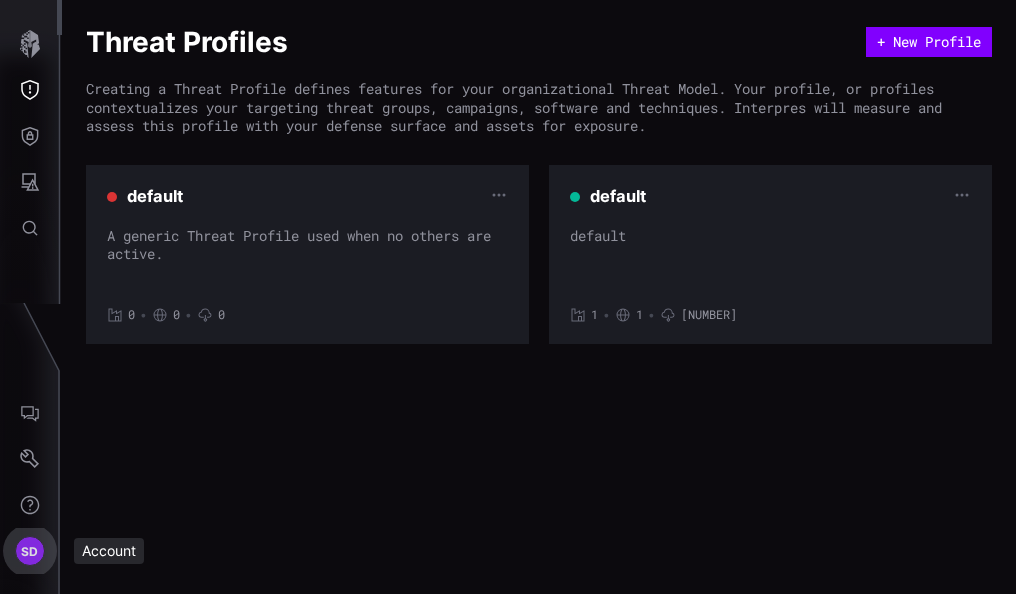 type 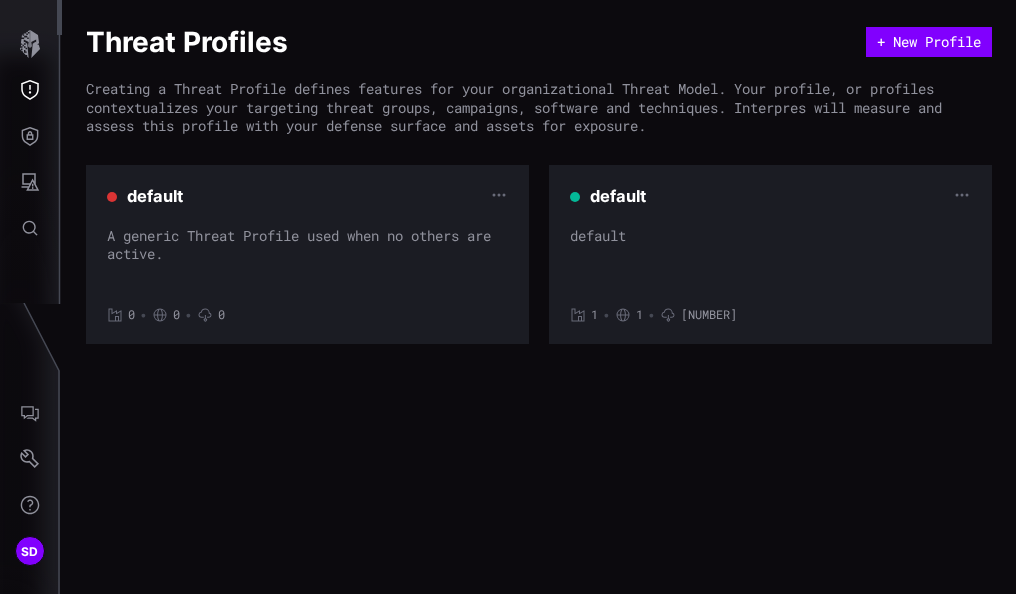type 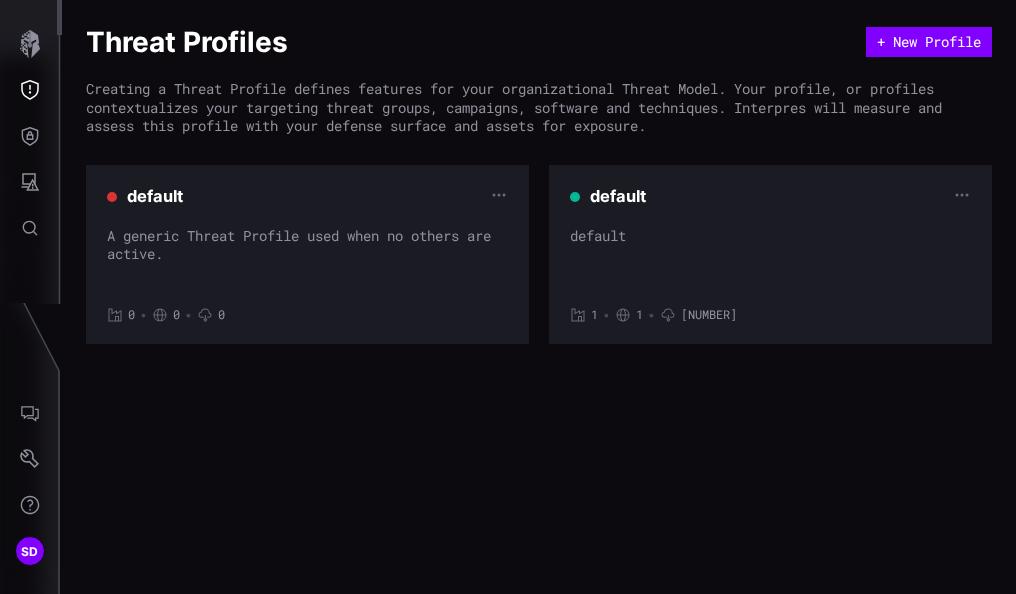 type 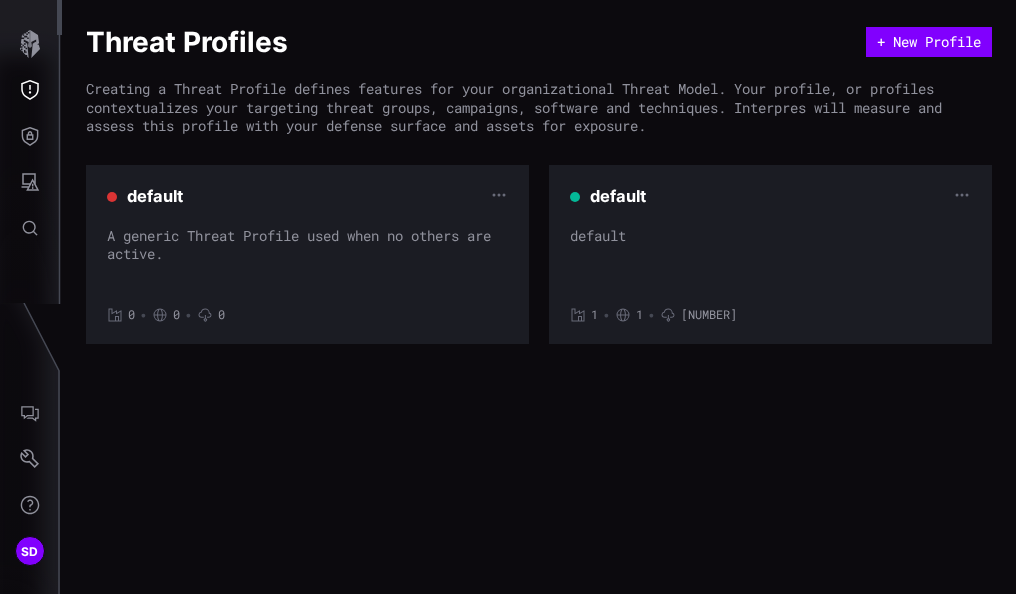click on "Threat Profiles" at bounding box center [476, 42] 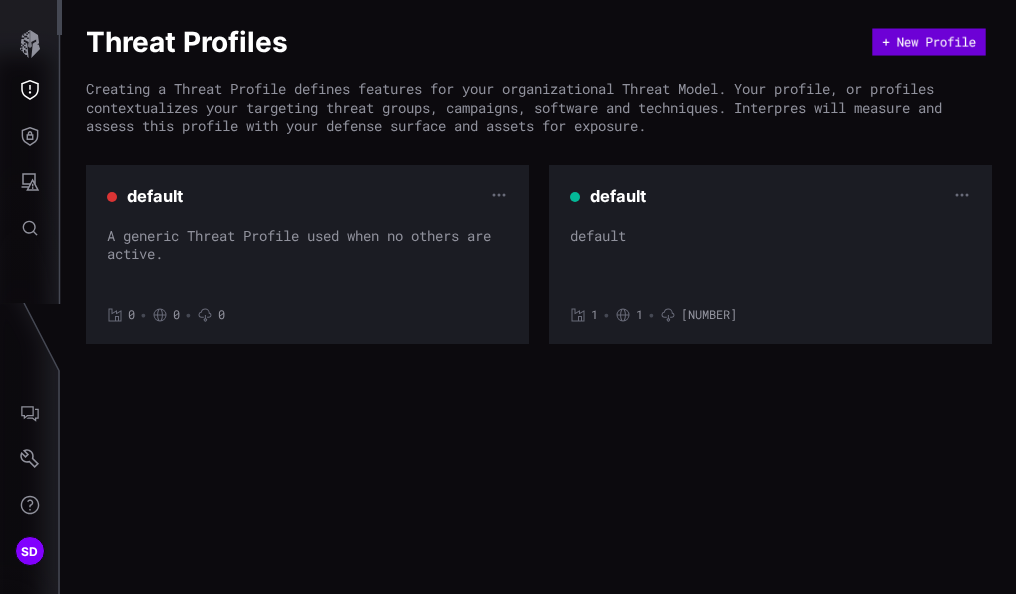 click on "+ New Profile" at bounding box center [928, 42] 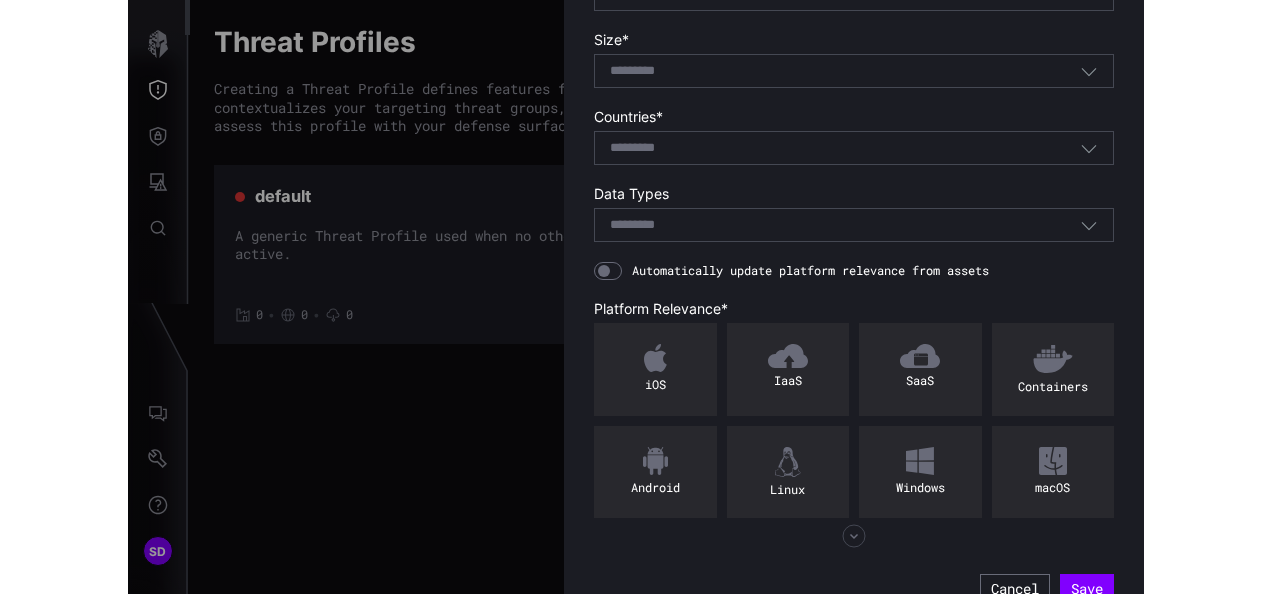 scroll, scrollTop: 374, scrollLeft: 0, axis: vertical 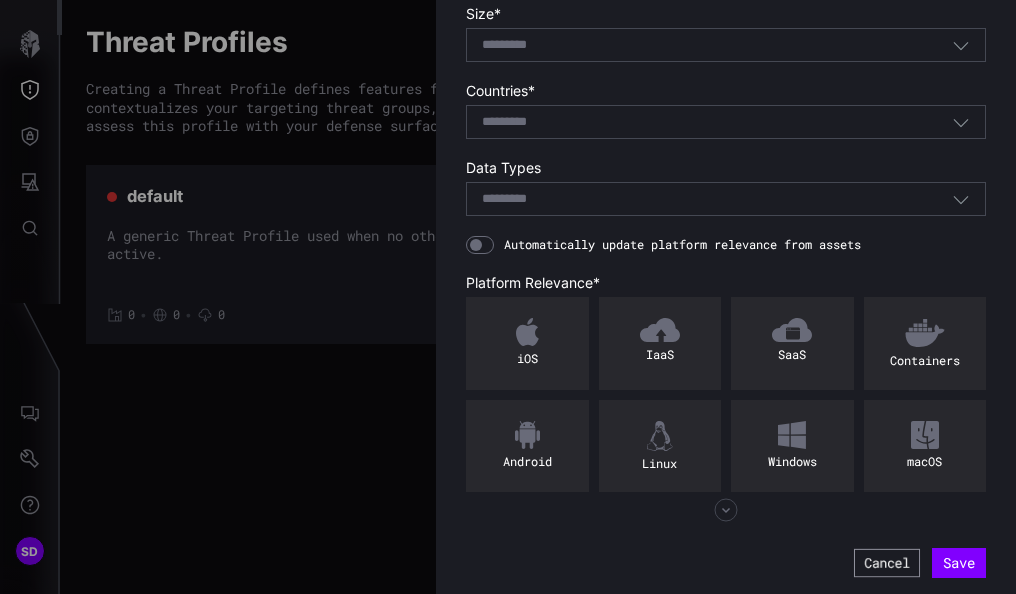 click on "Cancel" at bounding box center [887, 563] 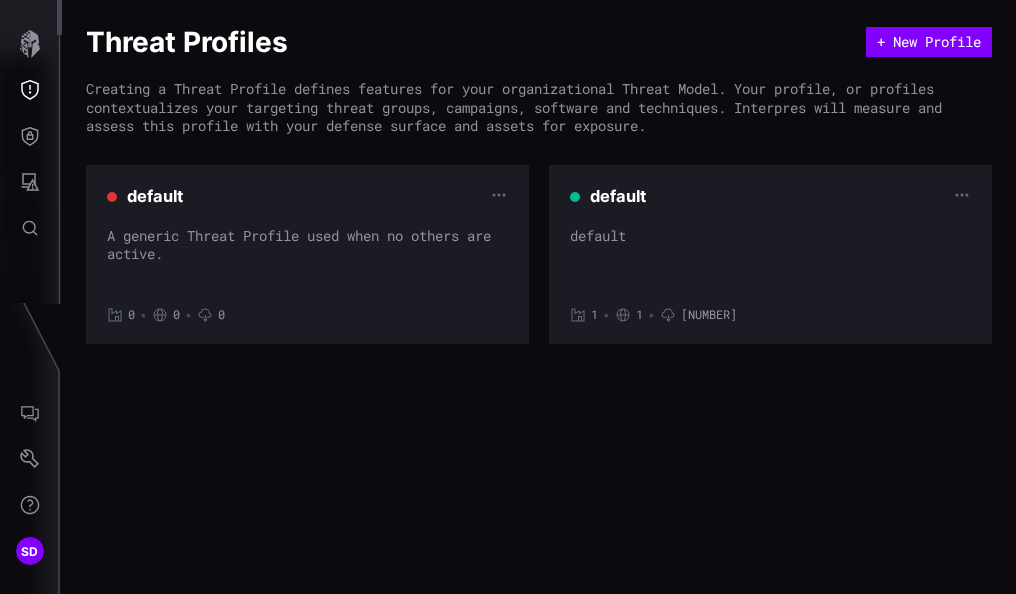 click on "A generic Threat Profile used when no others are active." at bounding box center [307, 257] 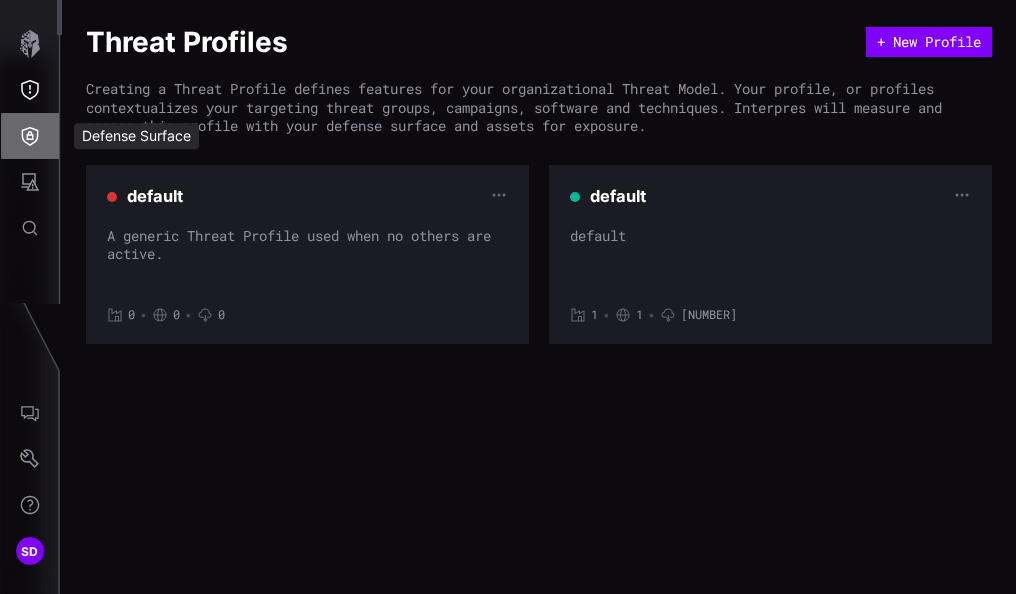 click 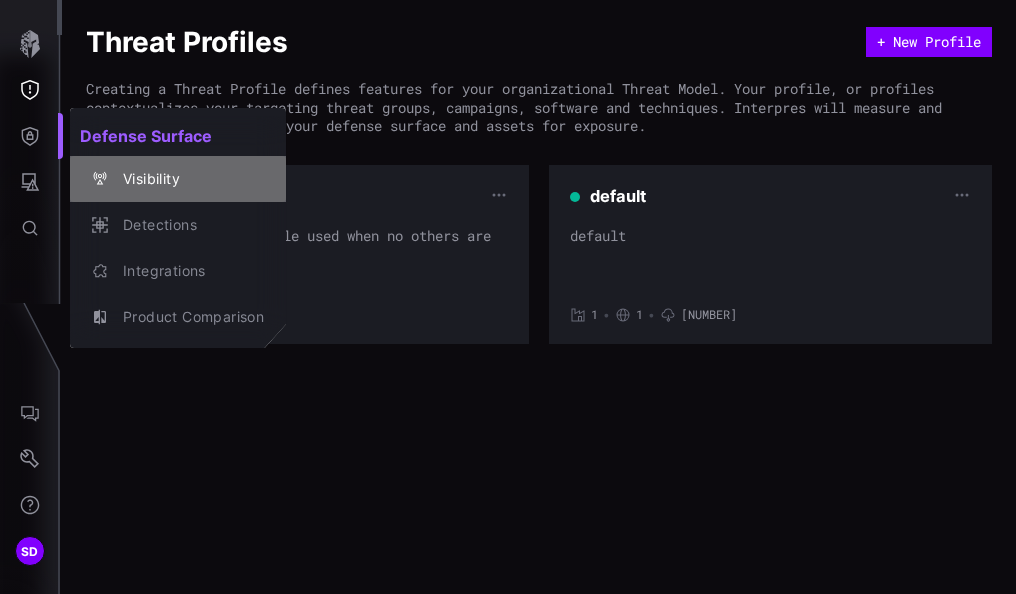 click on "Visibility" at bounding box center [188, 179] 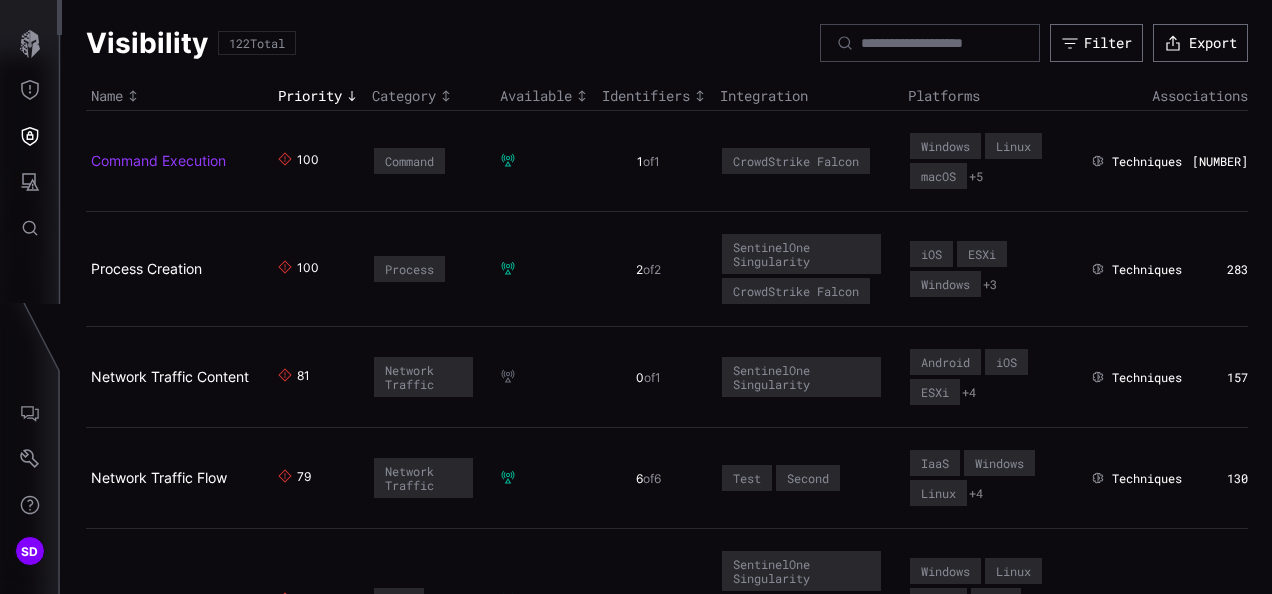click on "Command Execution" at bounding box center [158, 160] 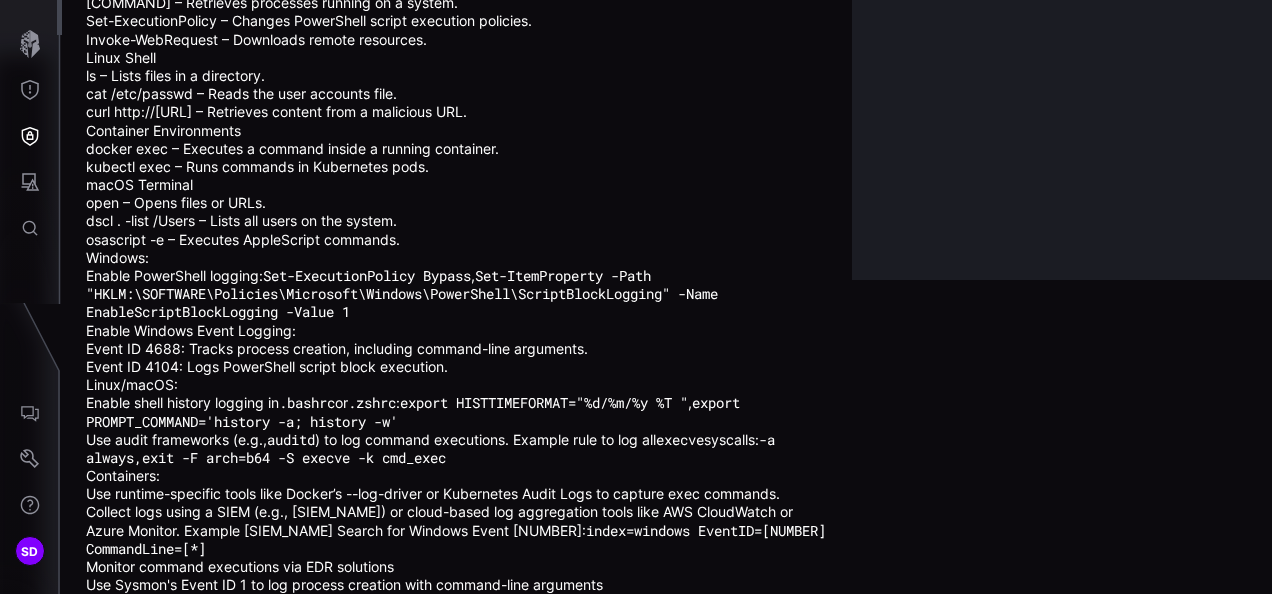 scroll, scrollTop: 326, scrollLeft: 0, axis: vertical 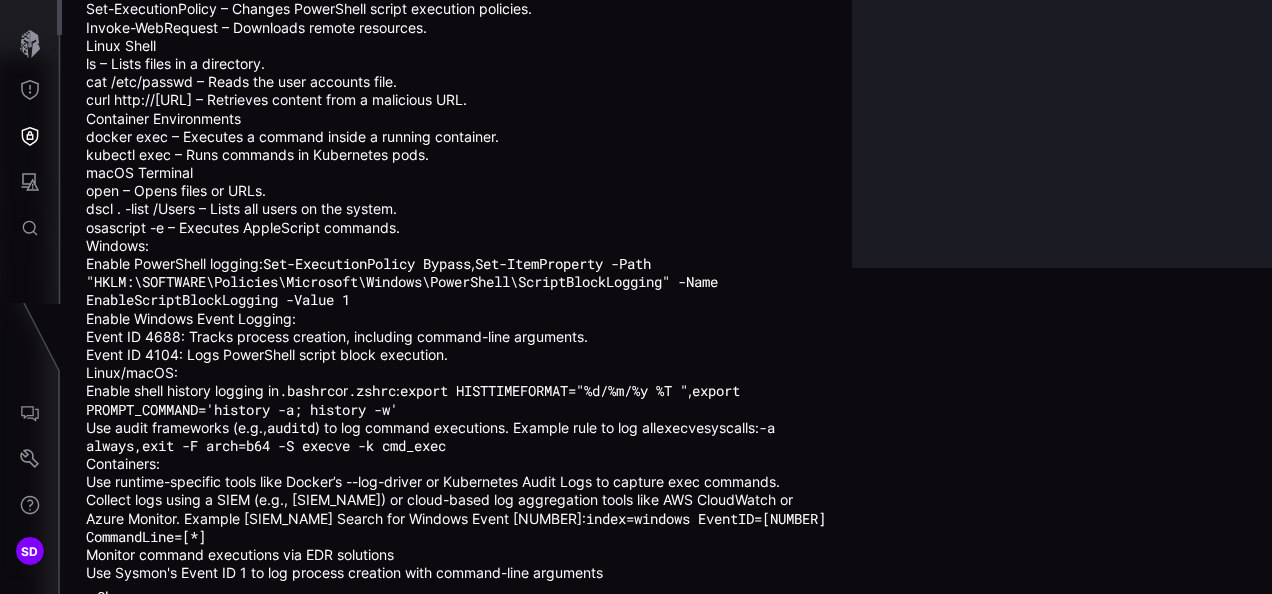 click on "Show more" at bounding box center (133, 597) 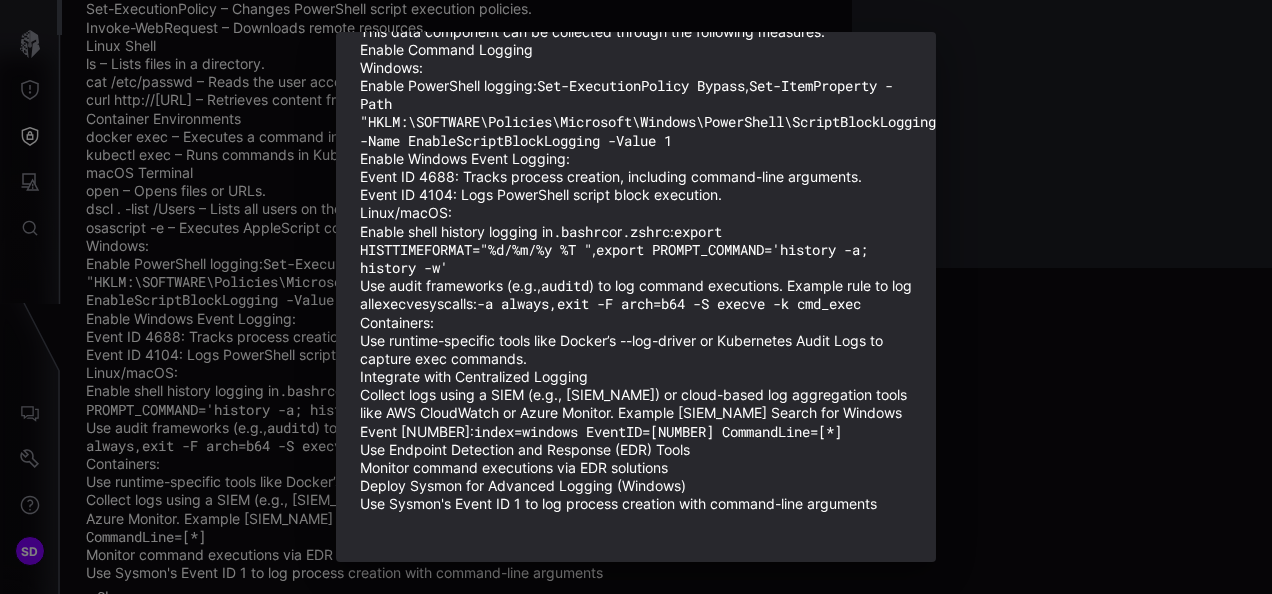 scroll, scrollTop: 561, scrollLeft: 0, axis: vertical 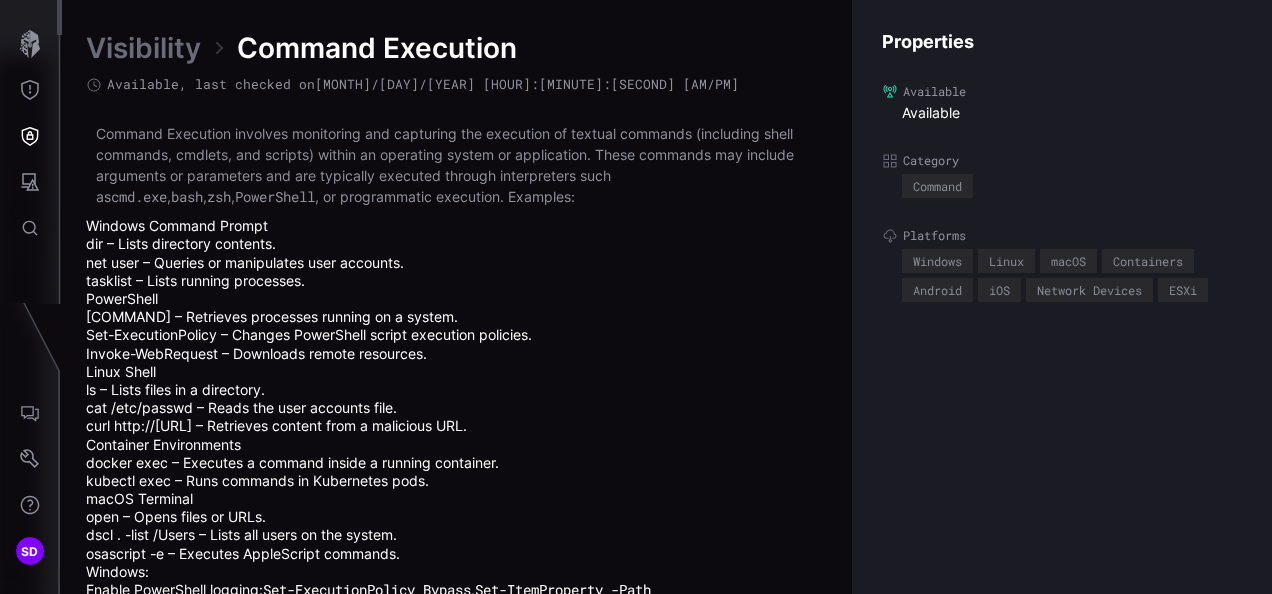 click on "Visibility" at bounding box center [143, 48] 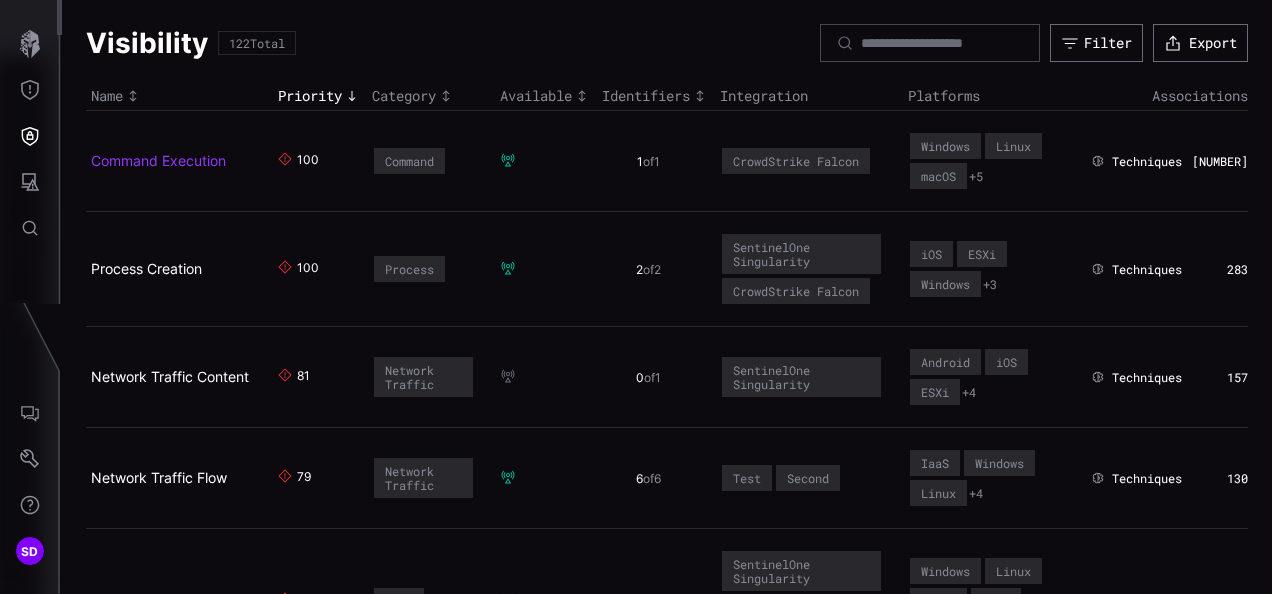 click on "Command Execution" at bounding box center (158, 160) 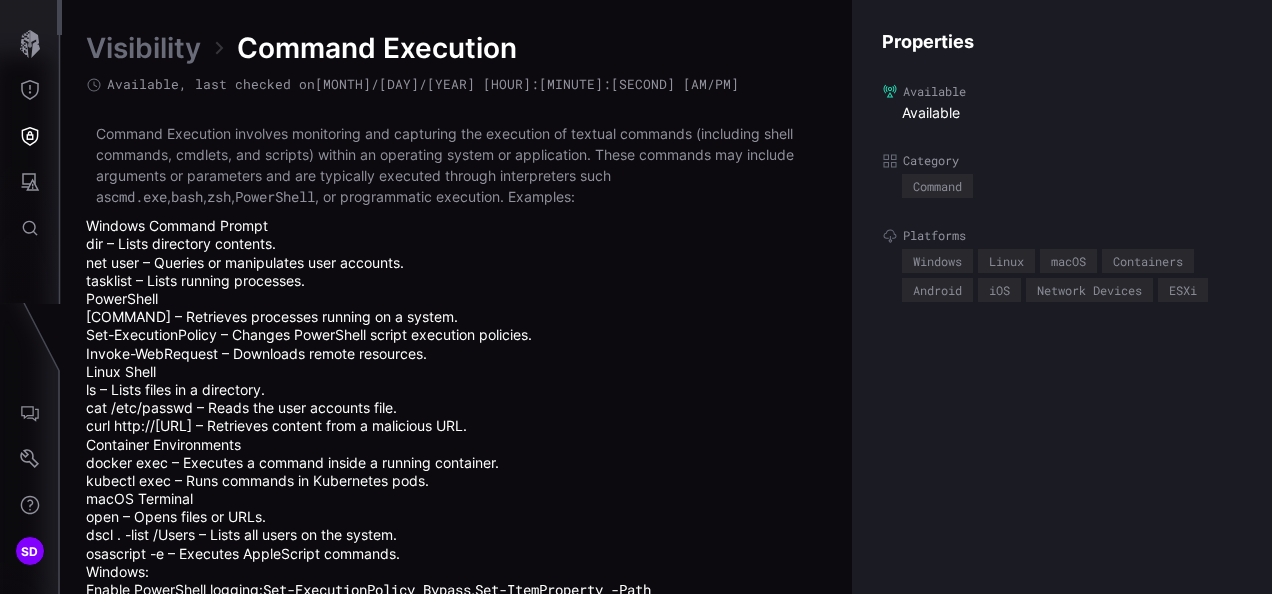 click on "Command Execution involves monitoring and capturing the execution of textual commands (including shell commands, cmdlets, and scripts) within an operating system or application. These commands may include arguments or parameters and are typically executed through interpreters such as  cmd.exe ,  bash ,  zsh ,  PowerShell , or programmatic execution. Examples:" at bounding box center (457, 165) 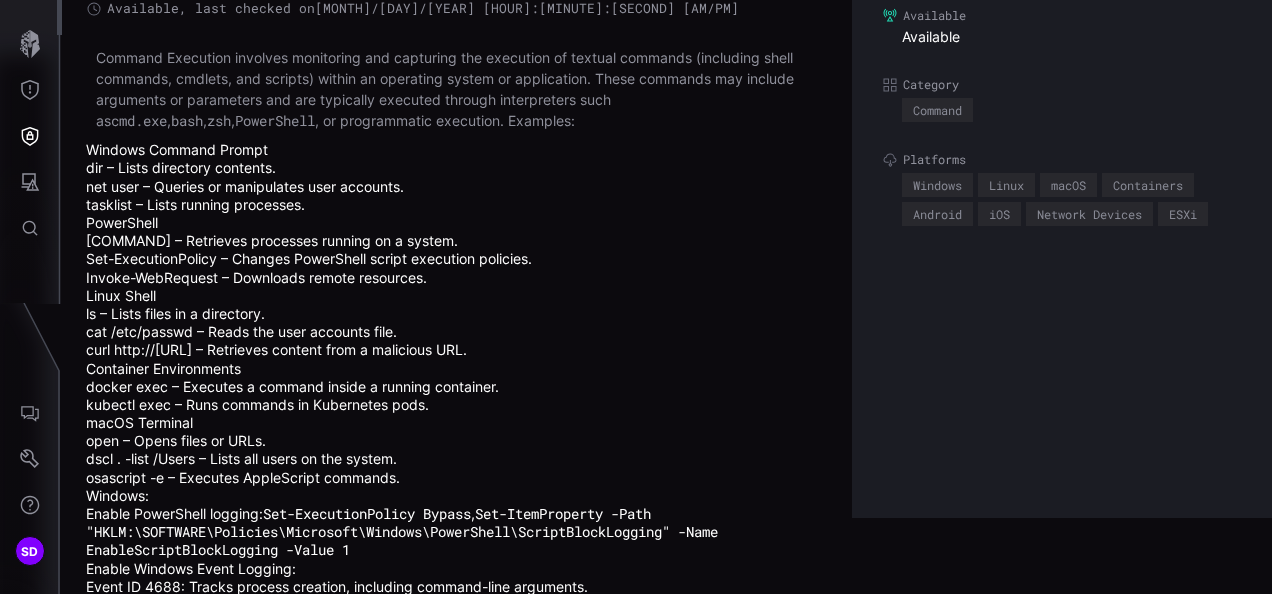 scroll, scrollTop: 80, scrollLeft: 0, axis: vertical 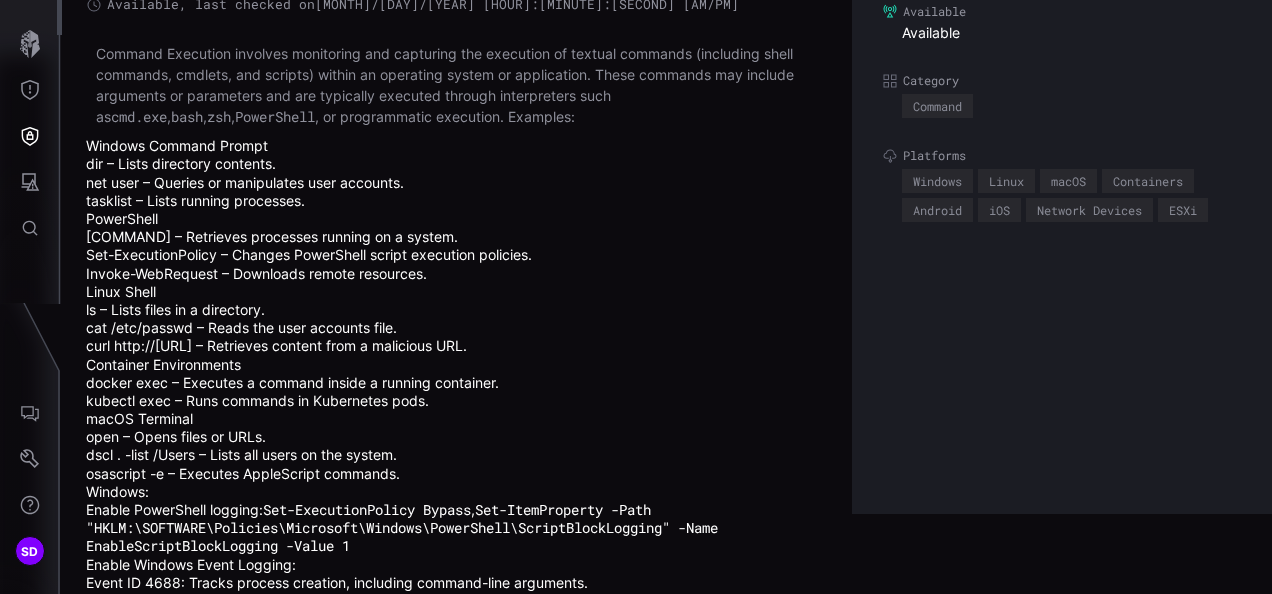 drag, startPoint x: 159, startPoint y: 161, endPoint x: 607, endPoint y: 218, distance: 451.61157 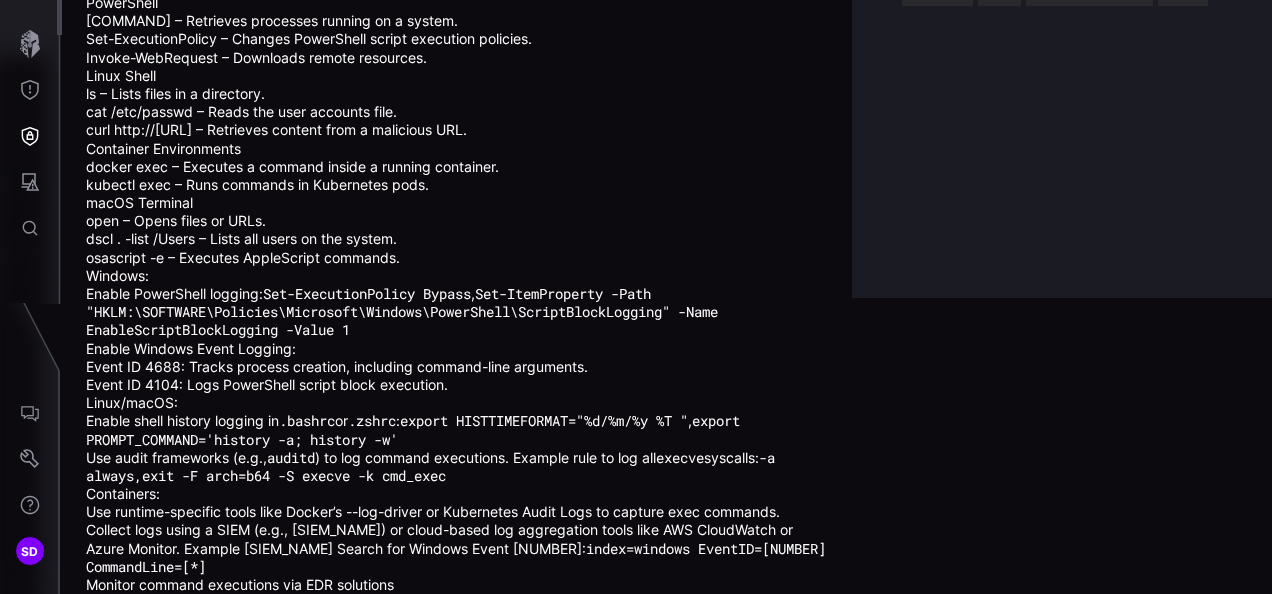 scroll, scrollTop: 326, scrollLeft: 0, axis: vertical 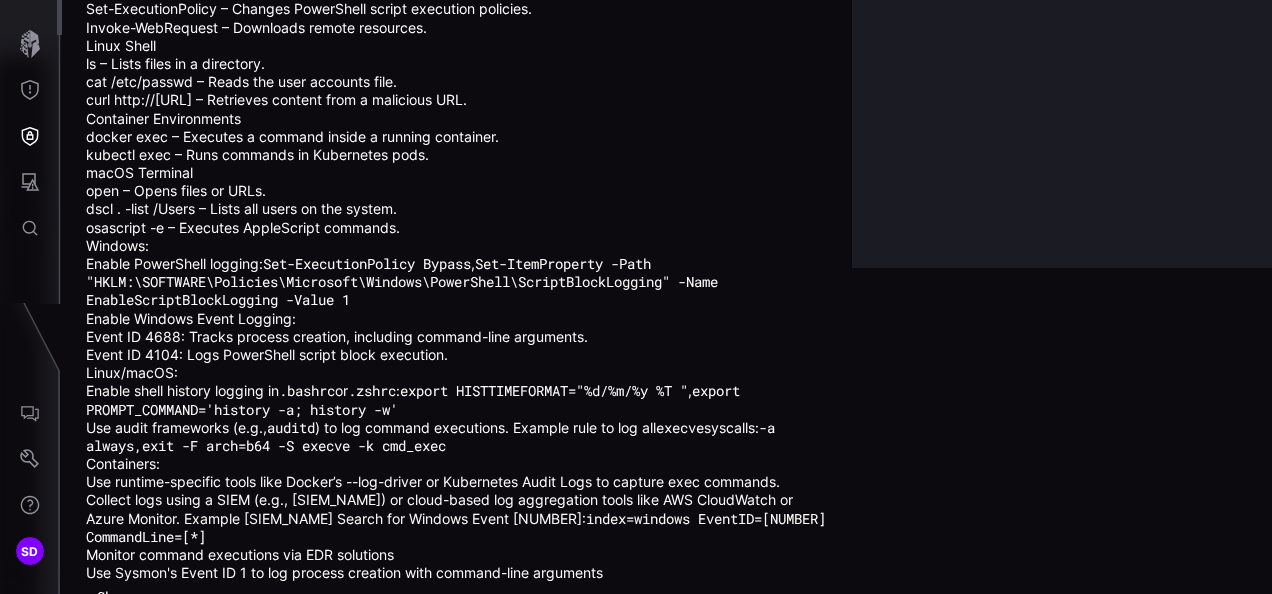 click on "Show more" at bounding box center (133, 597) 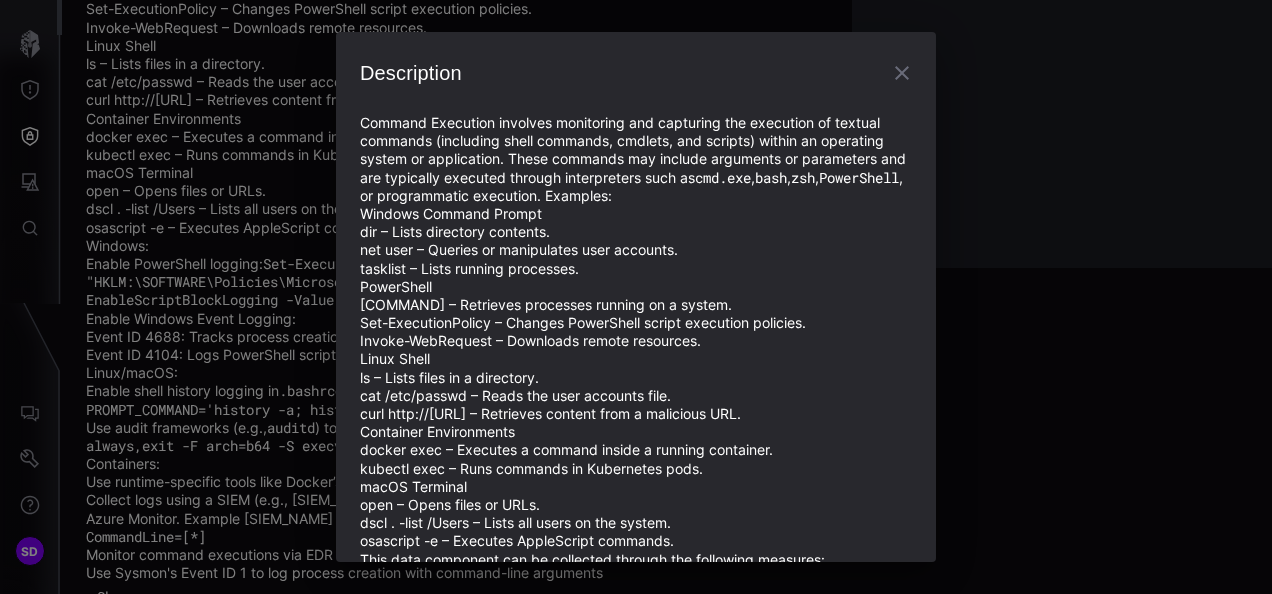 click on "Description Command Execution involves monitoring and capturing the execution of textual commands (including shell commands, cmdlets, and scripts) within an operating system or application. These commands may include arguments or parameters and are typically executed through interpreters such as  cmd.exe ,  bash ,  zsh ,  PowerShell , or programmatic execution. Examples:
Windows Command Prompt
dir – Lists directory contents.
net user – Queries or manipulates user accounts.
tasklist – Lists running processes.
PowerShell
Get-Process – Retrieves processes running on a system.
Set-ExecutionPolicy – Changes PowerShell script execution policies.
Invoke-WebRequest – Downloads remote resources.
Linux Shell
ls – Lists files in a directory.
cat /etc/passwd – Reads the user accounts file.
curl http://malicious-site.com – Retrieves content from a malicious URL.
Container Environments
docker exec – Executes a command inside a running container." at bounding box center (636, 297) 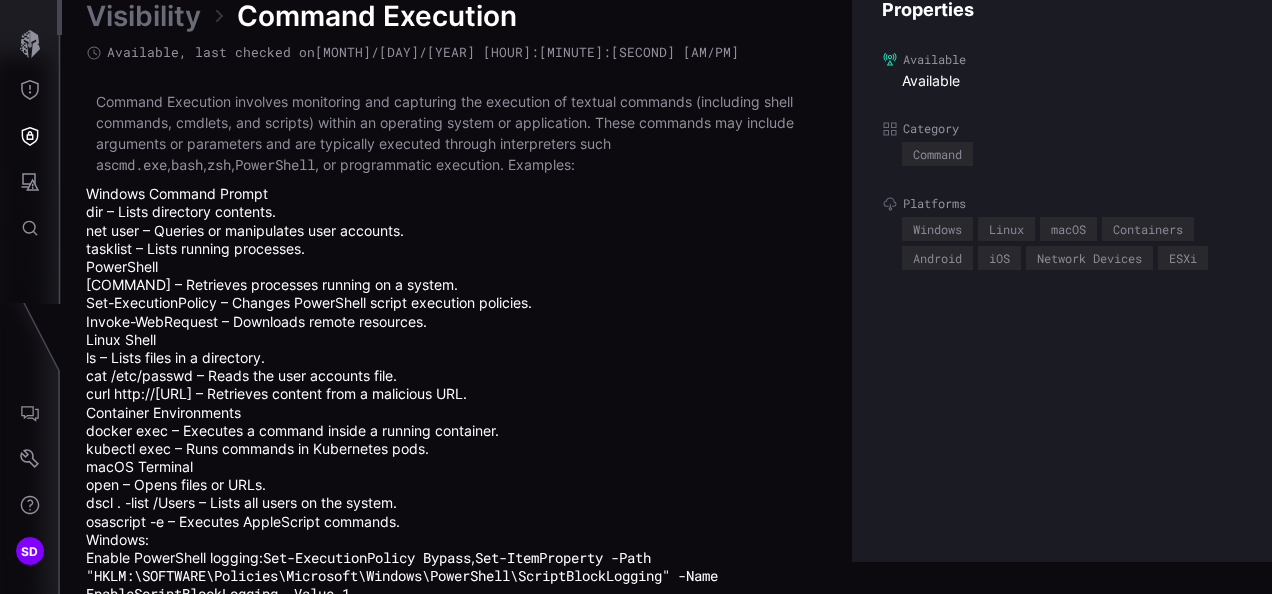 scroll, scrollTop: 26, scrollLeft: 0, axis: vertical 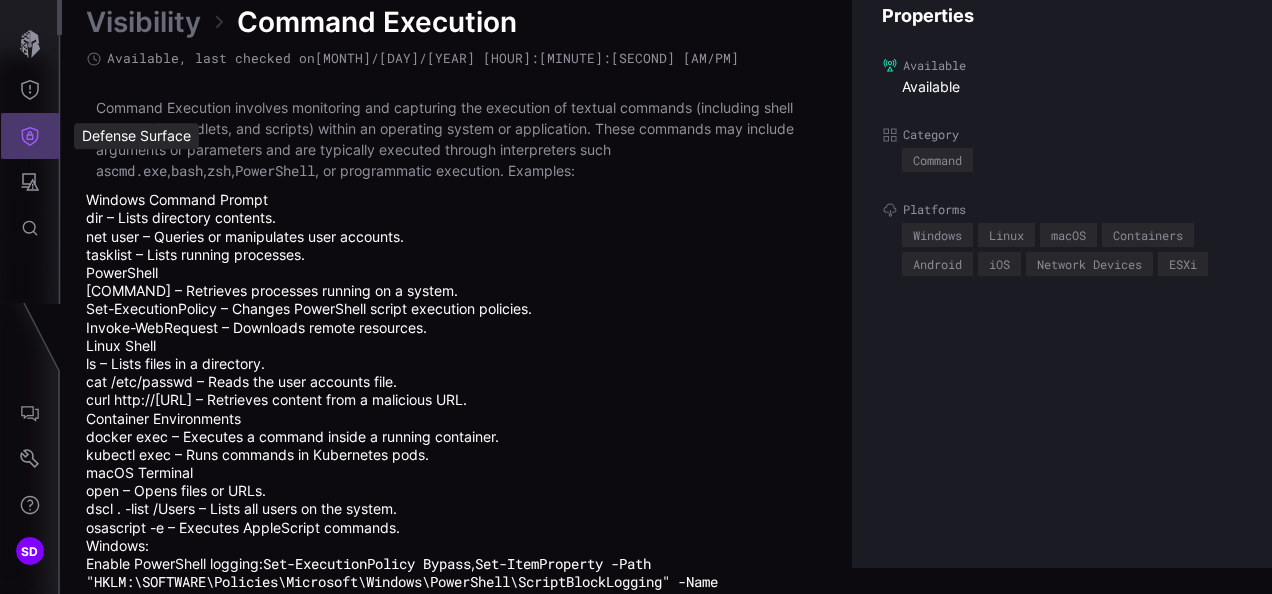 click 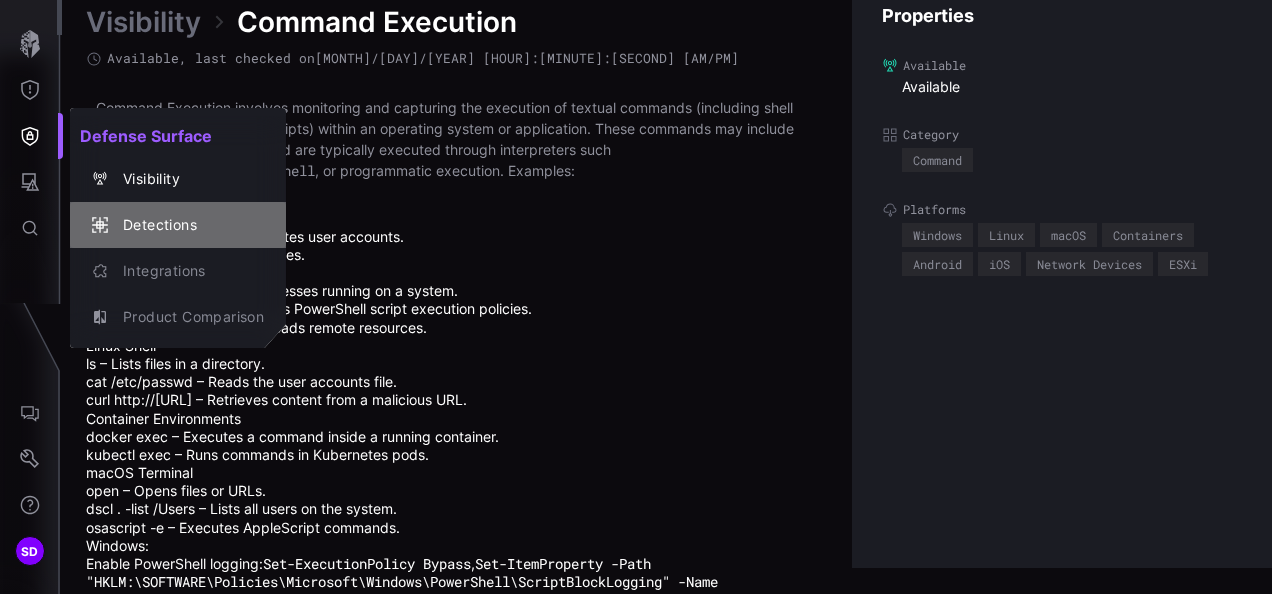 click on "Detections" at bounding box center [188, 225] 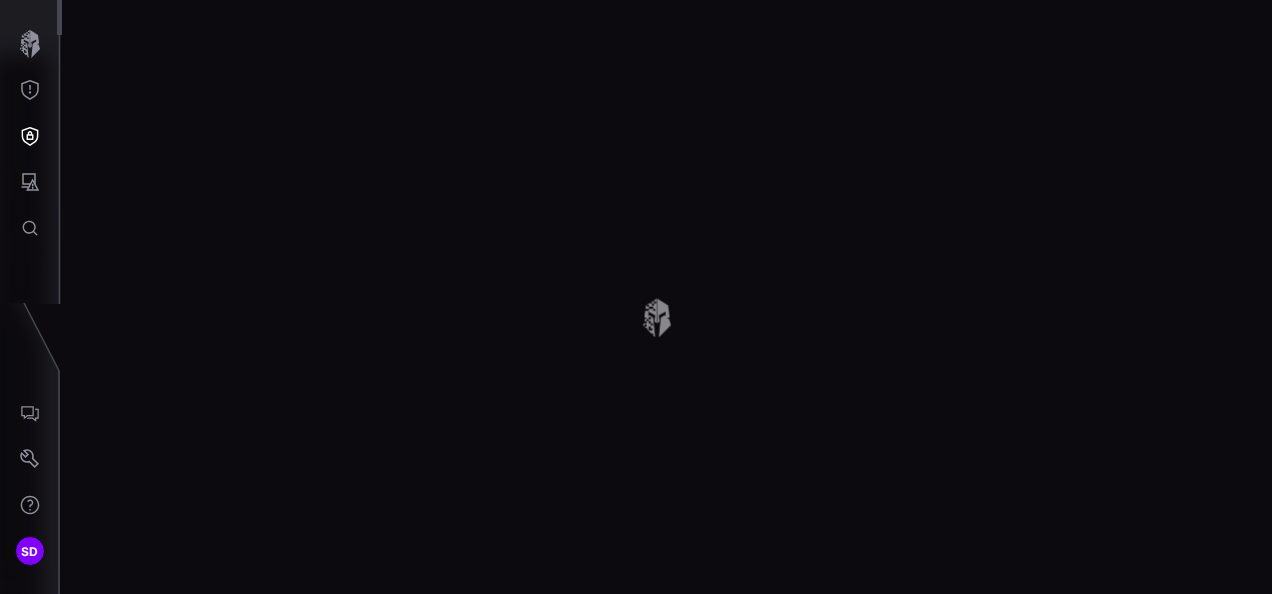 scroll, scrollTop: 0, scrollLeft: 0, axis: both 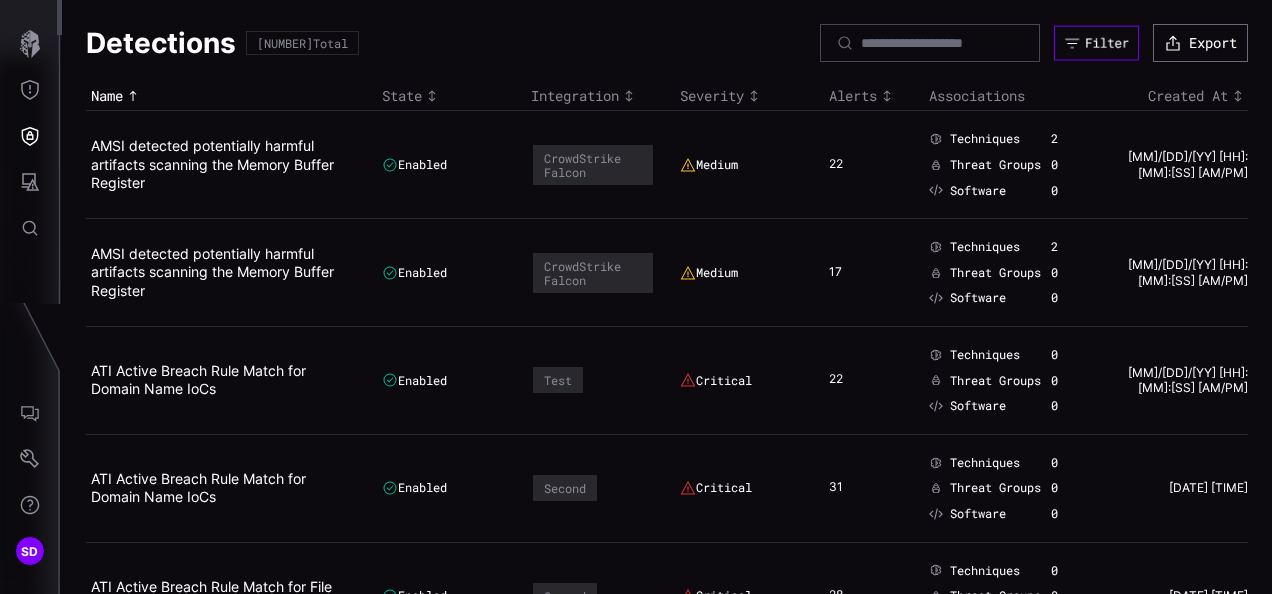 click on "Filter" at bounding box center (1096, 43) 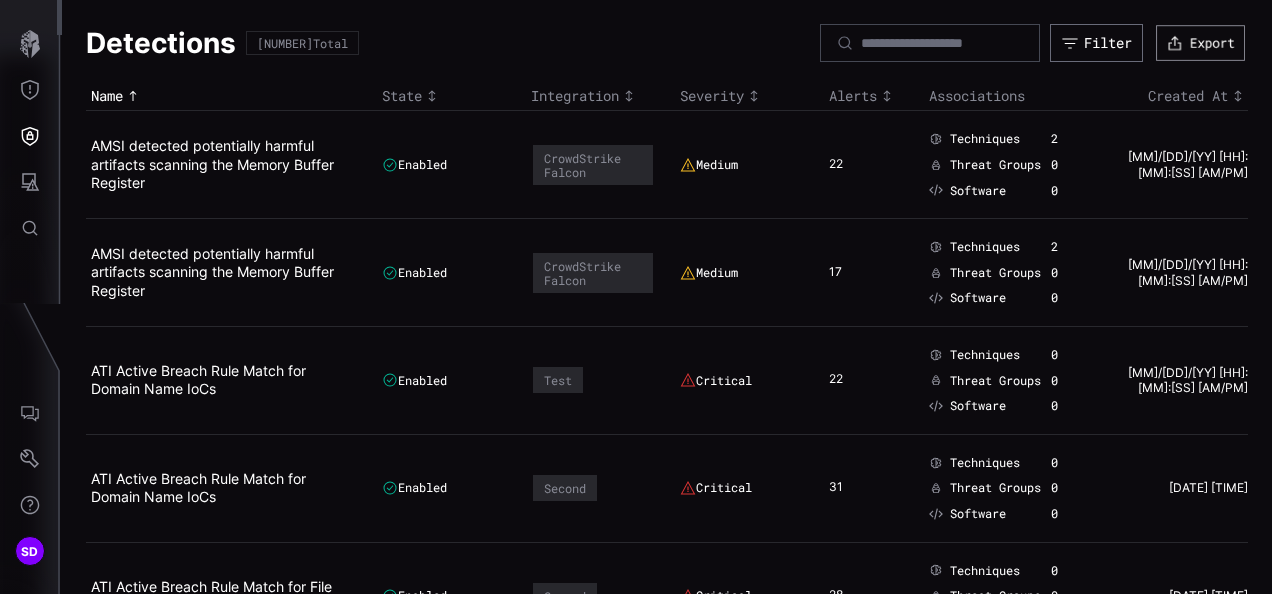 click on "Export" at bounding box center (1200, 43) 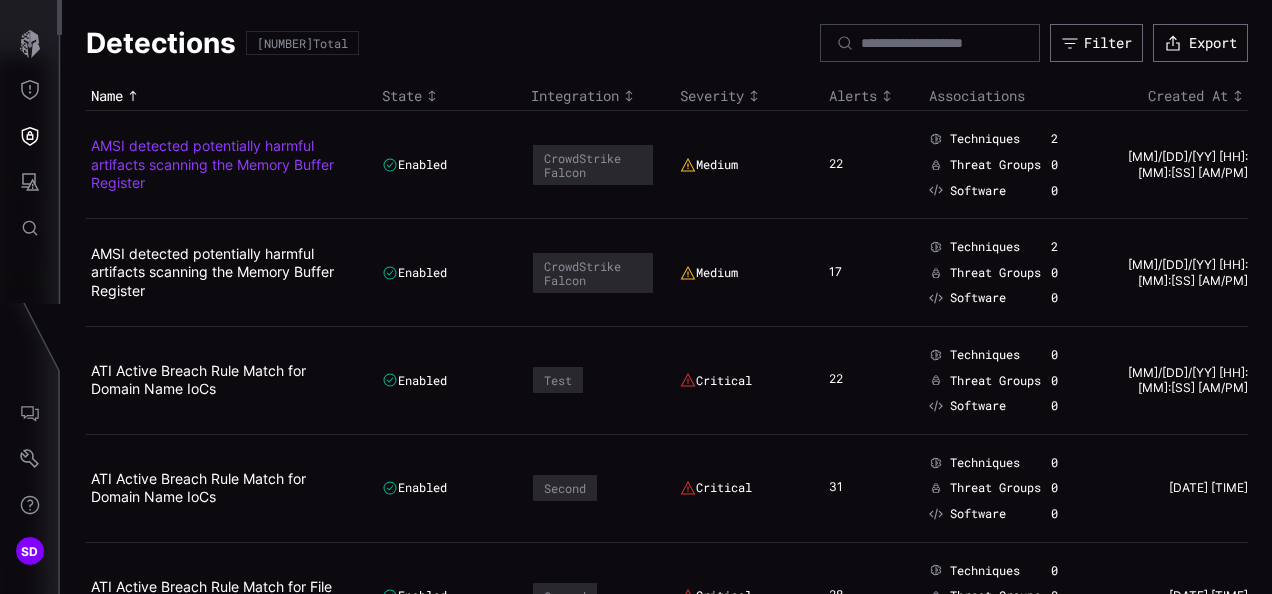 click on "AMSI detected potentially harmful artifacts scanning the Memory Buffer Register" at bounding box center (212, 163) 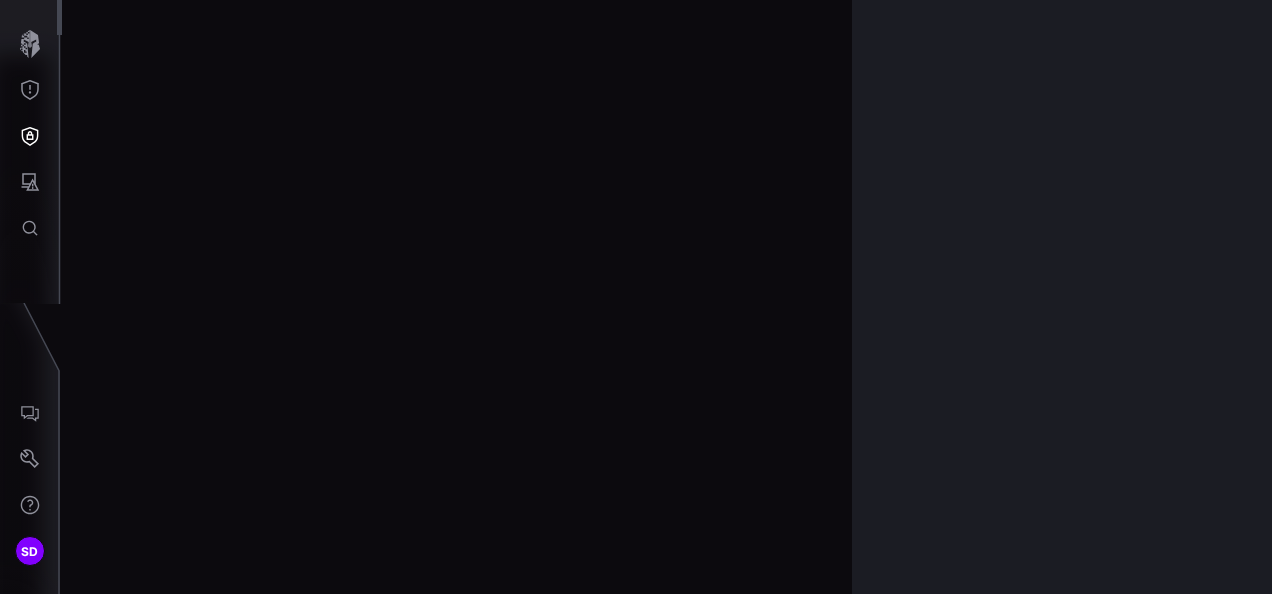 scroll, scrollTop: 4353, scrollLeft: 1136, axis: both 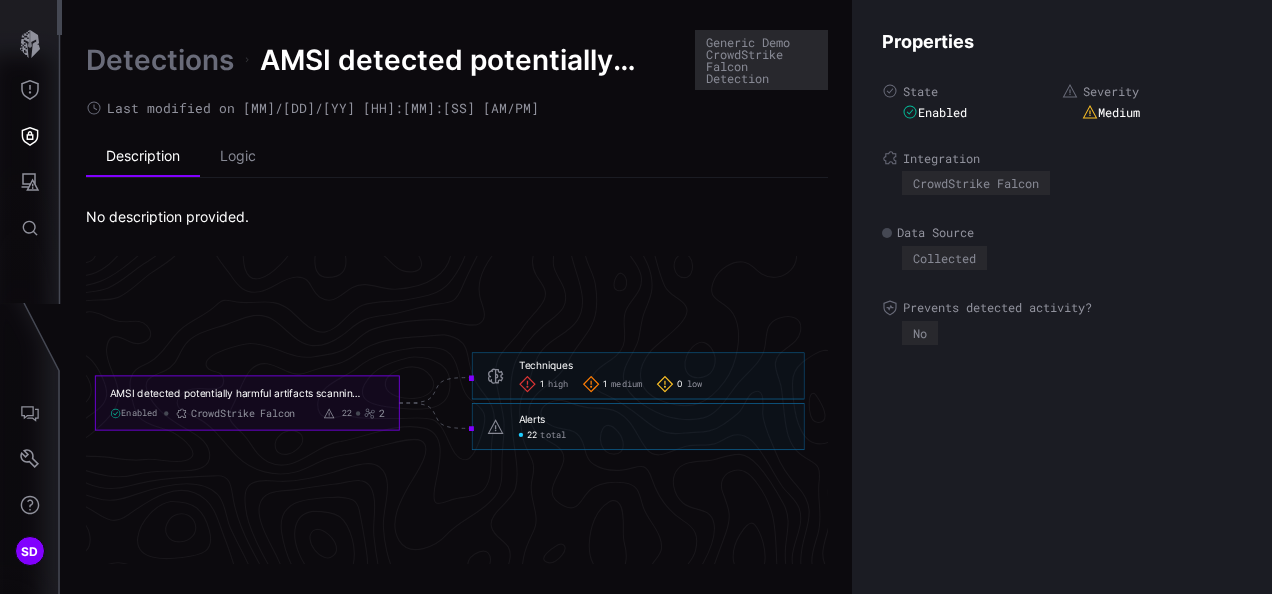 click on "22" 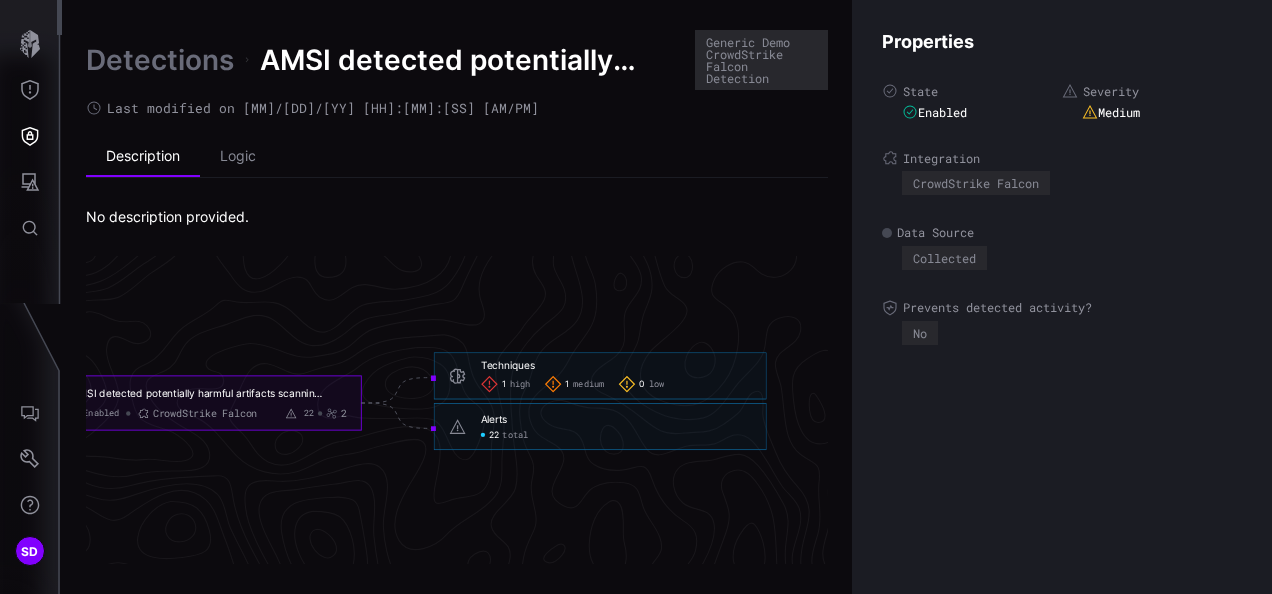 scroll, scrollTop: 4353, scrollLeft: 1163, axis: both 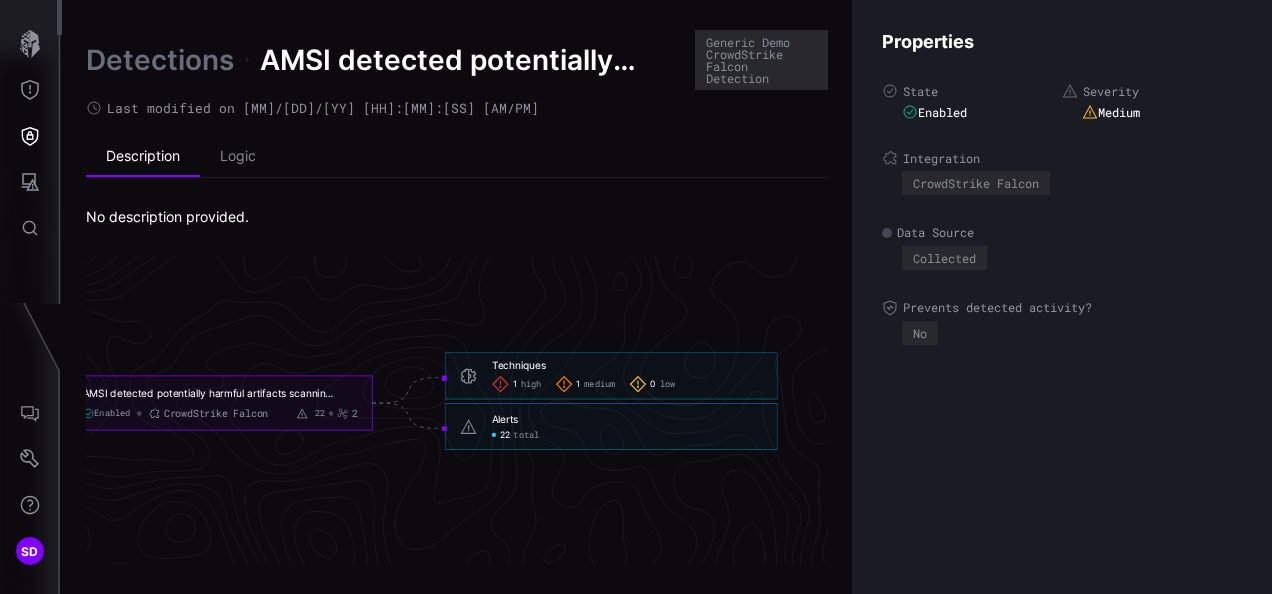 click on "total" 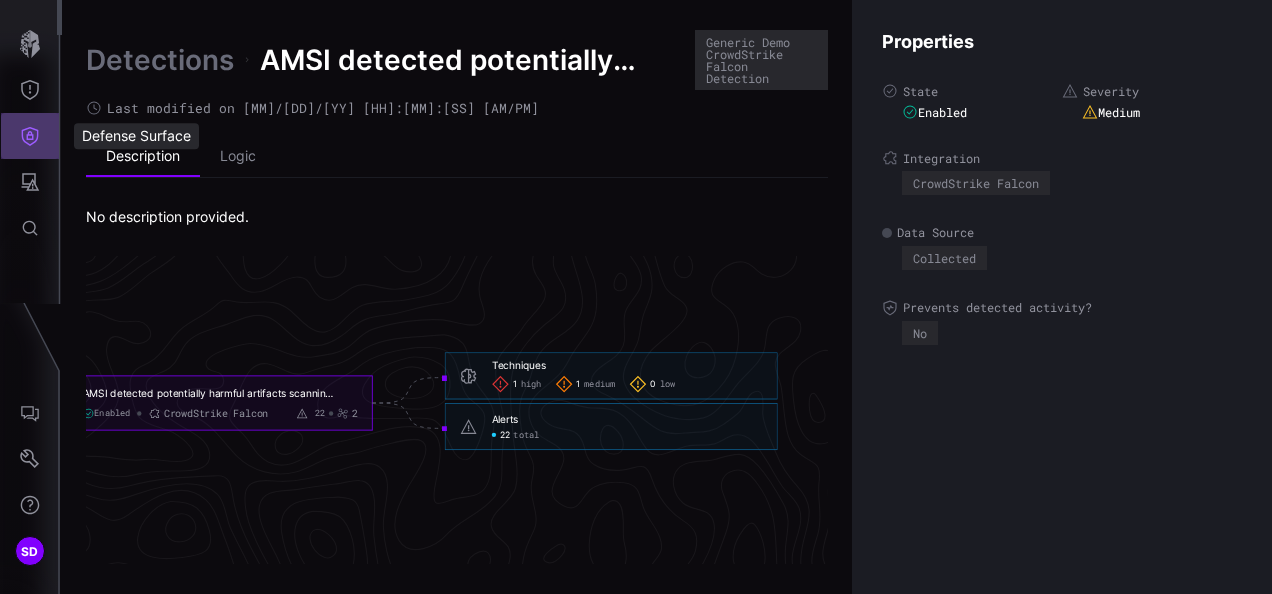 click 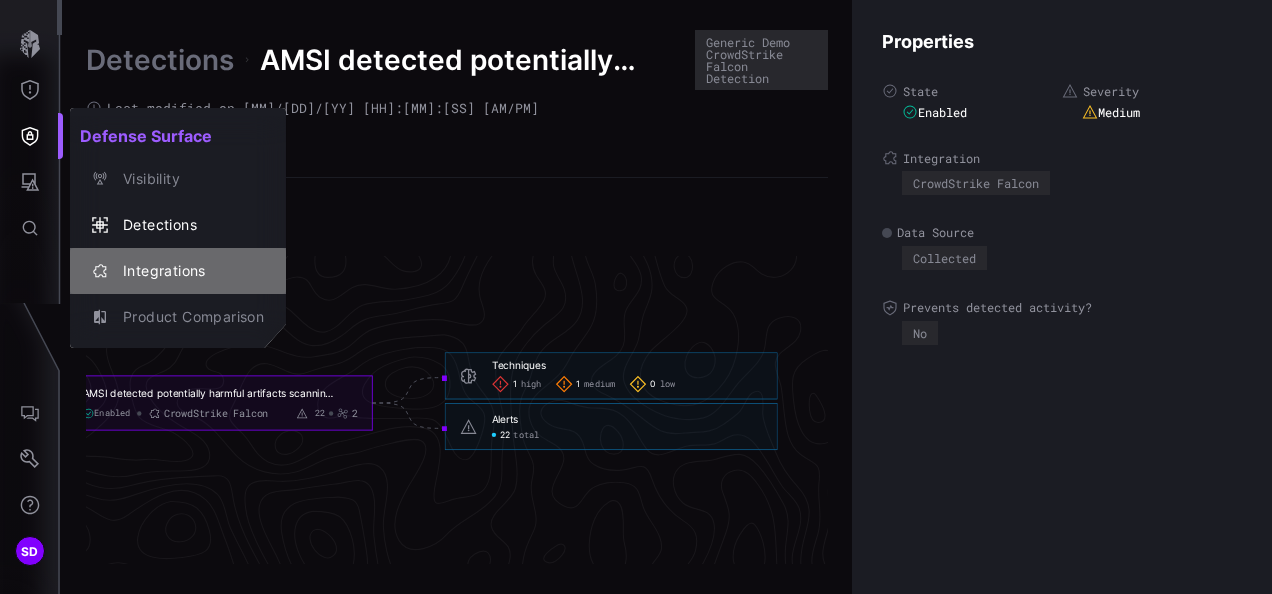 click on "Integrations" at bounding box center [188, 271] 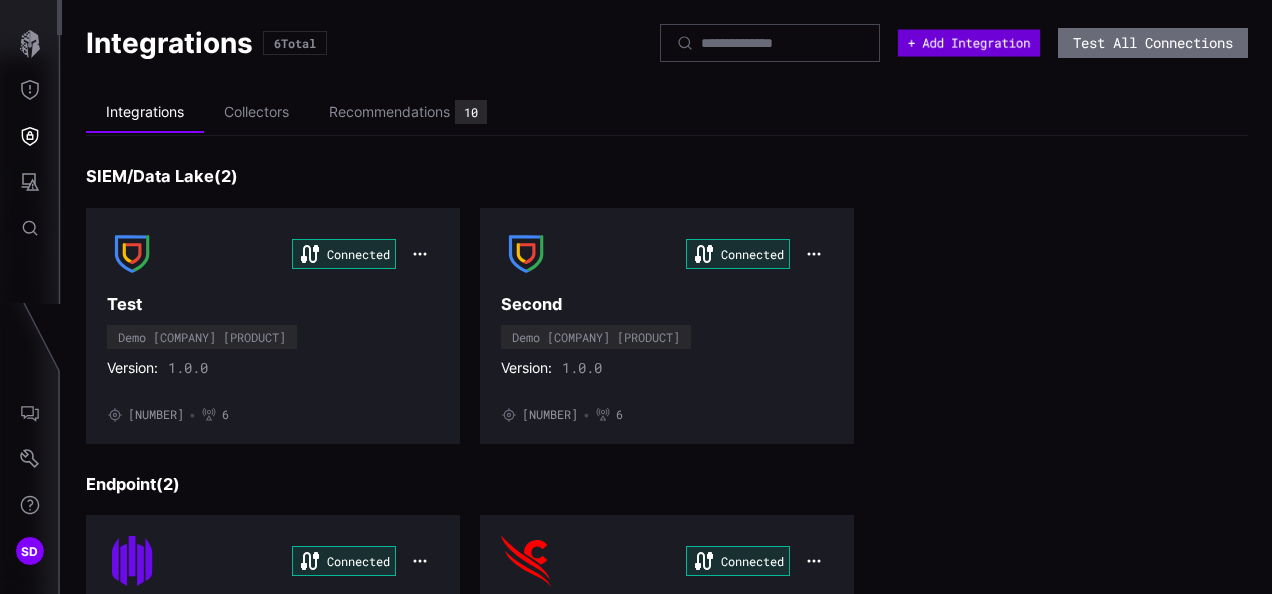 click on "+ Add Integration" at bounding box center (969, 43) 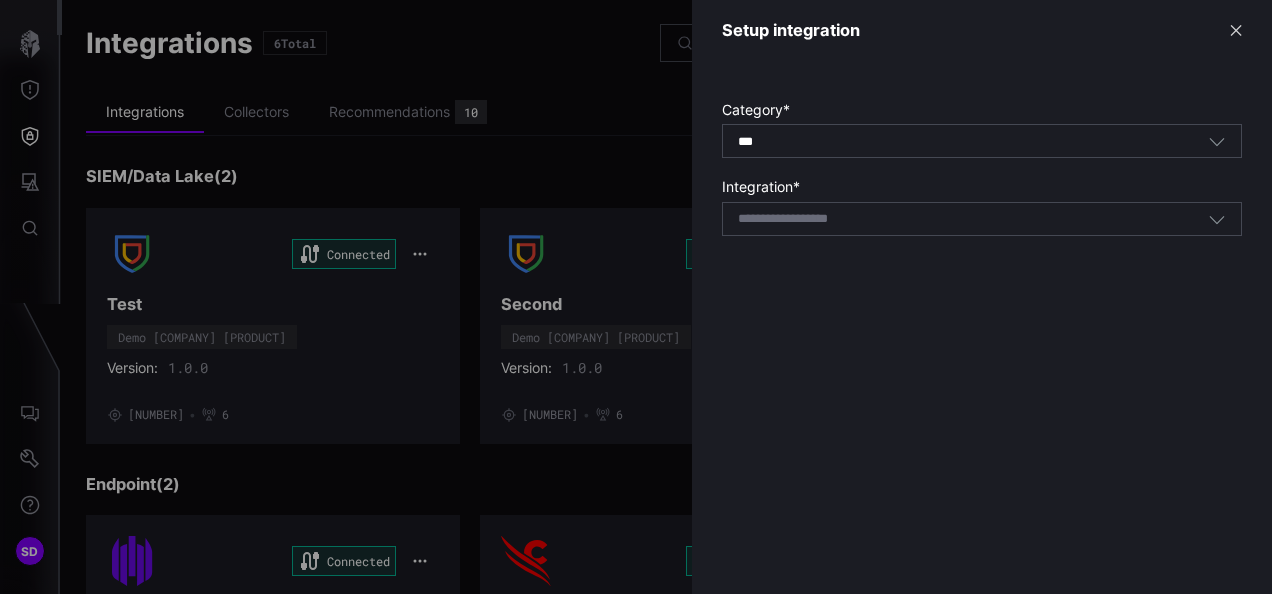 click on "*** All" at bounding box center (973, 142) 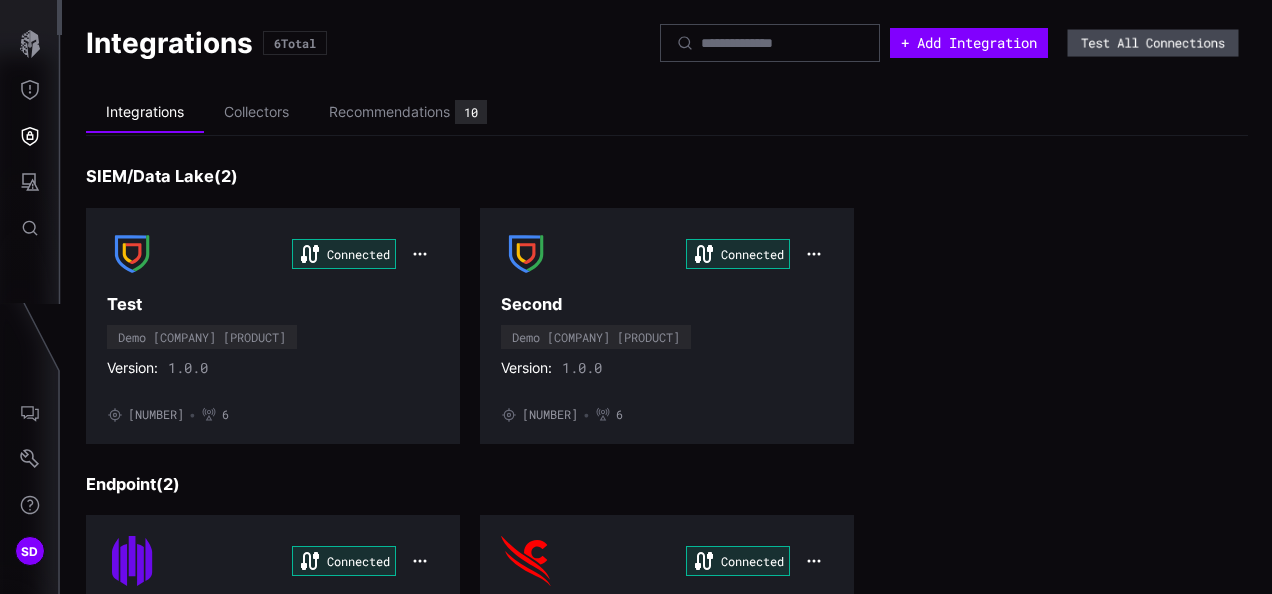click on "Test All Connections" at bounding box center (1153, 43) 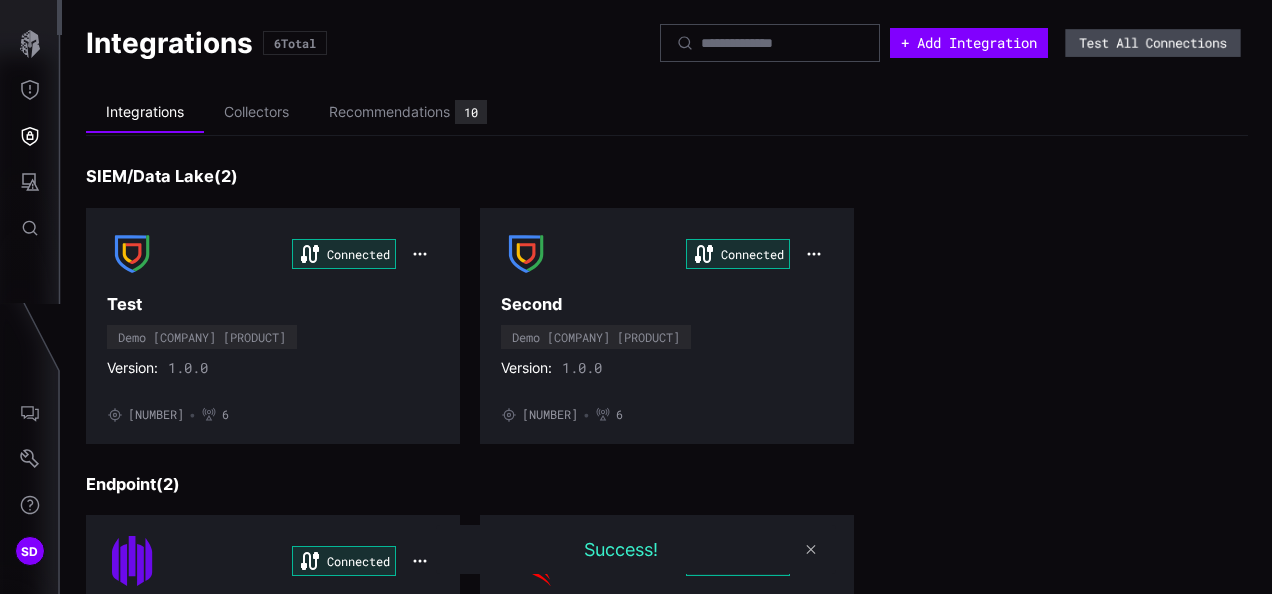 click on "Test All Connections" at bounding box center [1152, 43] 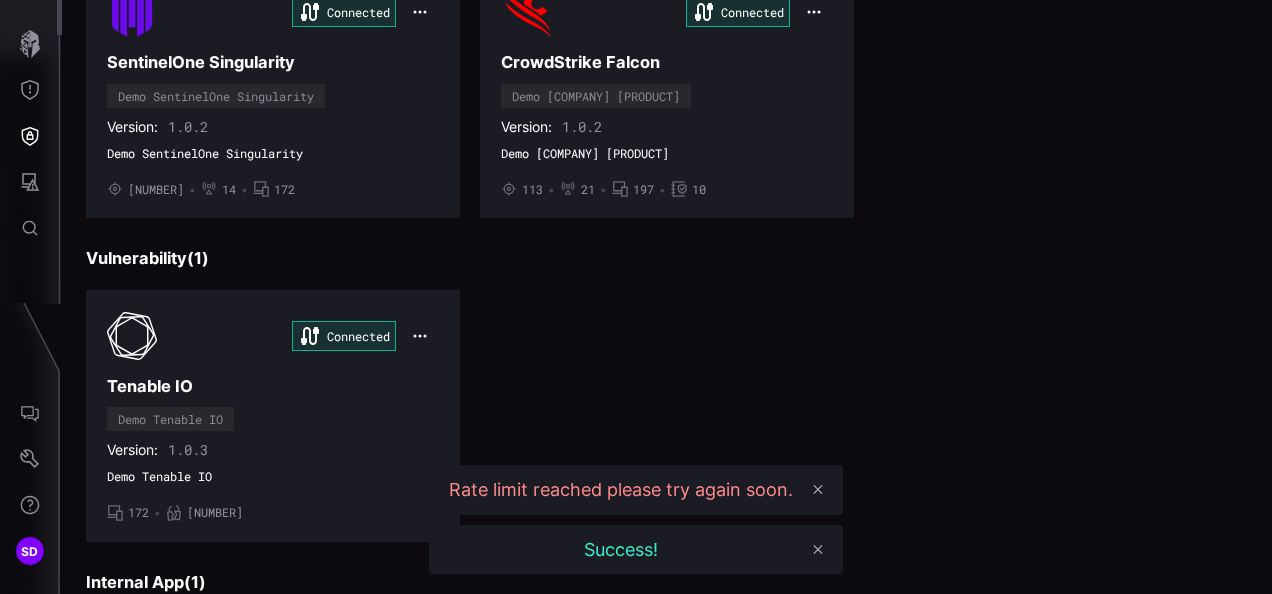 scroll, scrollTop: 550, scrollLeft: 0, axis: vertical 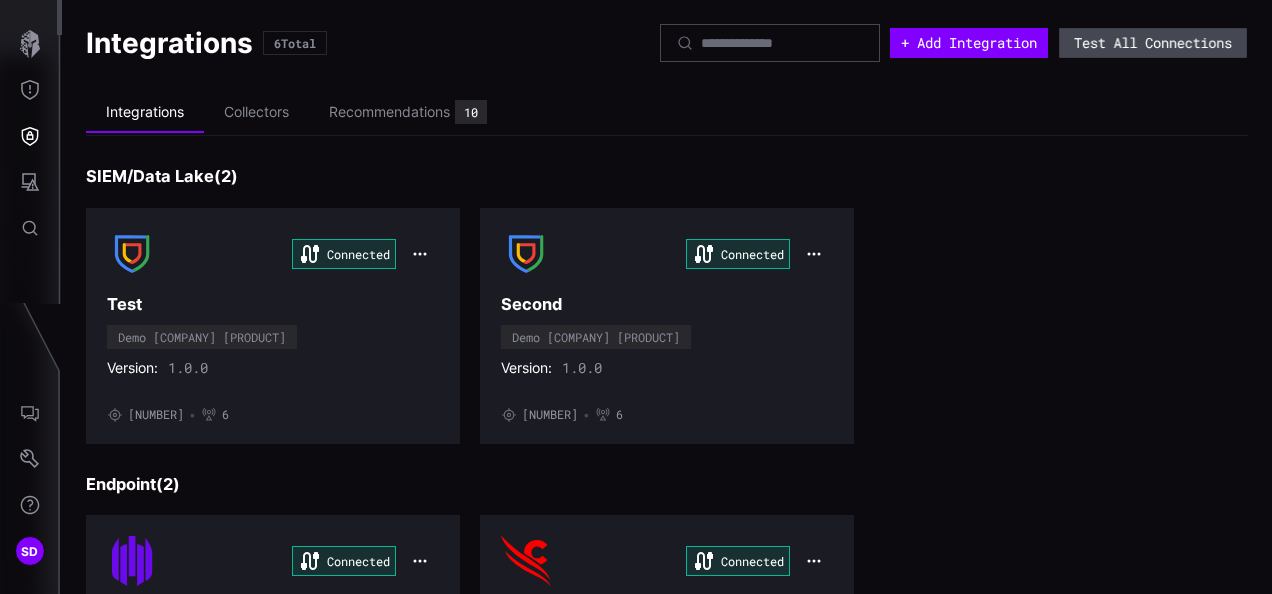 click on "+ Add Integration Test All Connections" at bounding box center (954, 43) 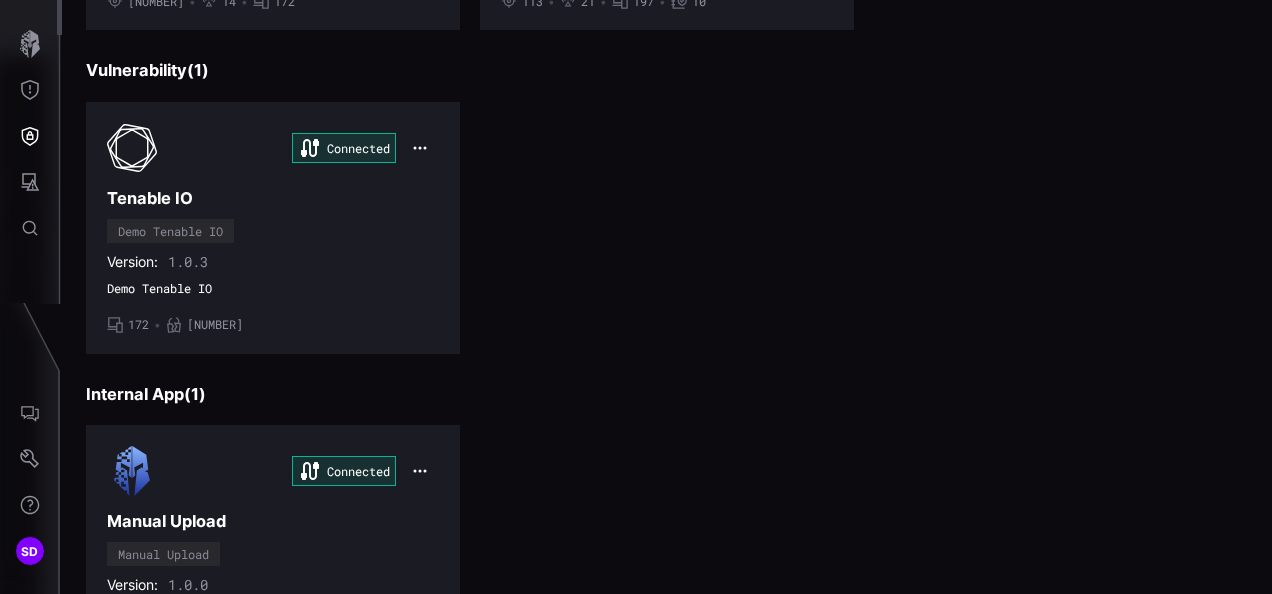 scroll, scrollTop: 852, scrollLeft: 0, axis: vertical 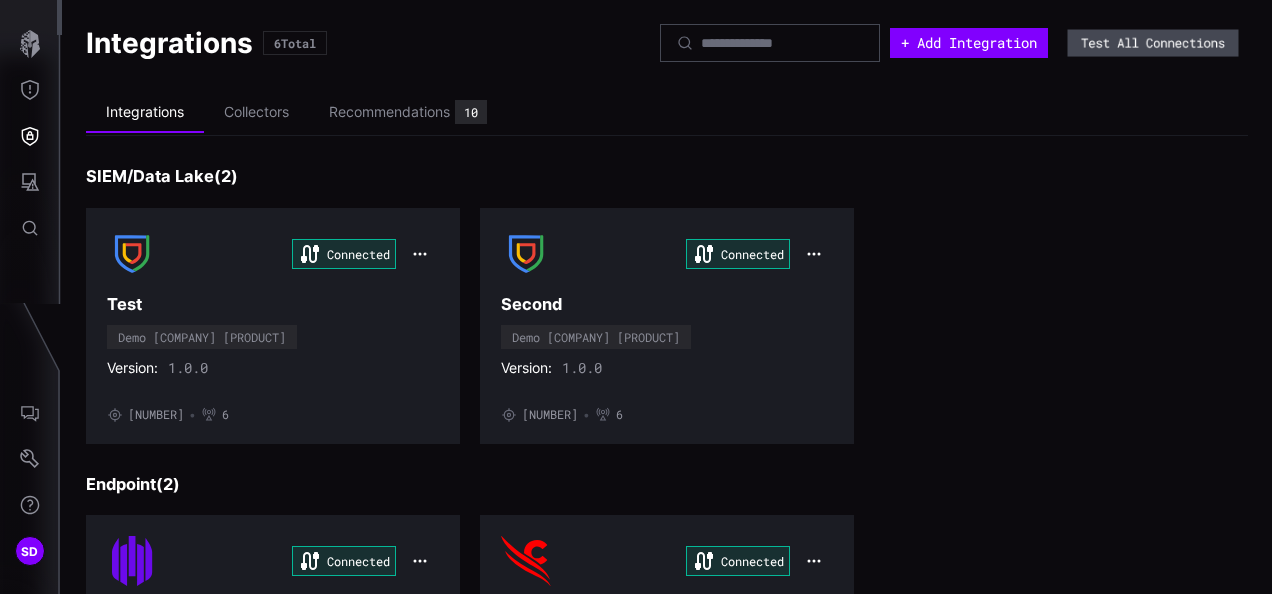 click on "Test All Connections" at bounding box center [1153, 43] 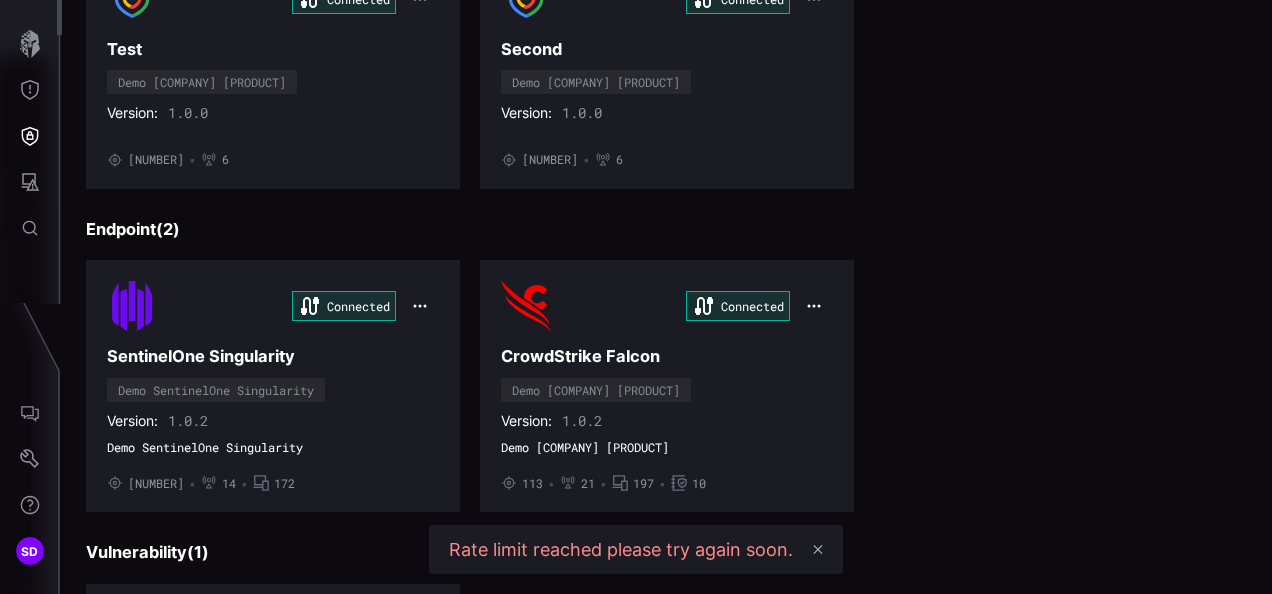 scroll, scrollTop: 257, scrollLeft: 0, axis: vertical 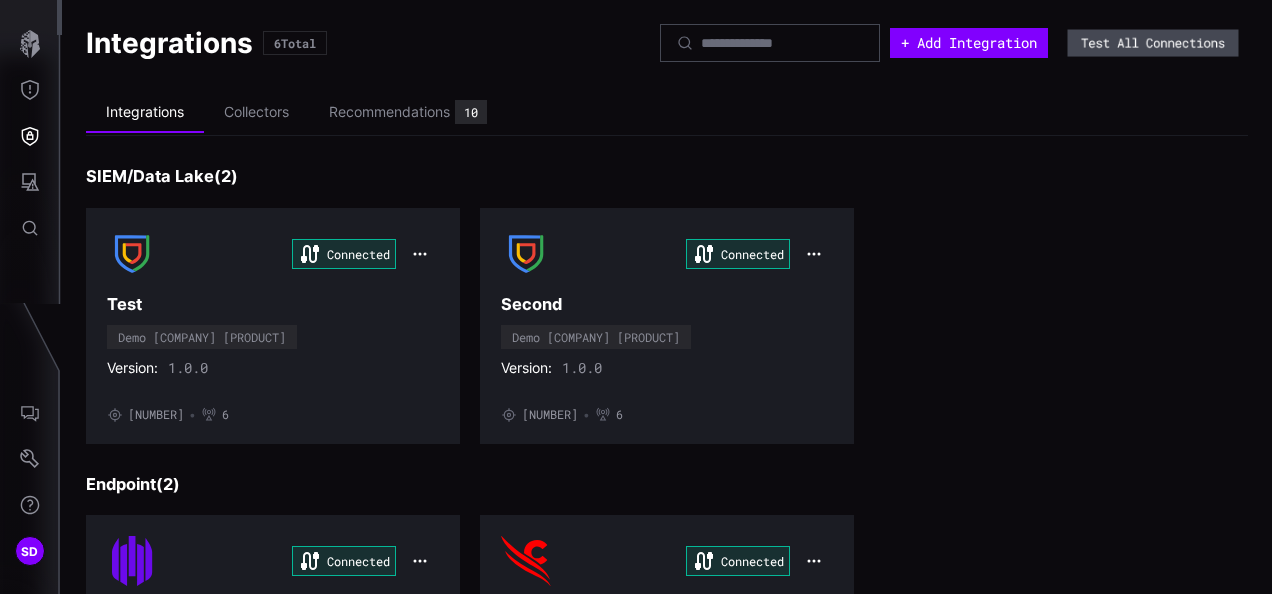click on "Test All Connections" at bounding box center (1153, 43) 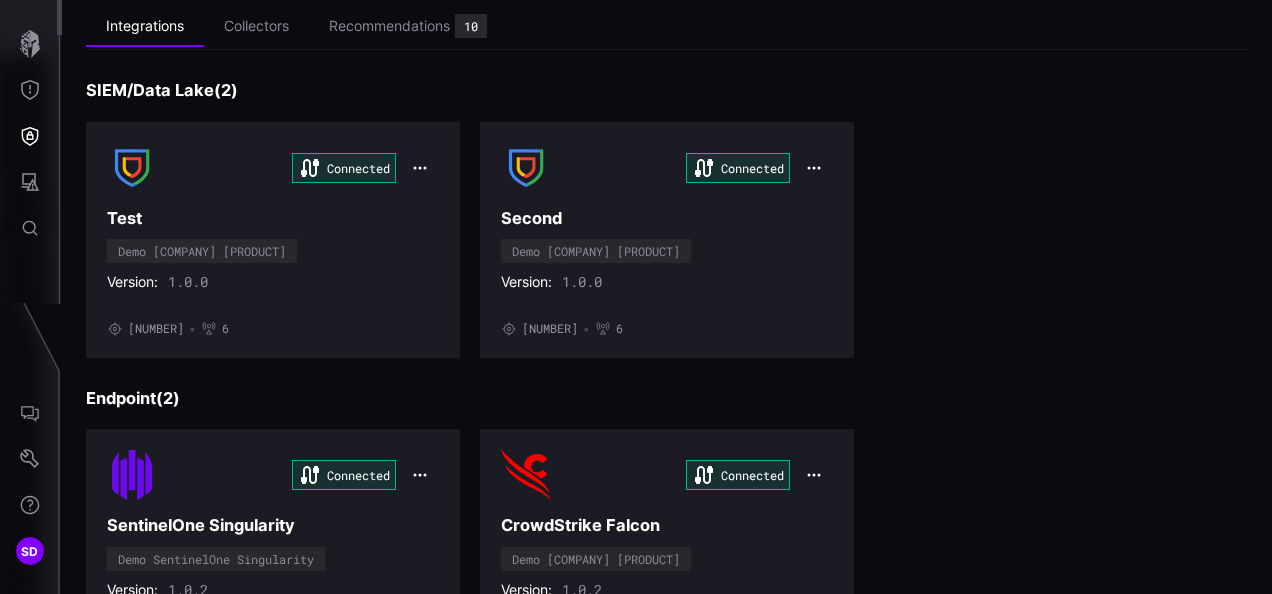 scroll, scrollTop: 0, scrollLeft: 0, axis: both 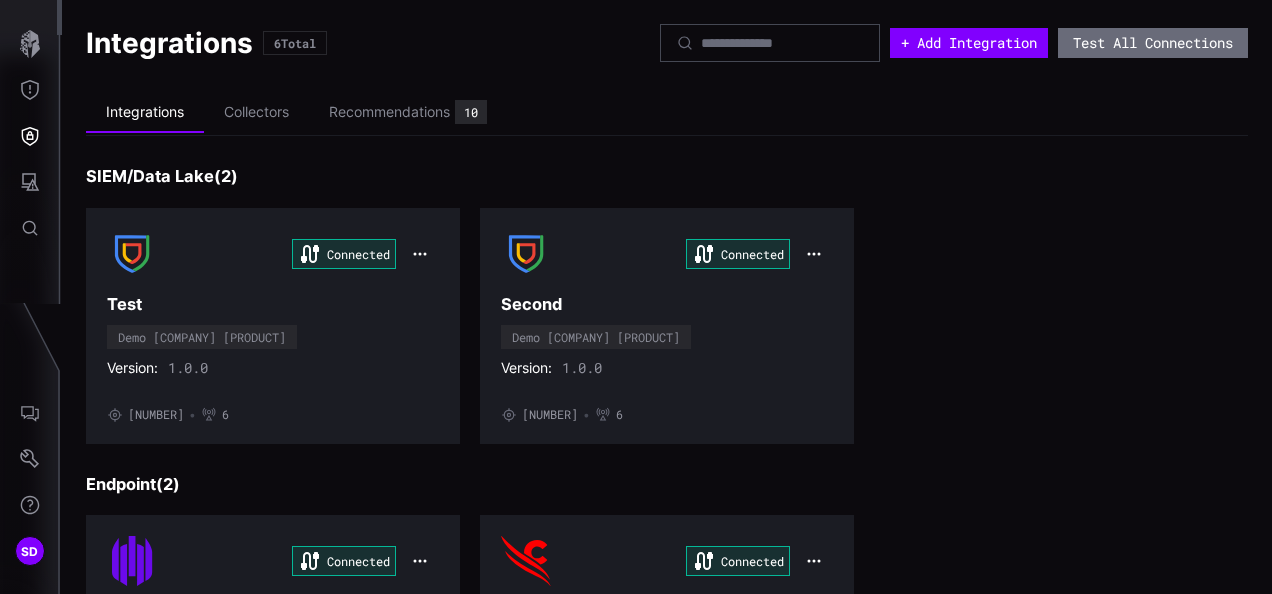 type 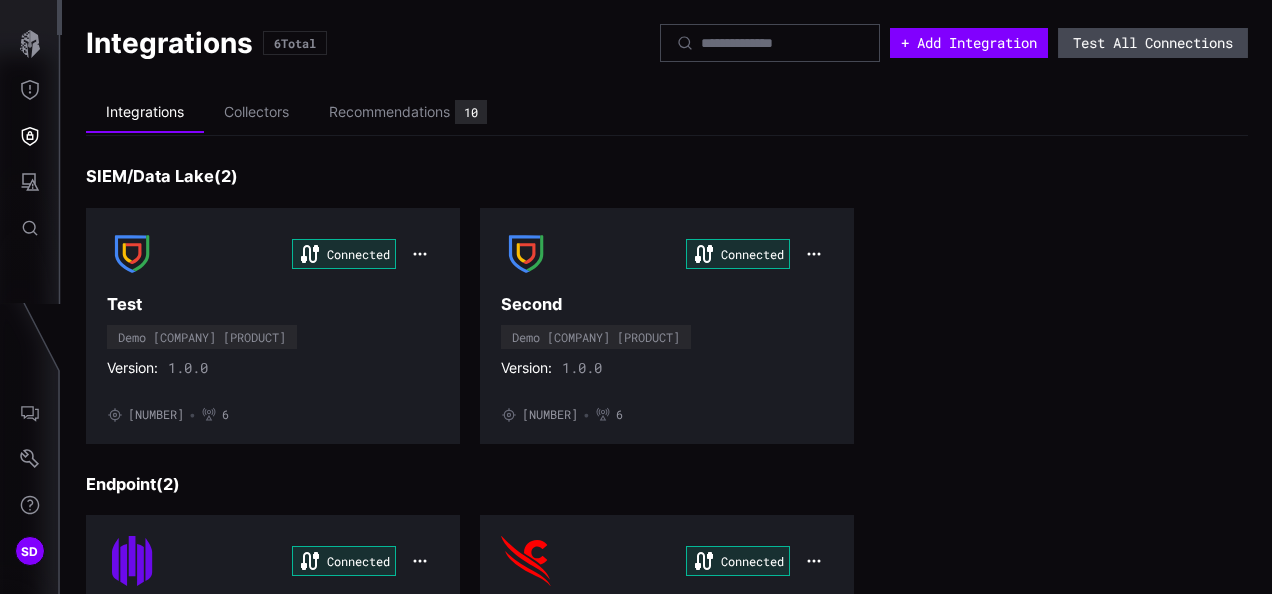 click on "Test All Connections" at bounding box center [1153, 43] 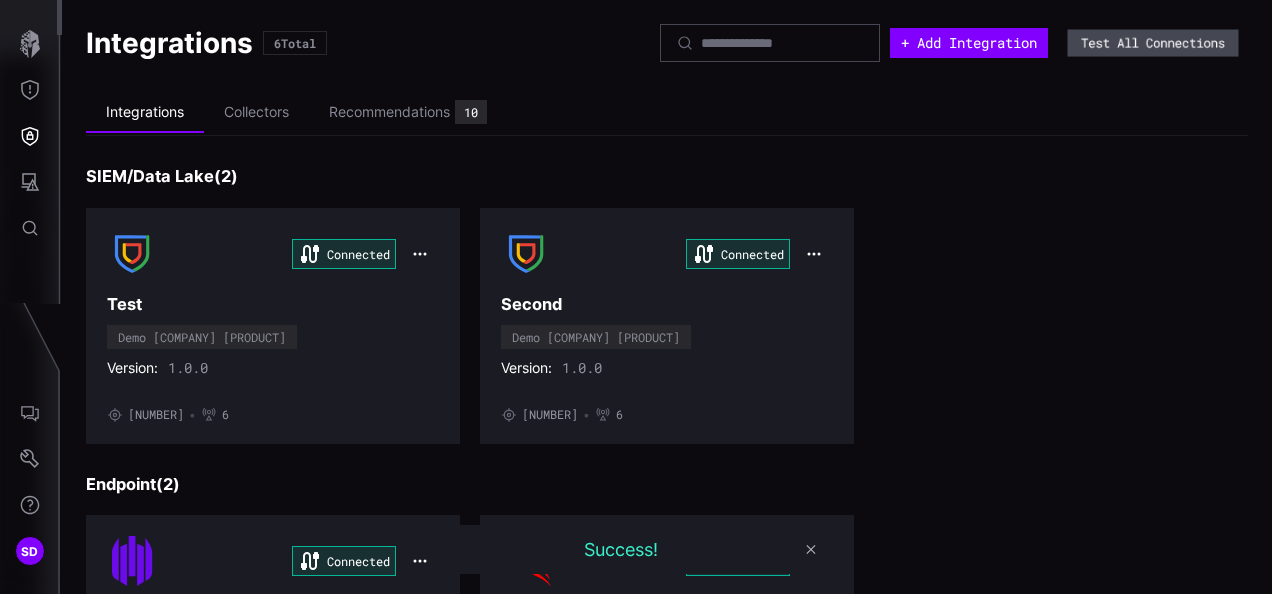 click on "Test All Connections" at bounding box center (1153, 43) 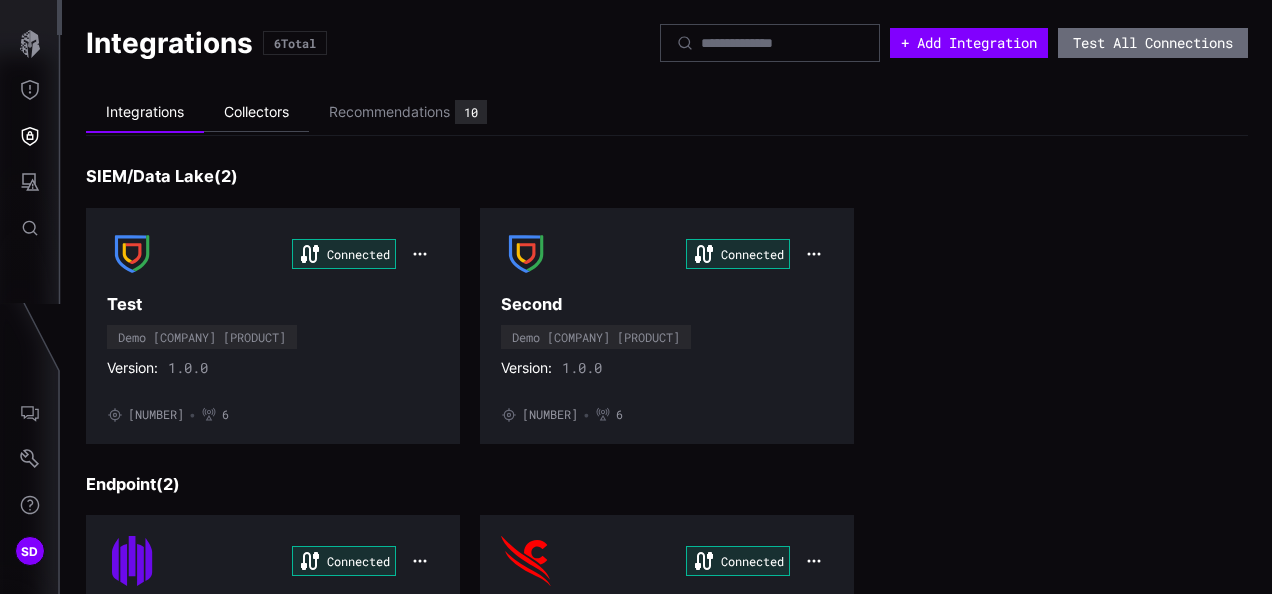 click on "Collectors" at bounding box center (256, 112) 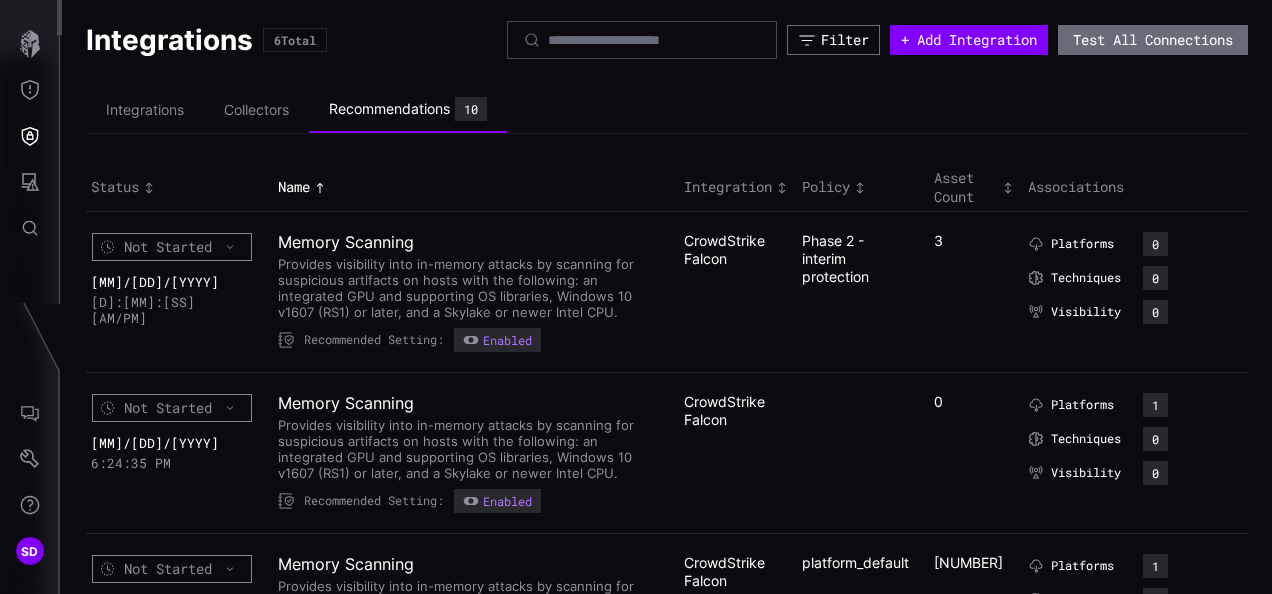 scroll, scrollTop: 0, scrollLeft: 0, axis: both 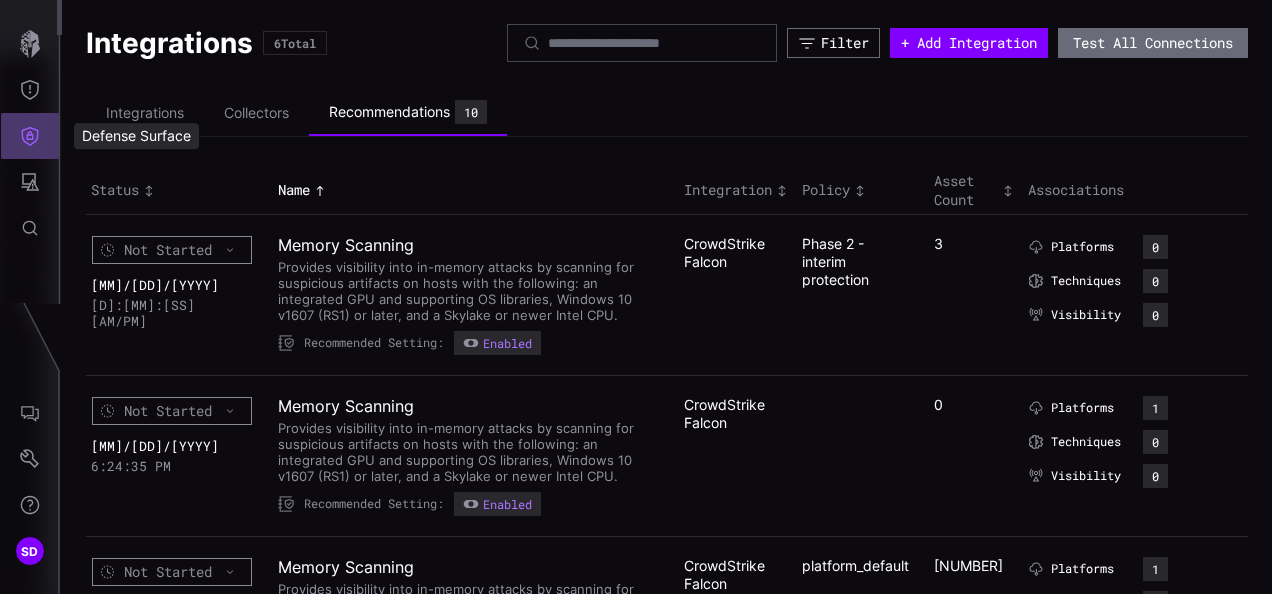 click 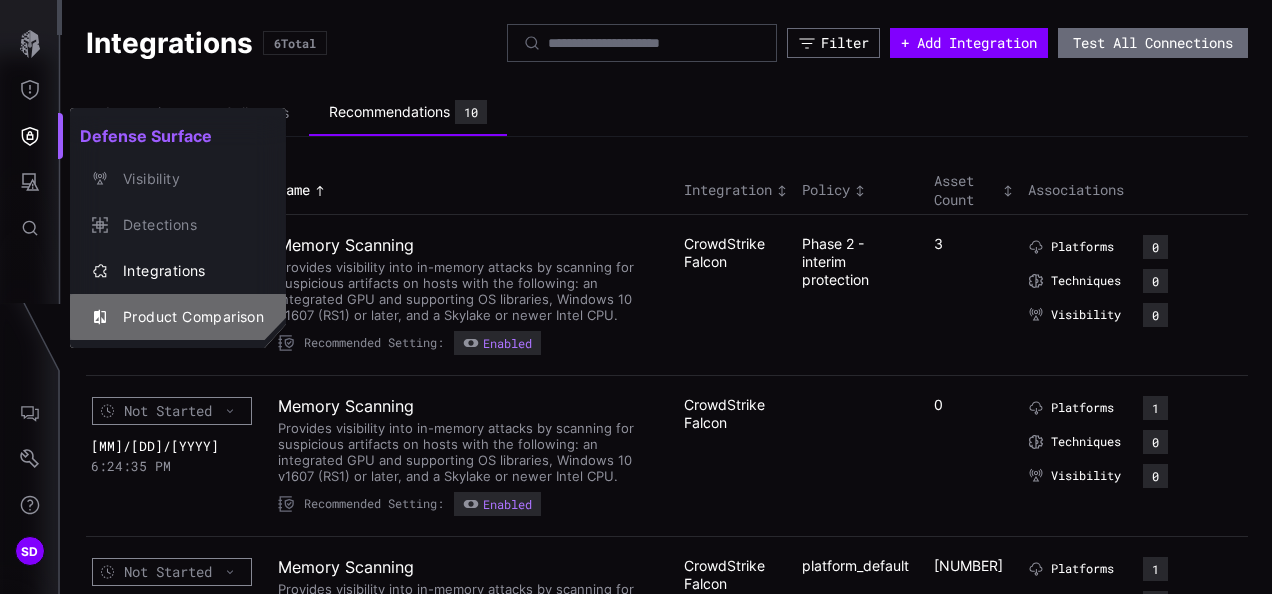 click on "Product Comparison" at bounding box center [188, 317] 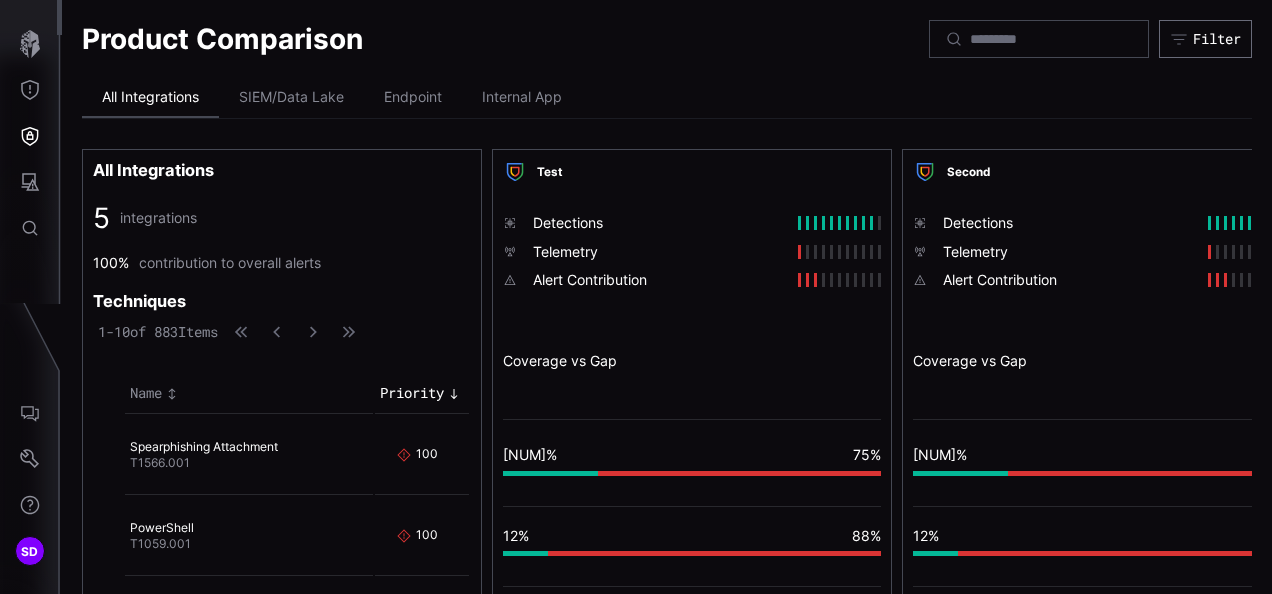 click on "All Integrations" at bounding box center (150, 98) 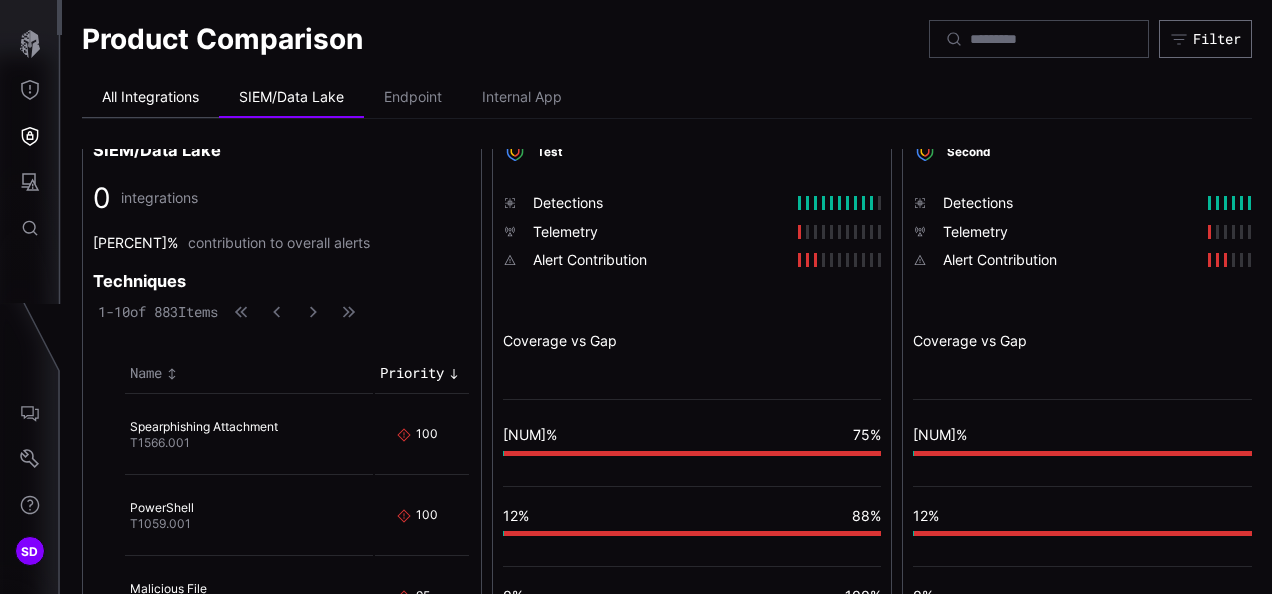 type 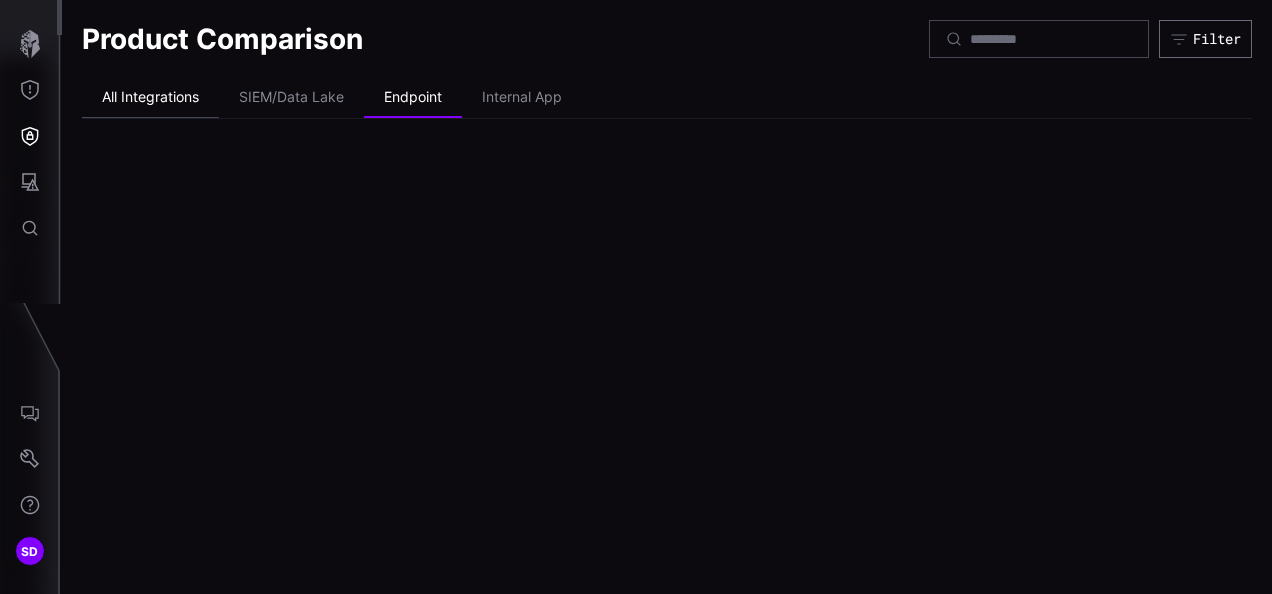 type 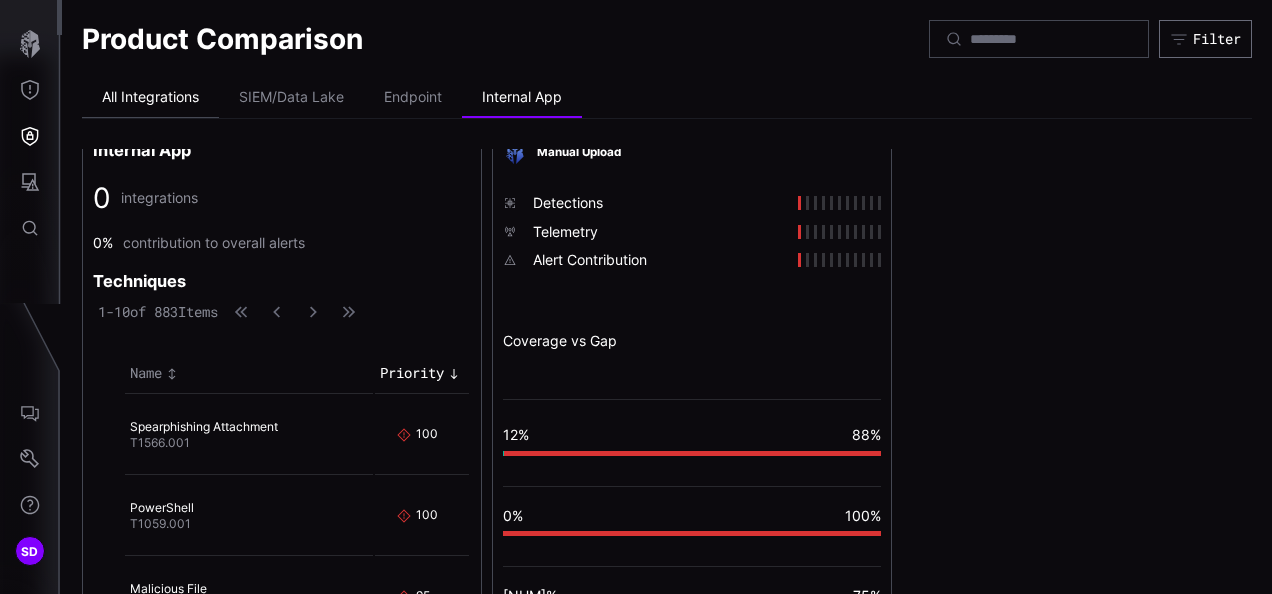 type 